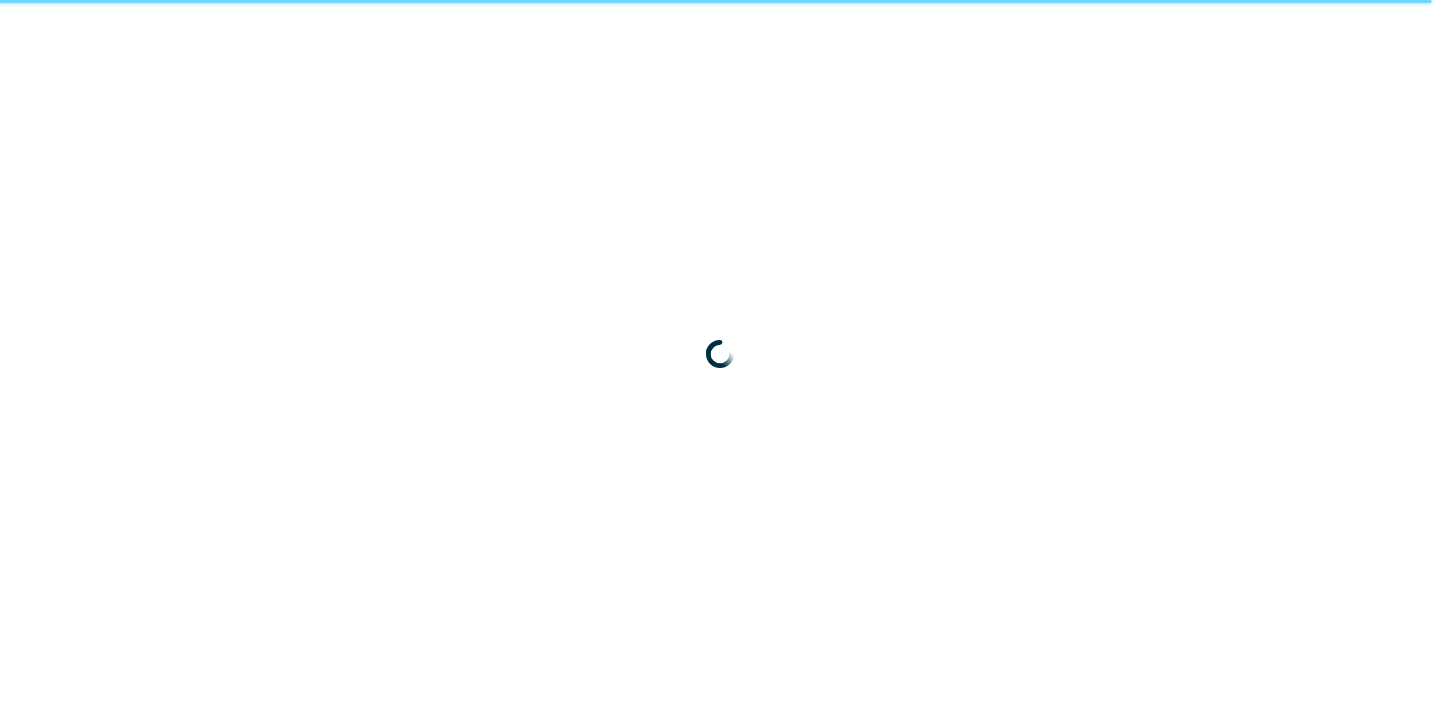 scroll, scrollTop: 0, scrollLeft: 0, axis: both 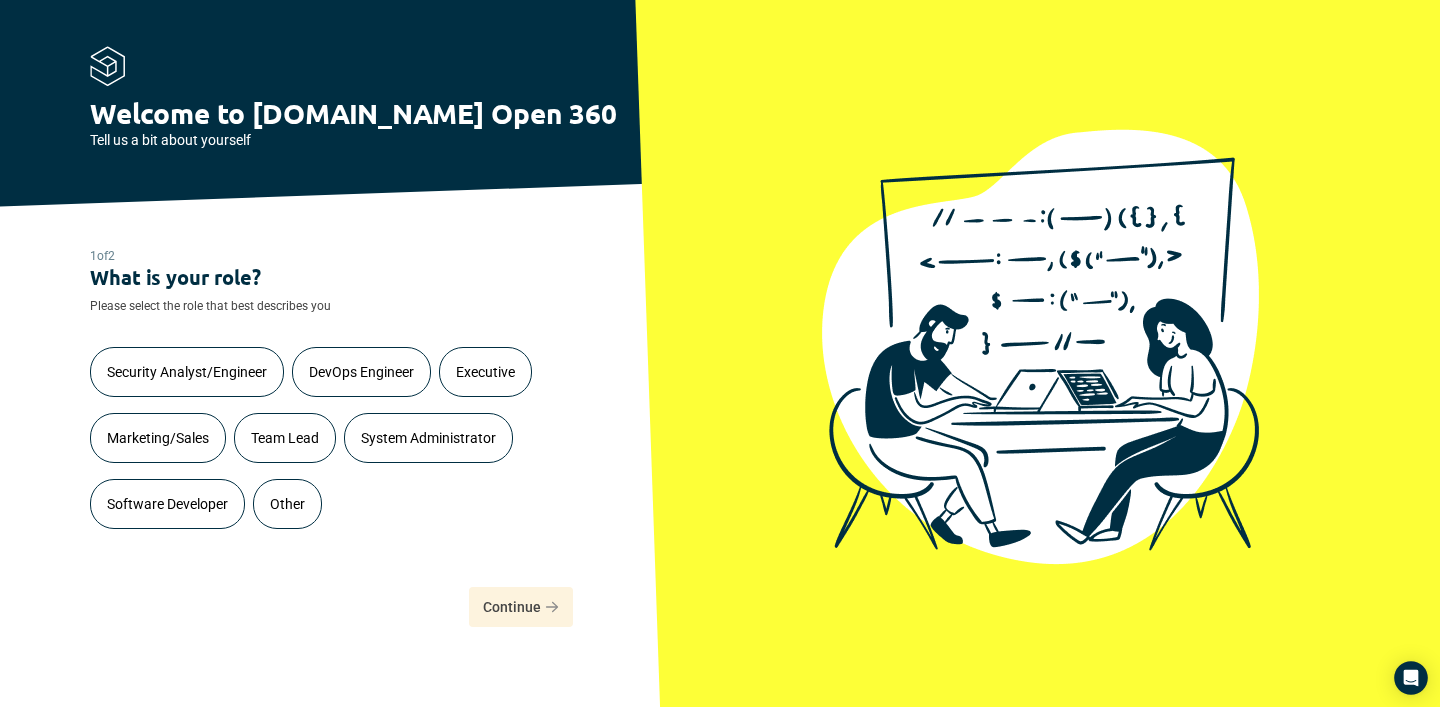 click on "System Administrator" at bounding box center (428, 438) 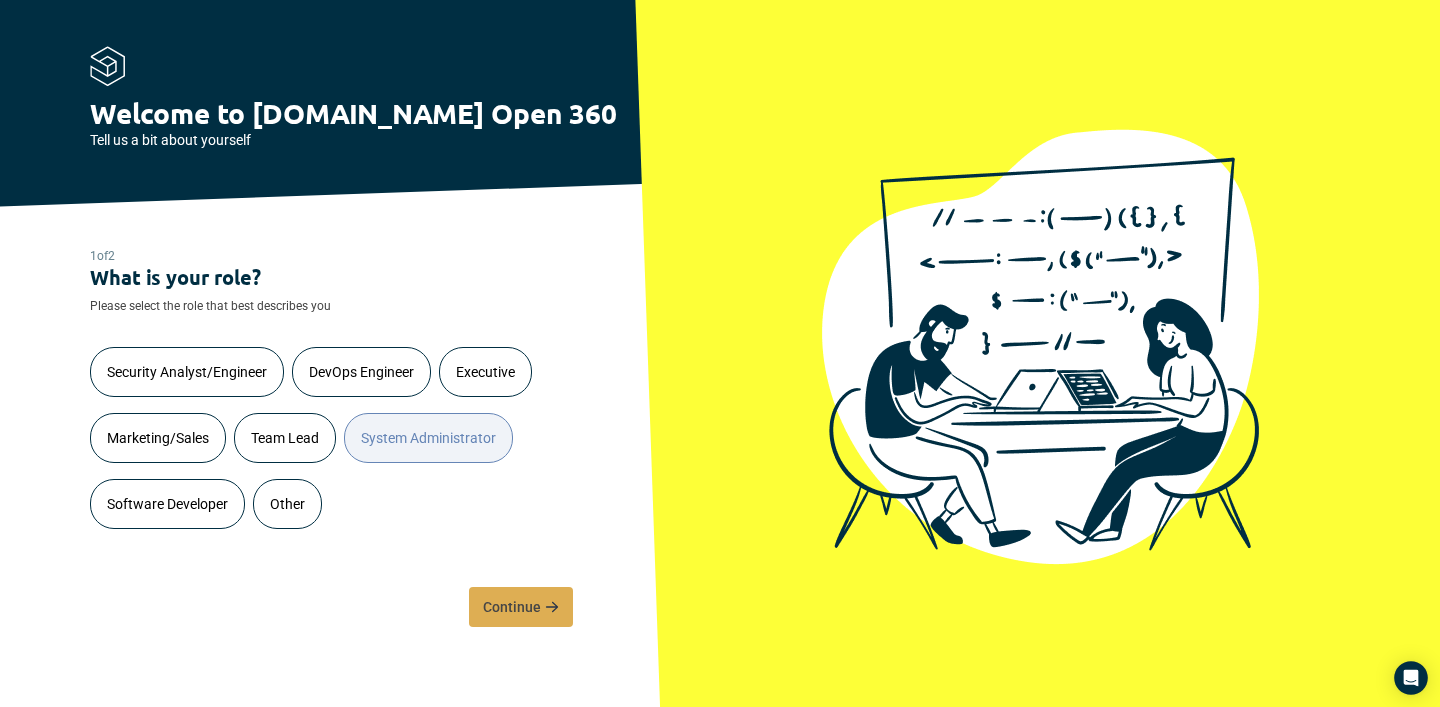click on "Continue" at bounding box center (512, 607) 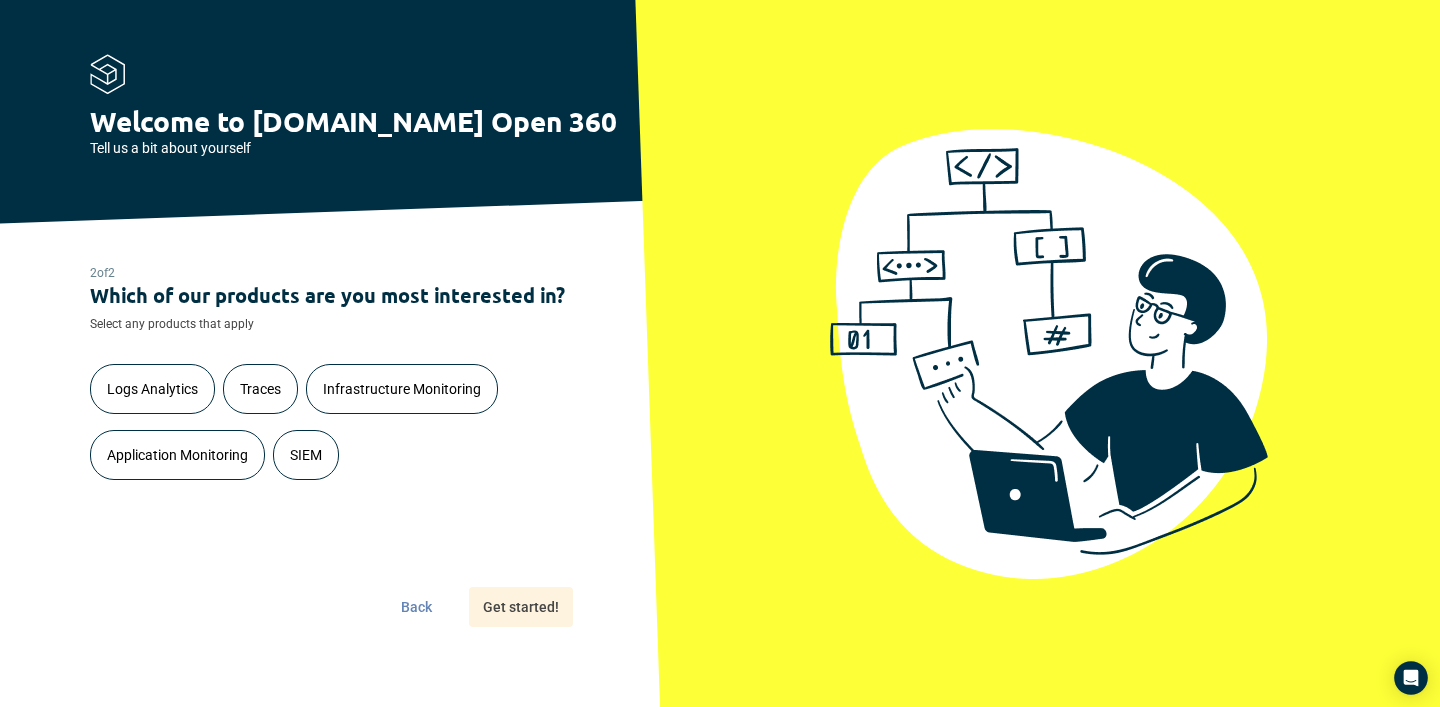 click on "Logs Analytics" at bounding box center (152, 389) 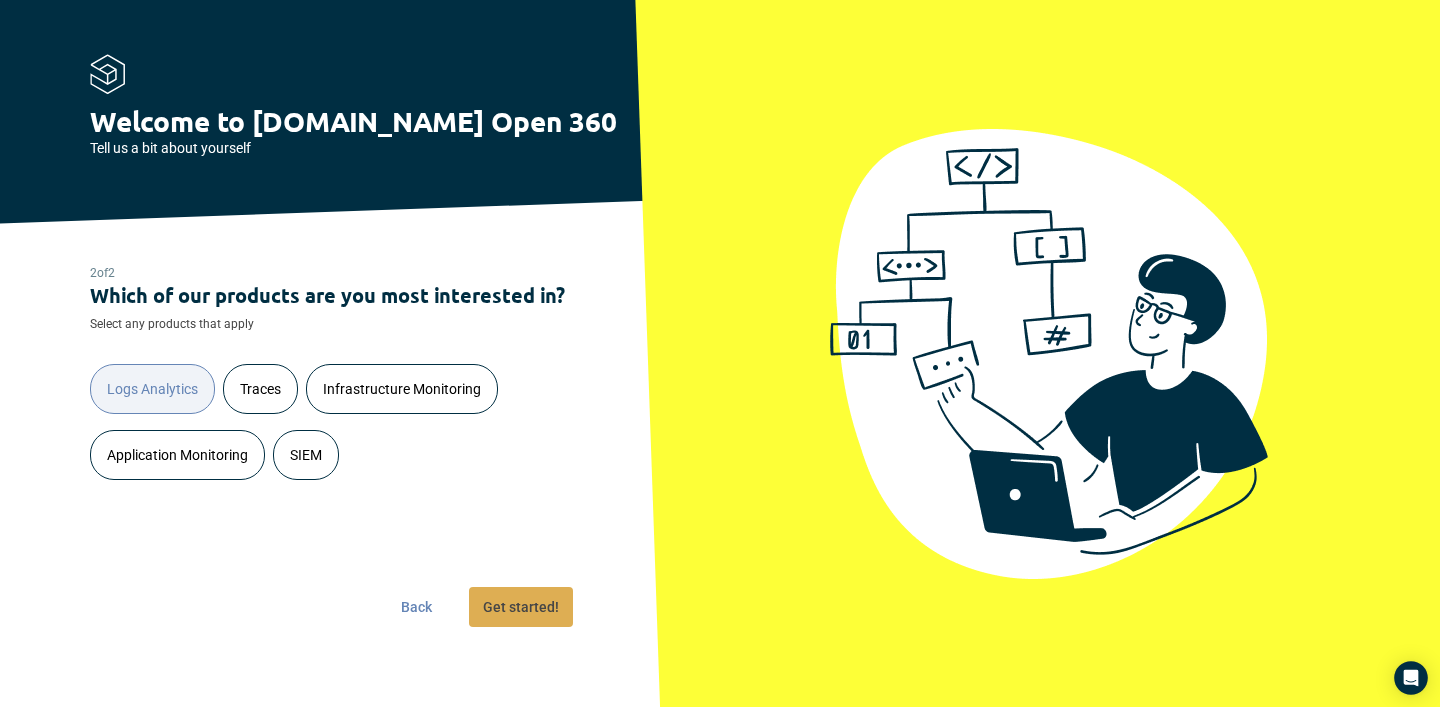 click on "Get started!" at bounding box center (521, 607) 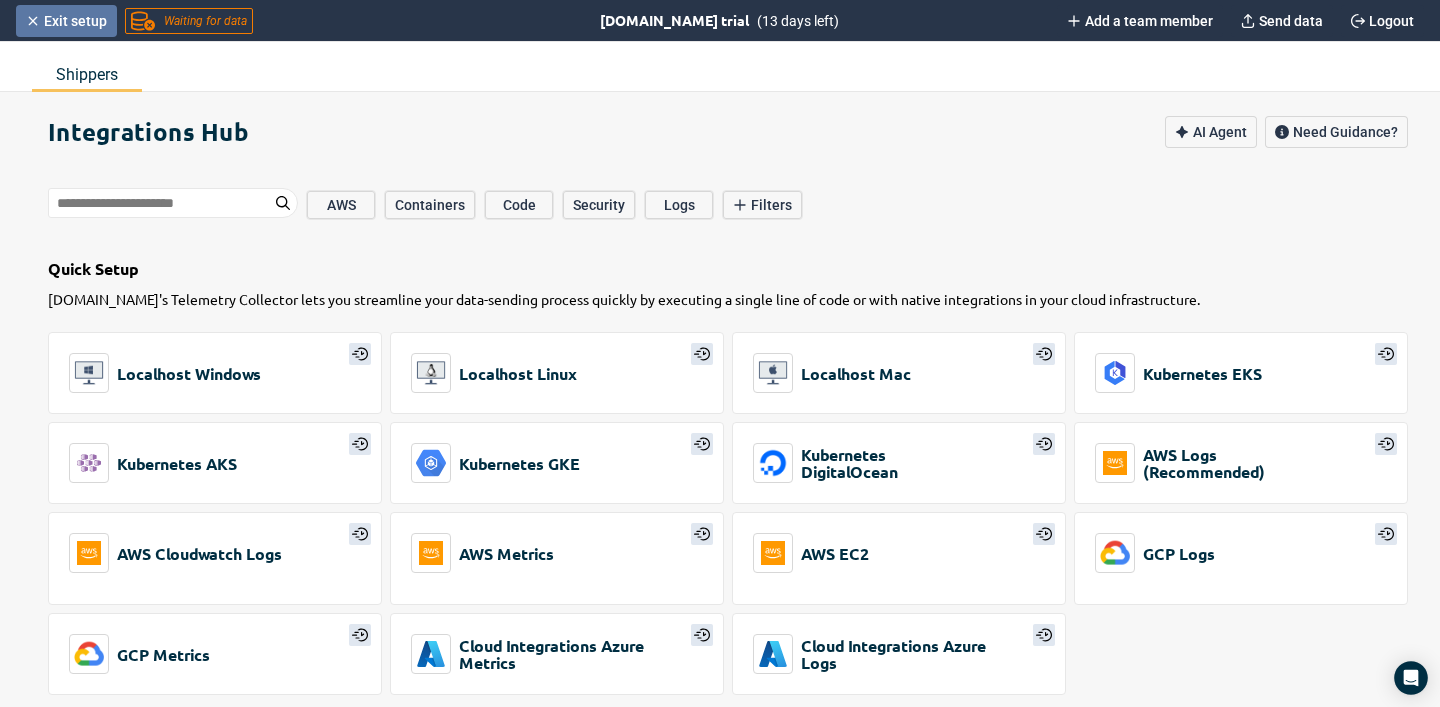 click 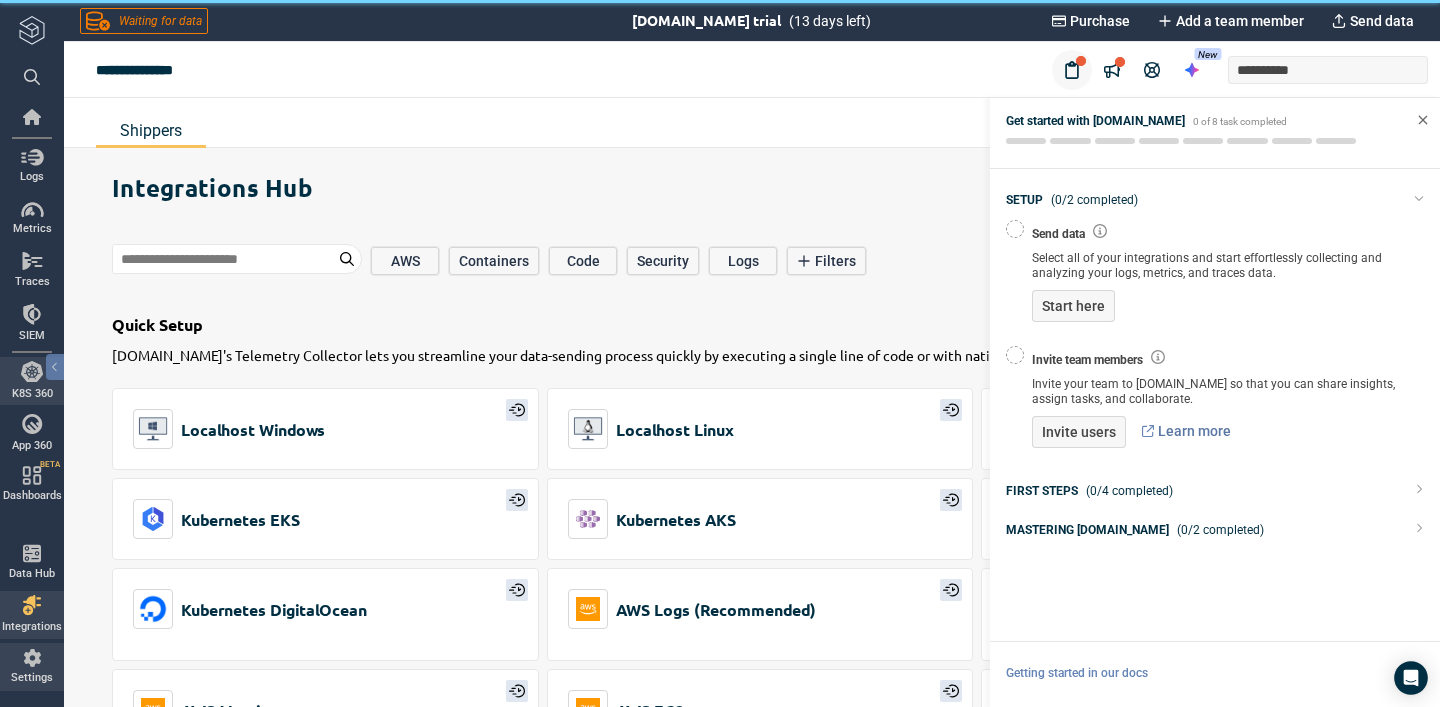 click on "Settings" at bounding box center [32, 678] 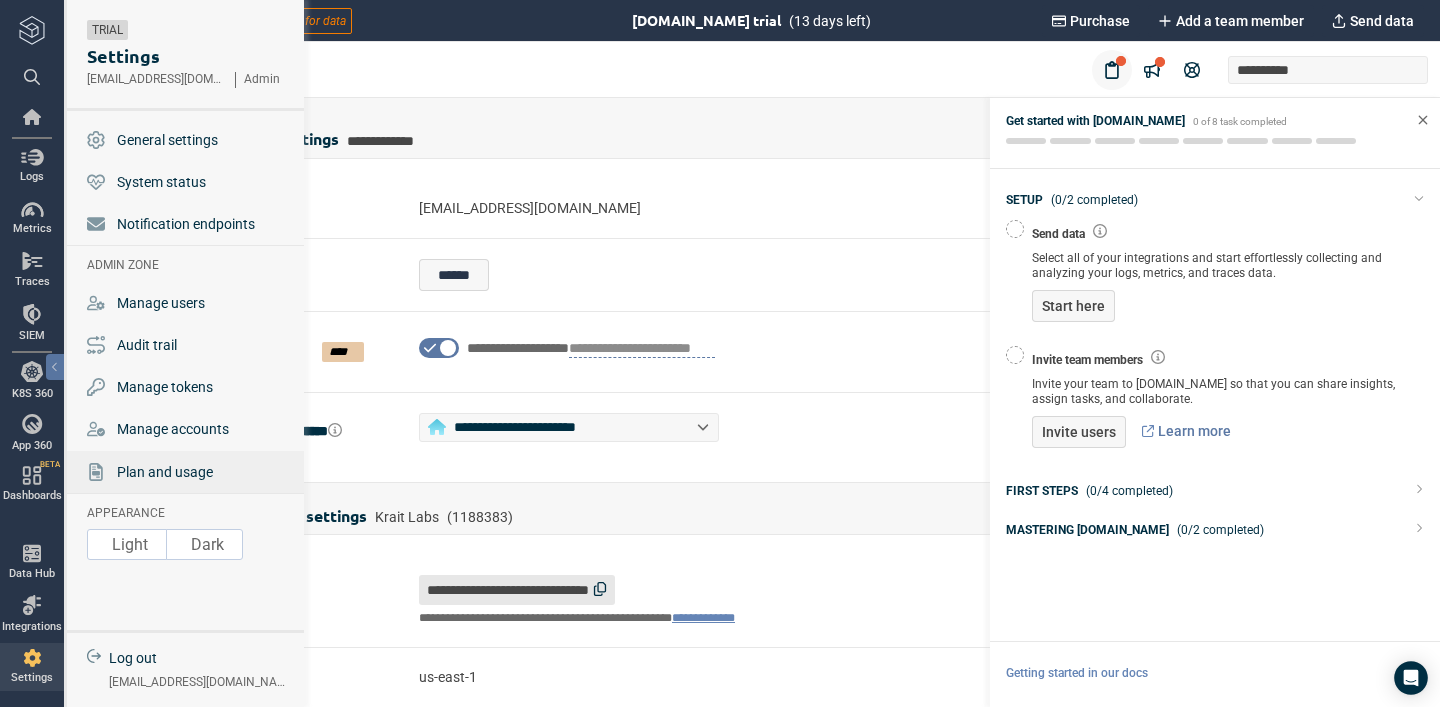 click on "Plan and usage" at bounding box center [165, 472] 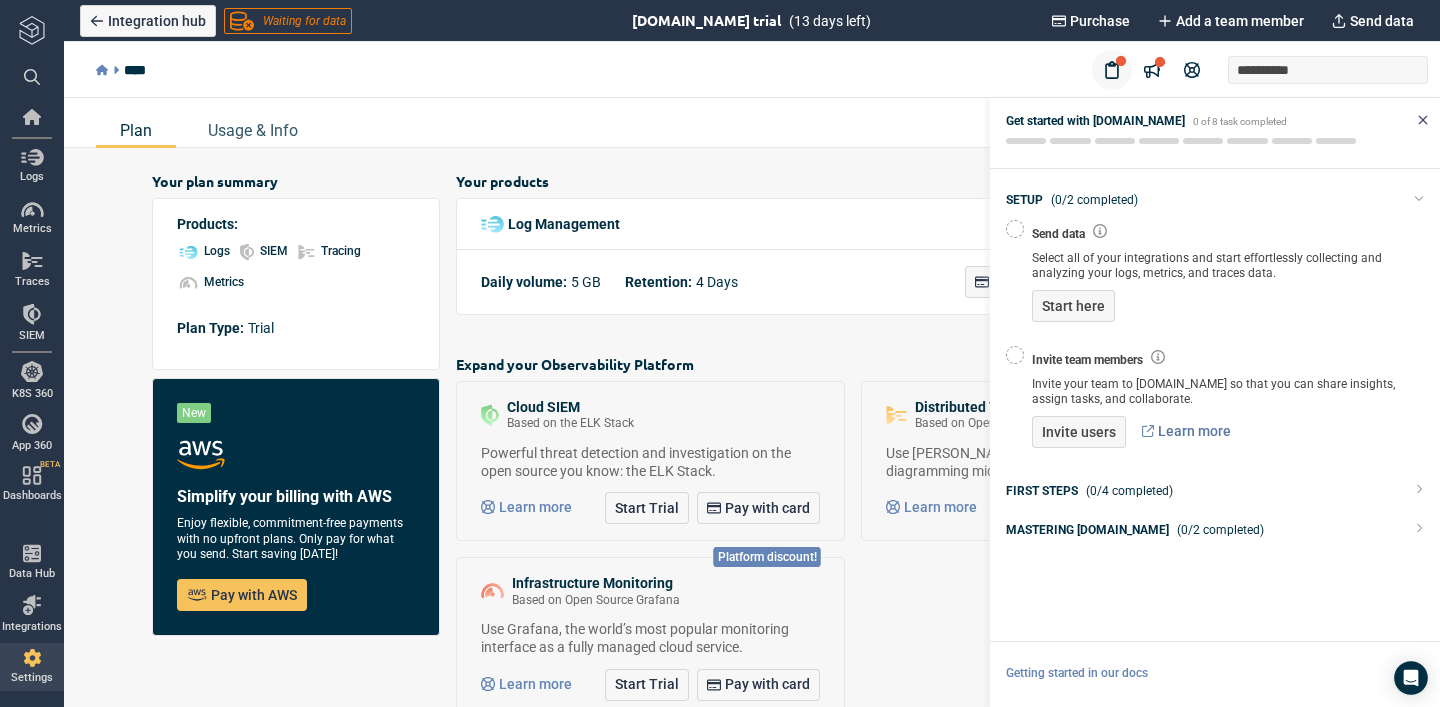 click 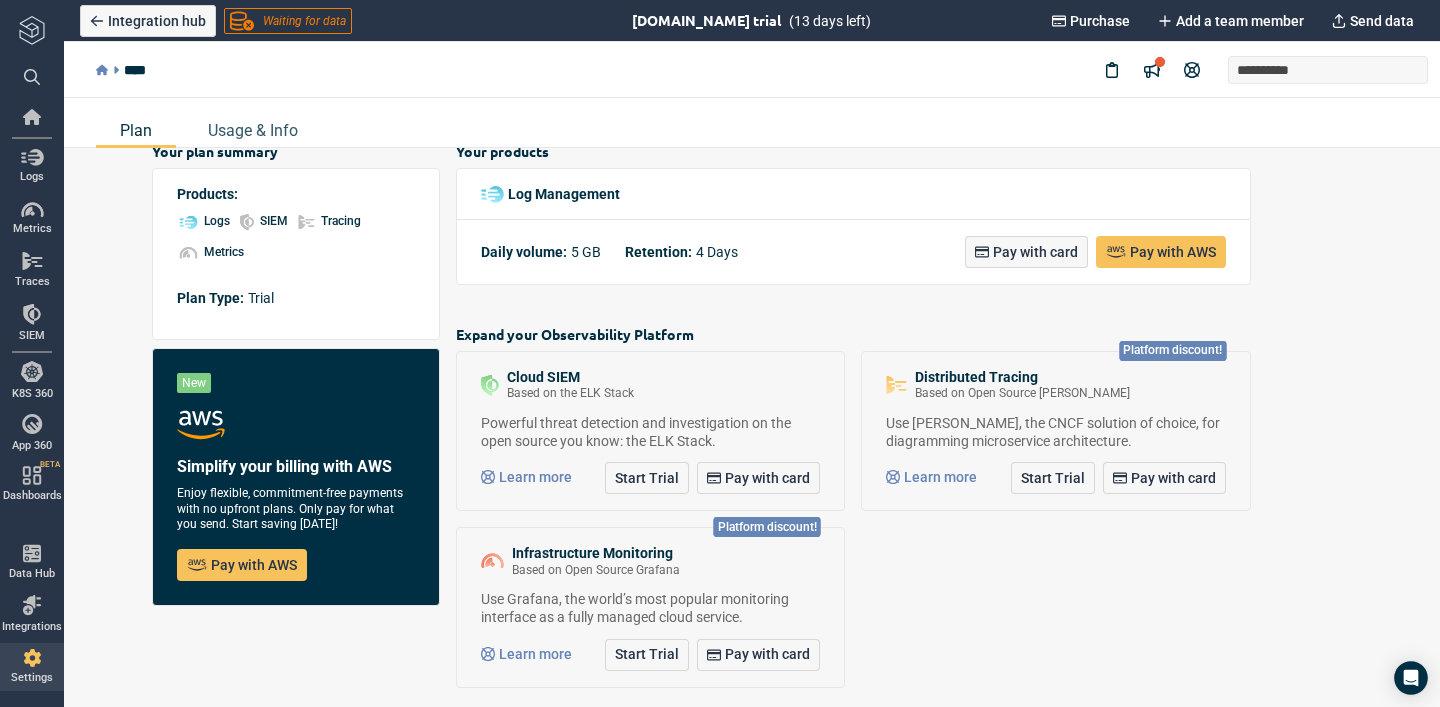 scroll, scrollTop: 0, scrollLeft: 0, axis: both 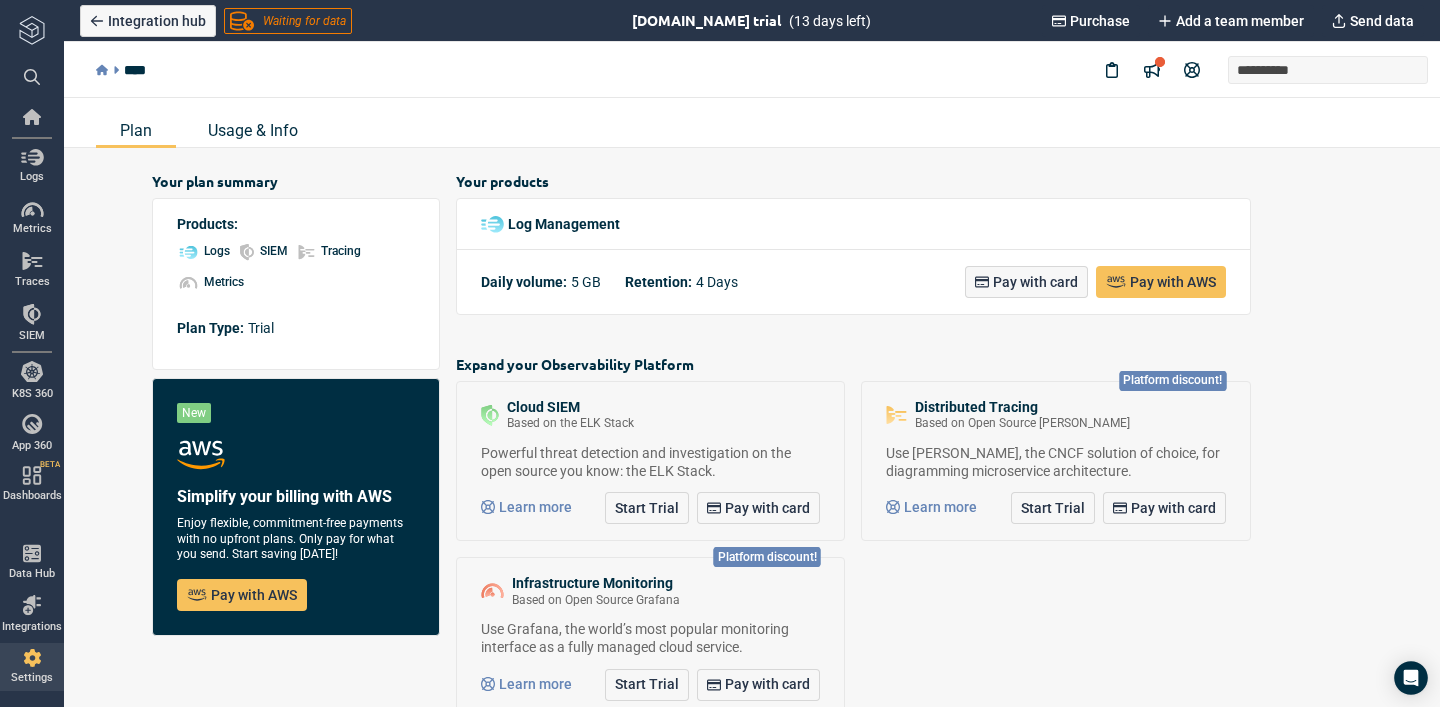 click on "Usage & Info" at bounding box center [253, 130] 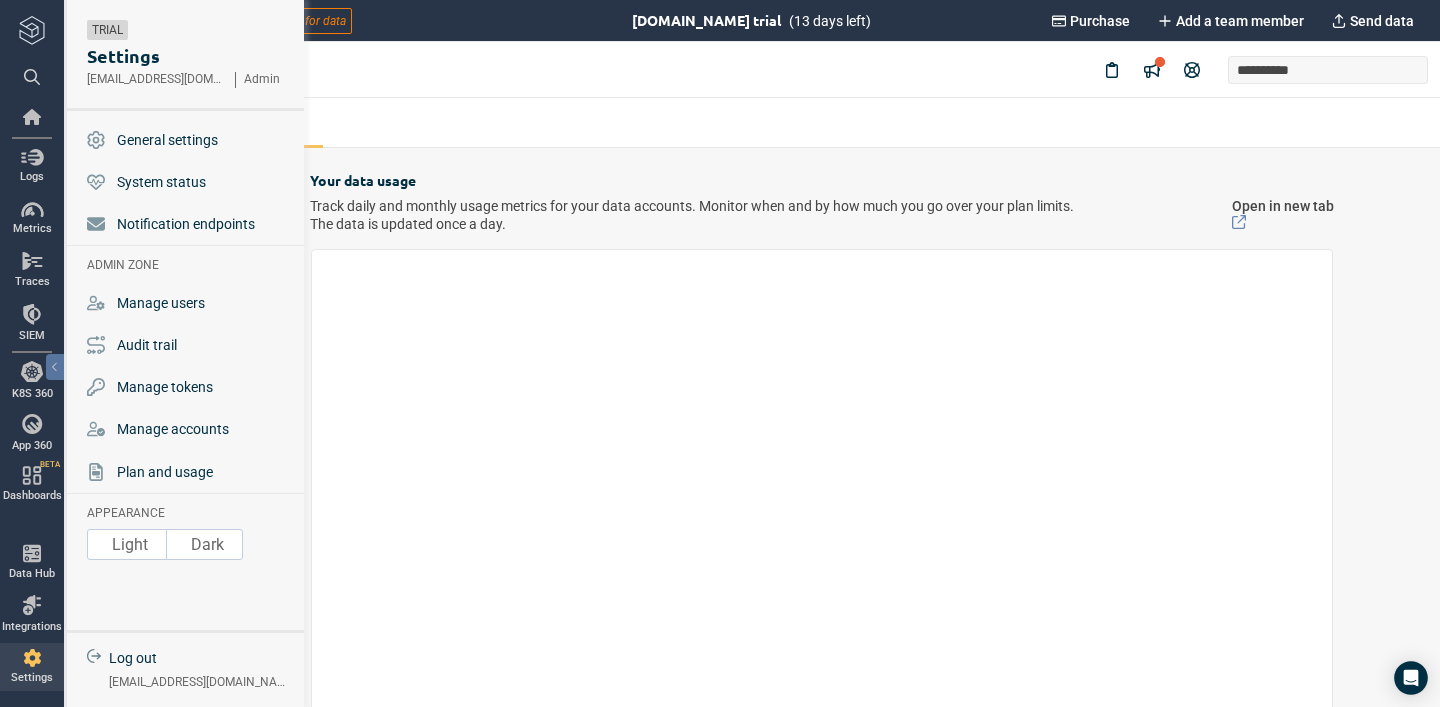 click on "Settings" at bounding box center (32, 667) 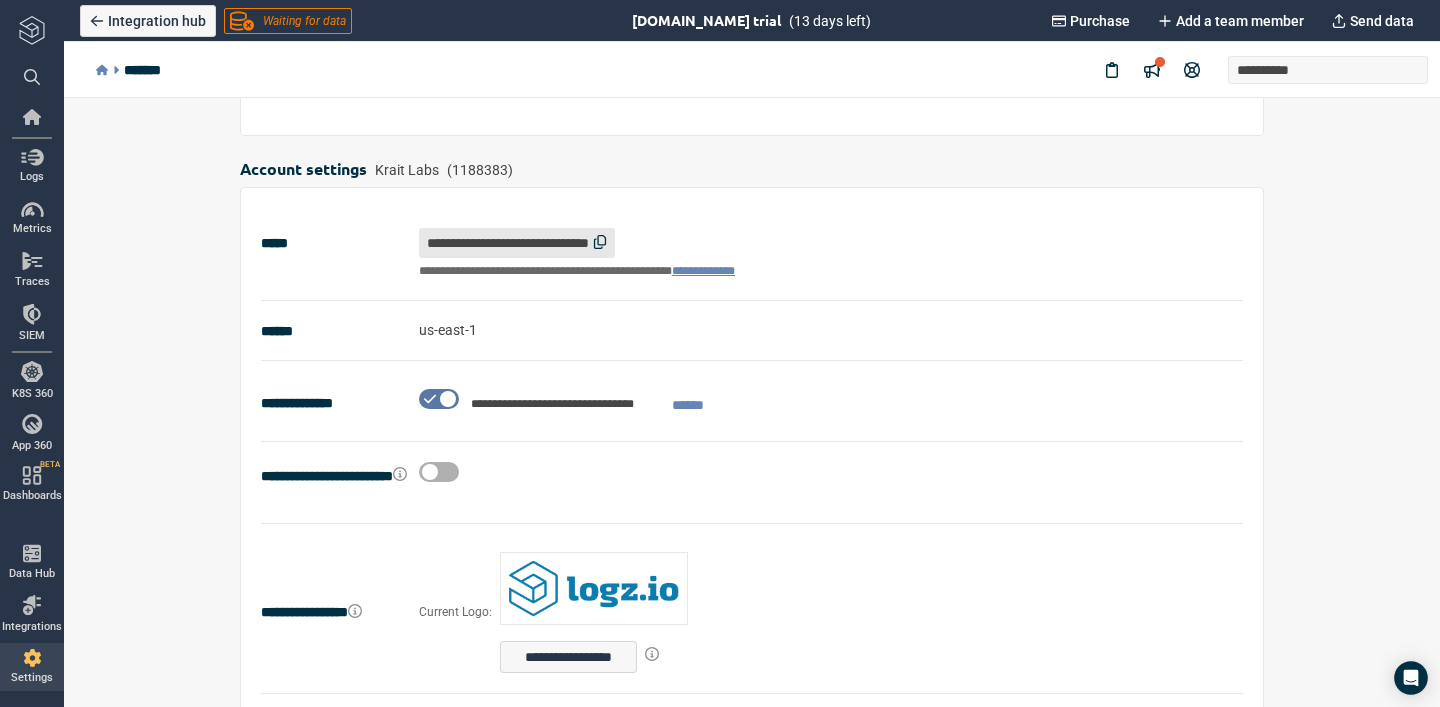 scroll, scrollTop: 409, scrollLeft: 0, axis: vertical 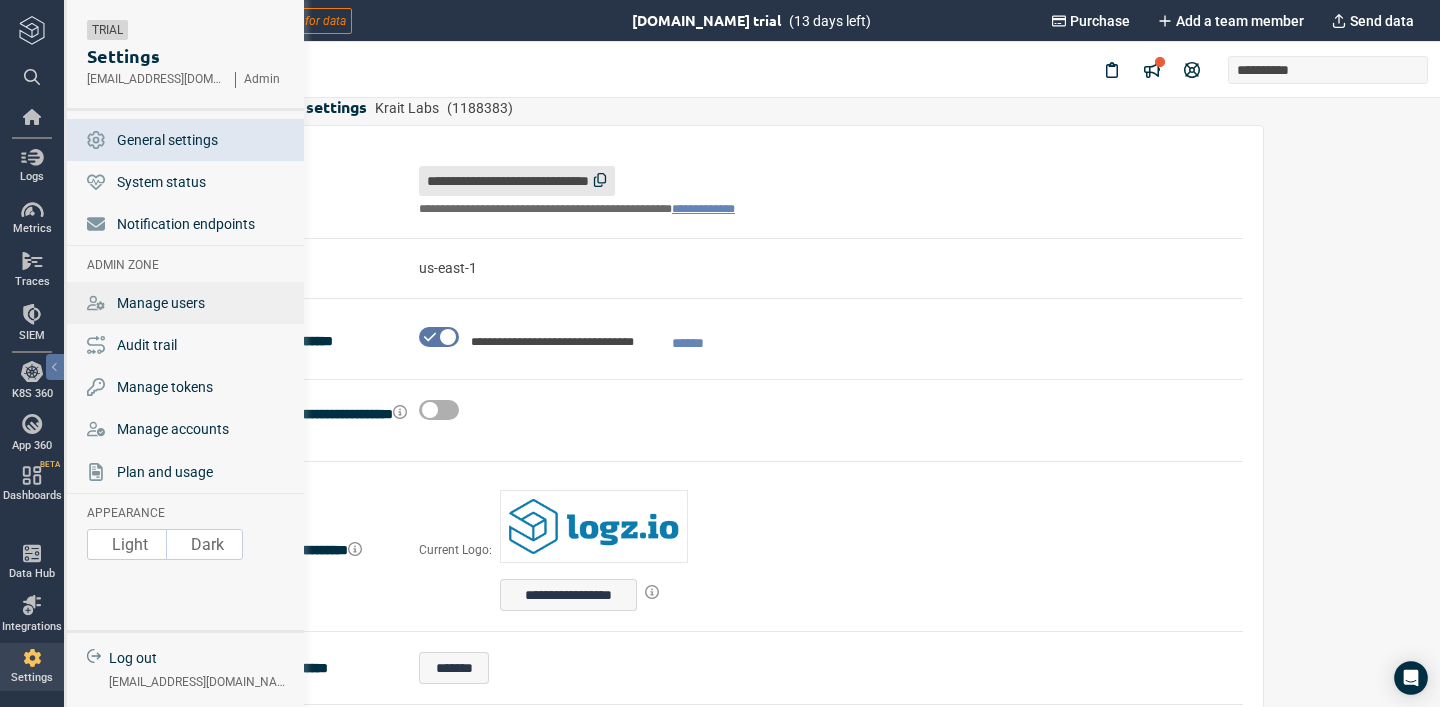 click on "Manage users" at bounding box center [161, 303] 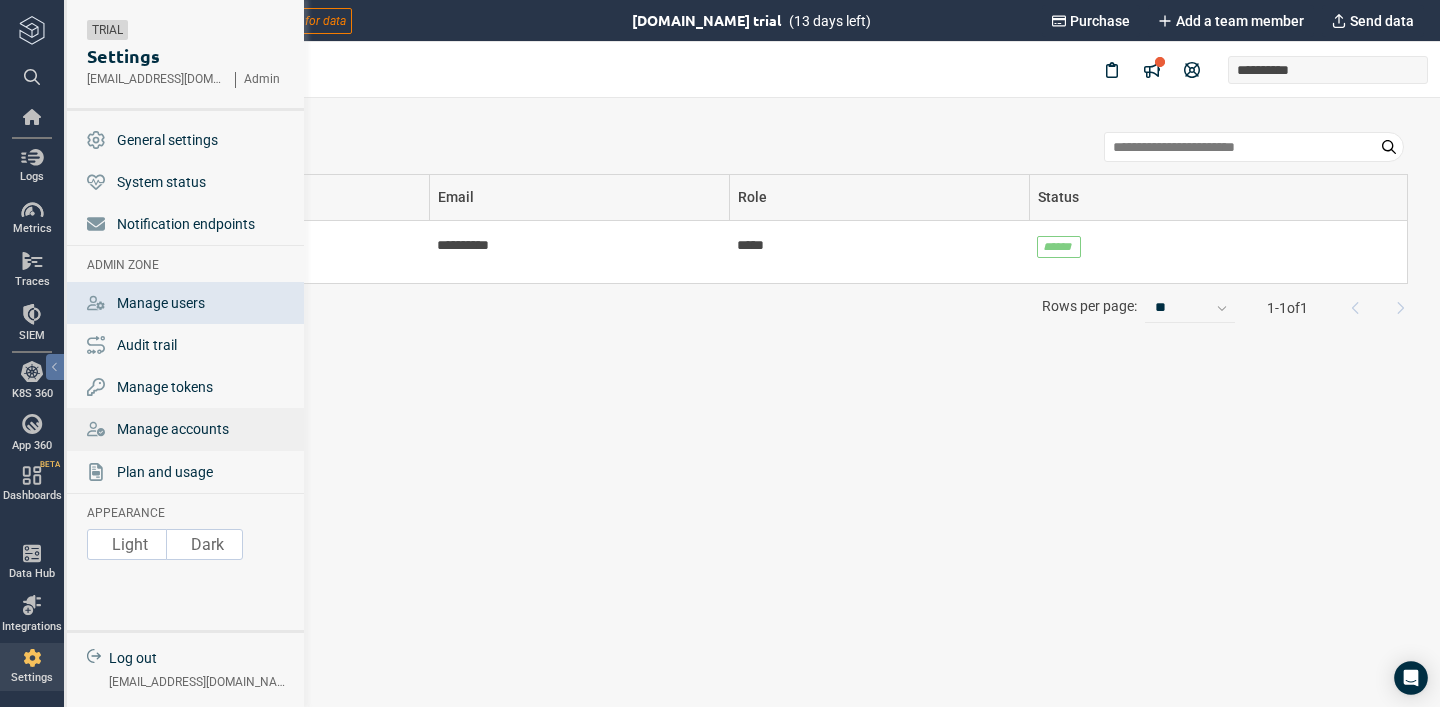 click on "Manage accounts" at bounding box center [173, 429] 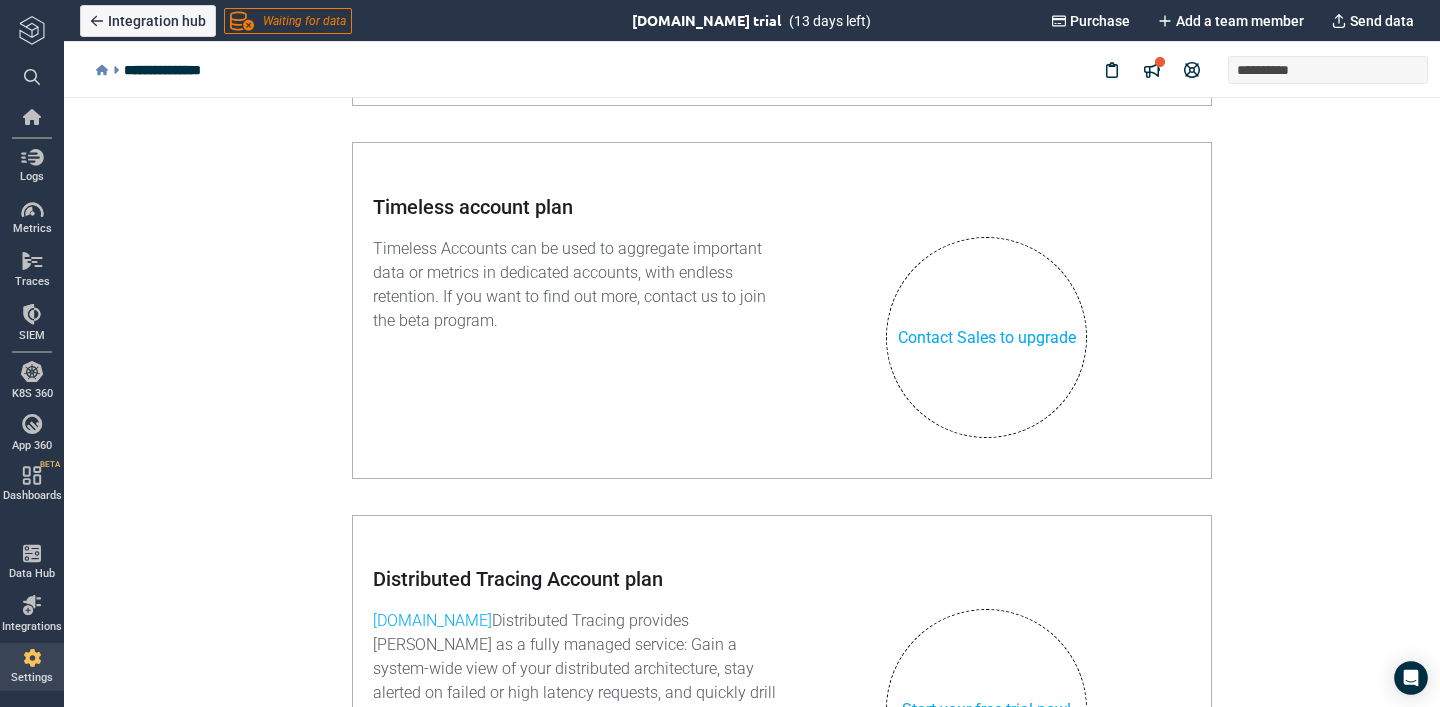 scroll, scrollTop: 0, scrollLeft: 0, axis: both 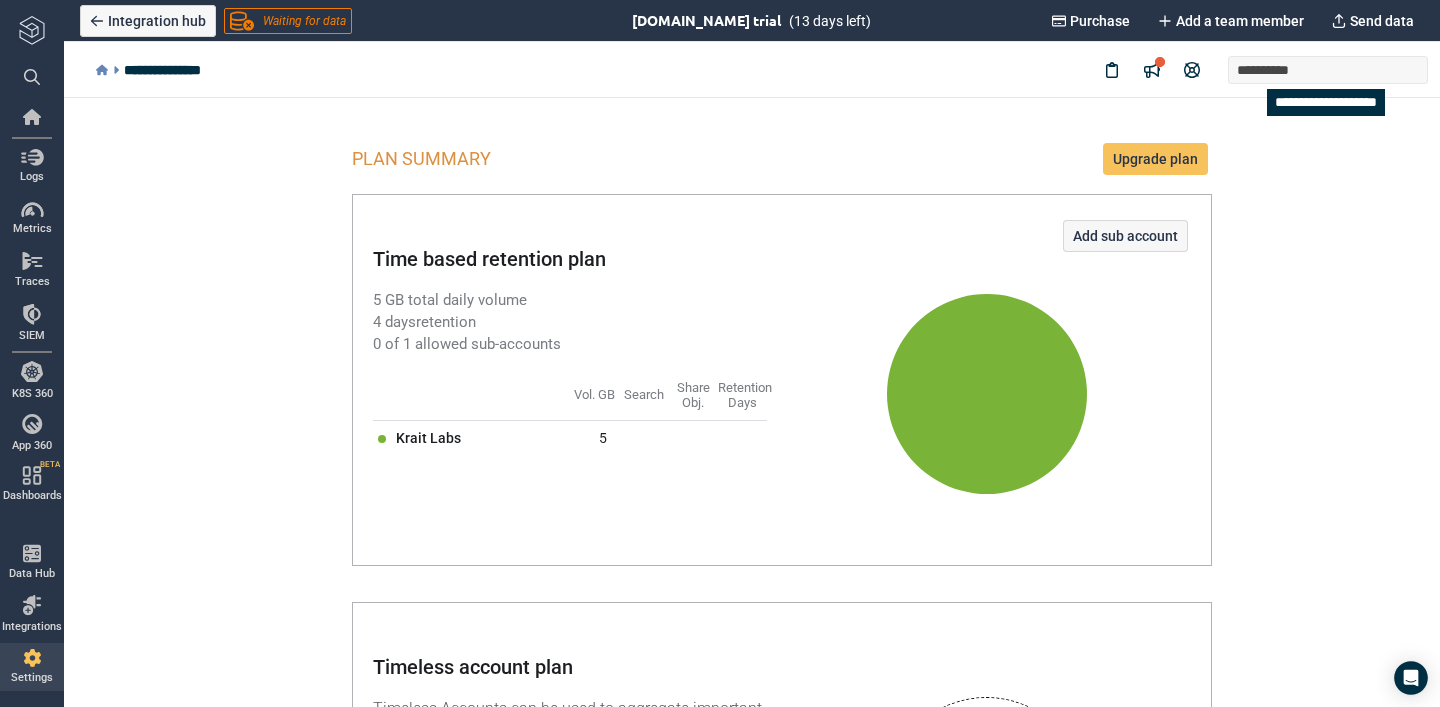 click on "**********" at bounding box center (1268, 70) 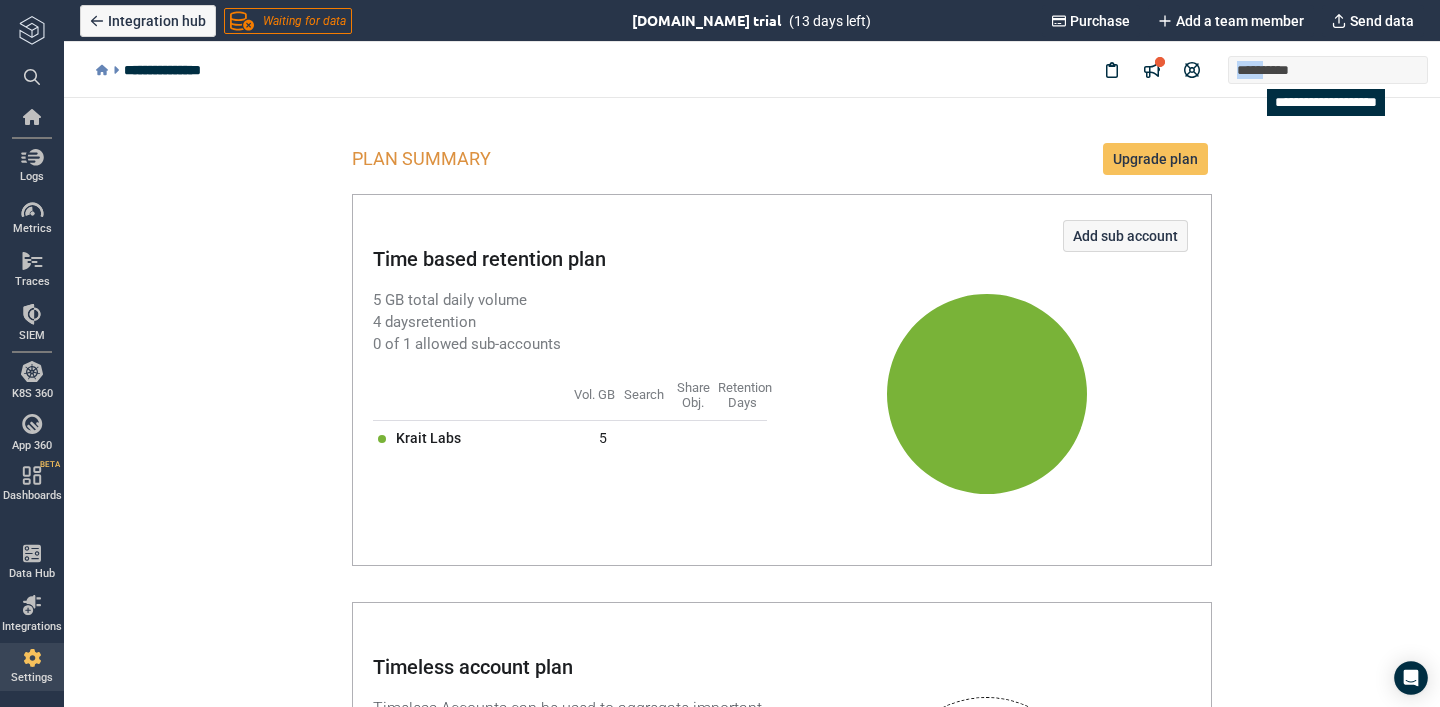 click on "**********" at bounding box center (1268, 70) 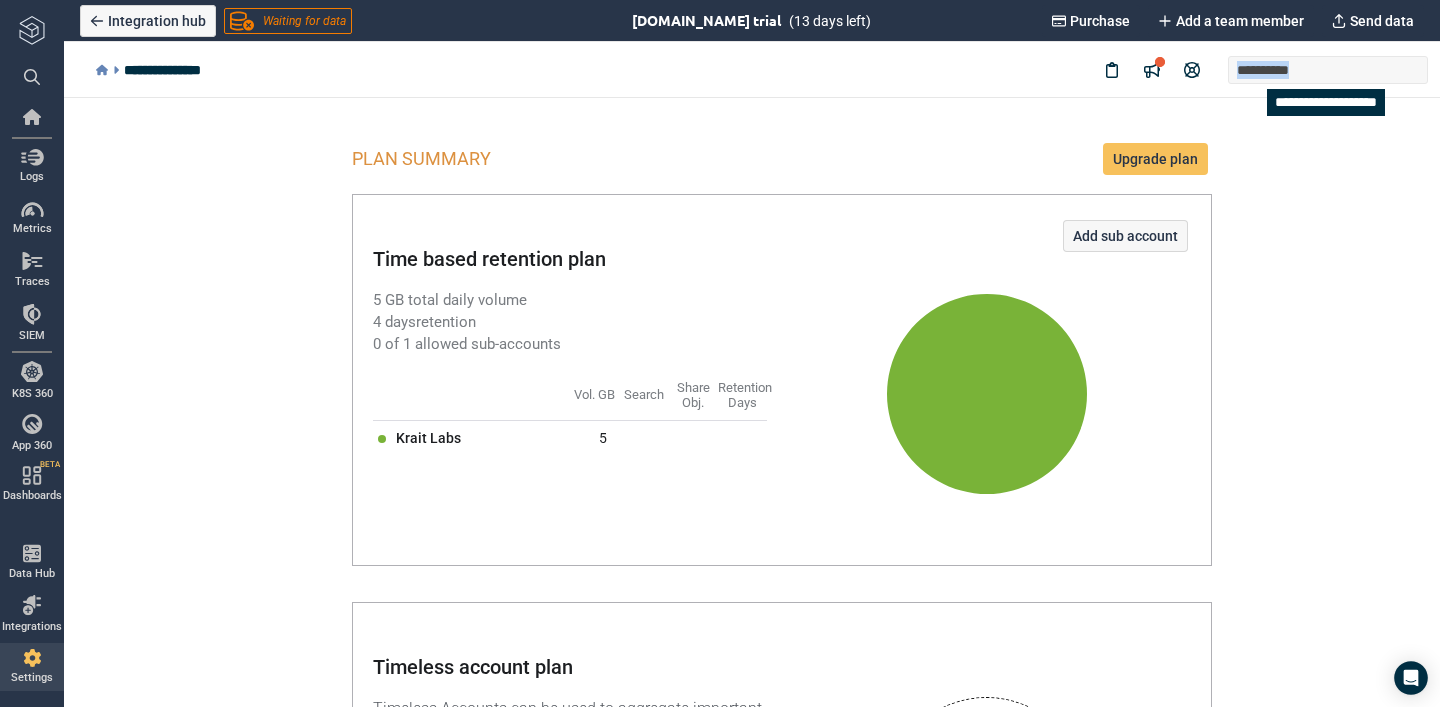 click on "**********" at bounding box center [1268, 70] 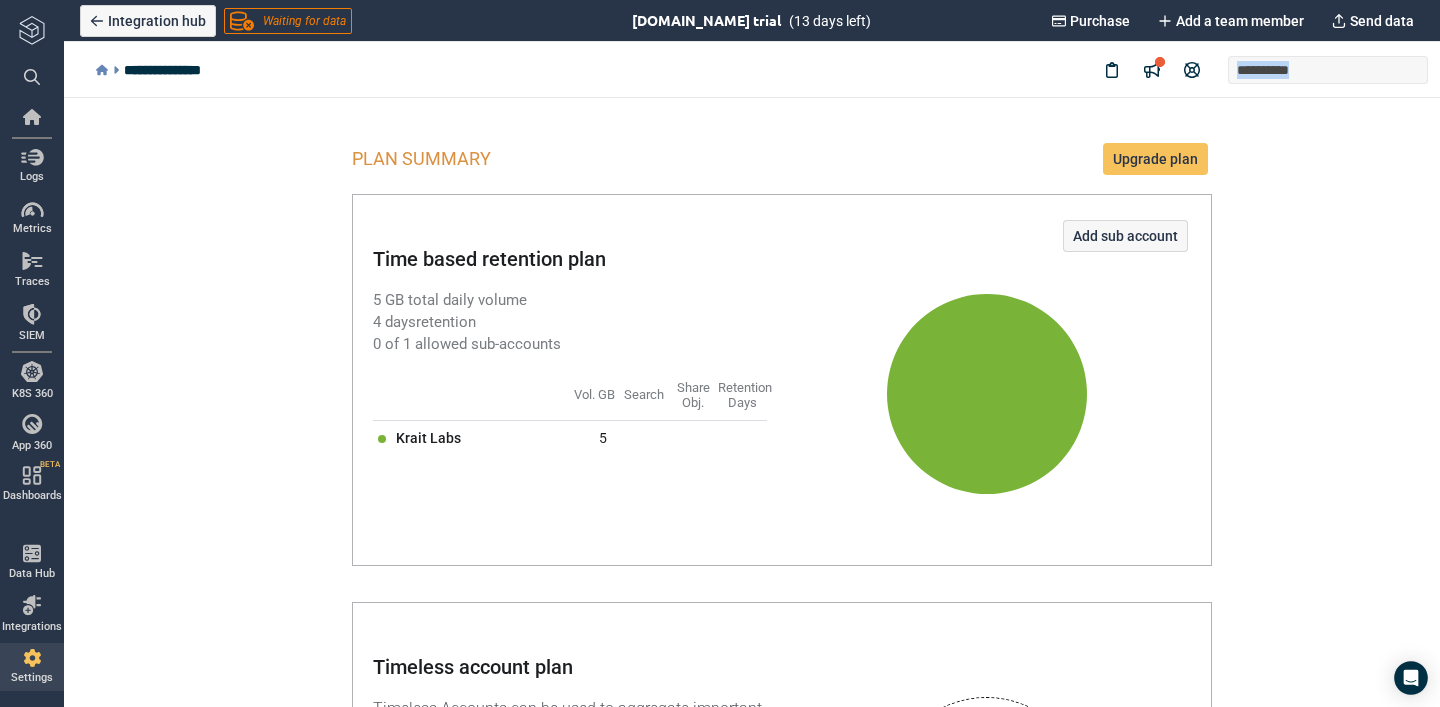 click on "**********" at bounding box center [752, 70] 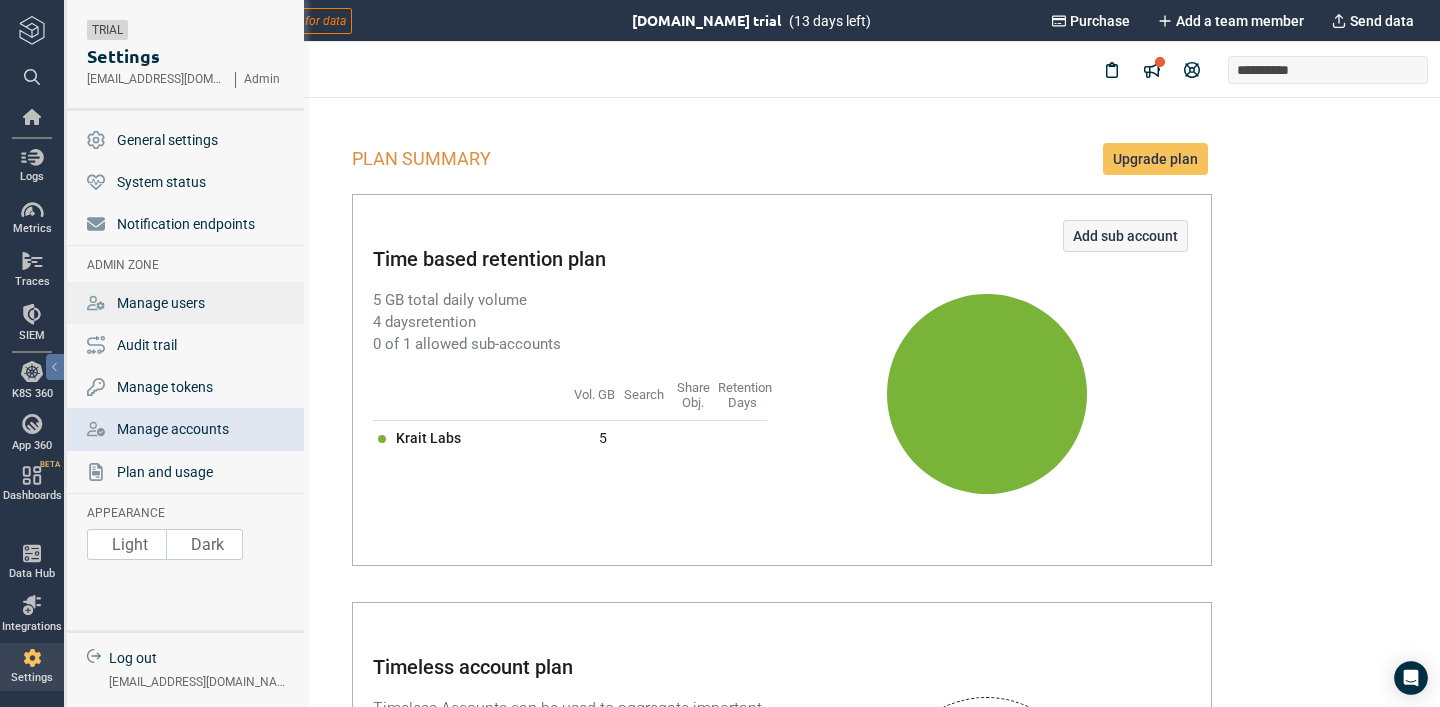 click on "Manage users" at bounding box center [161, 303] 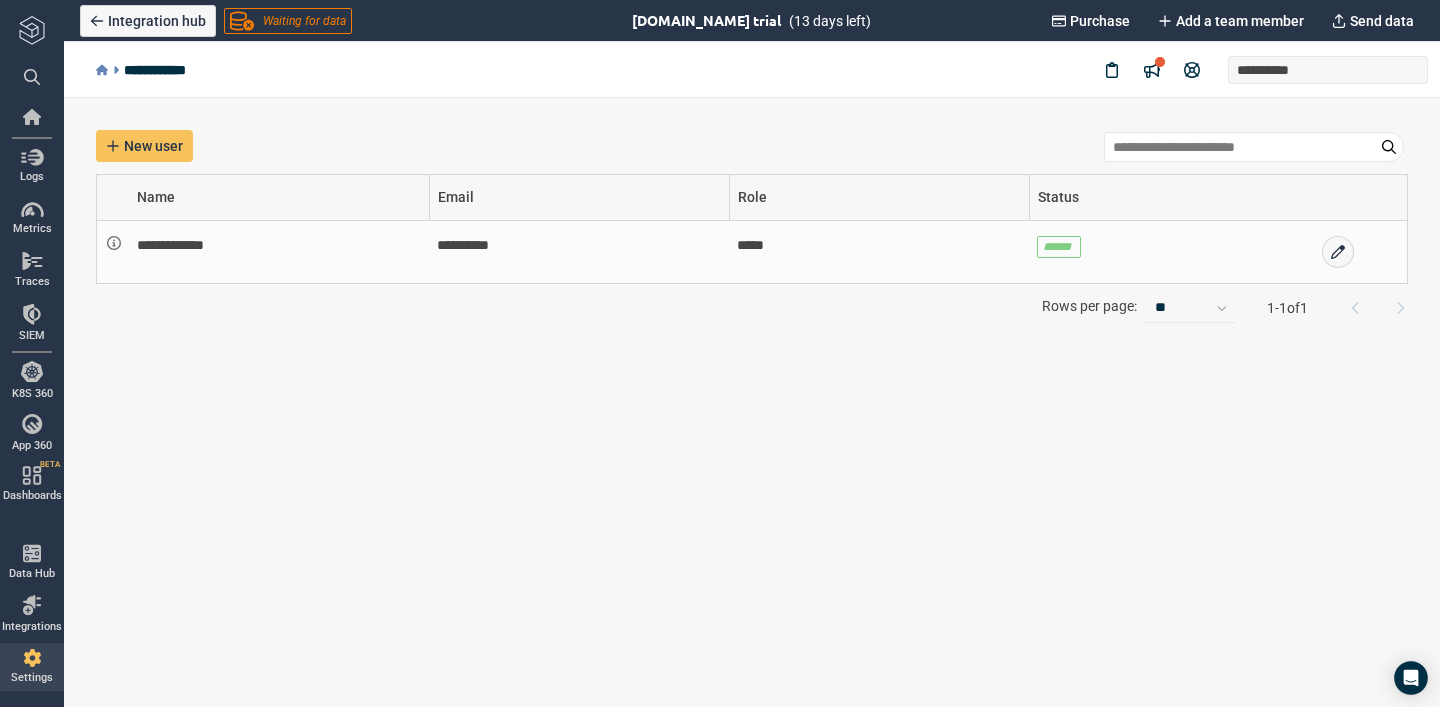 click on "**********" at bounding box center [279, 252] 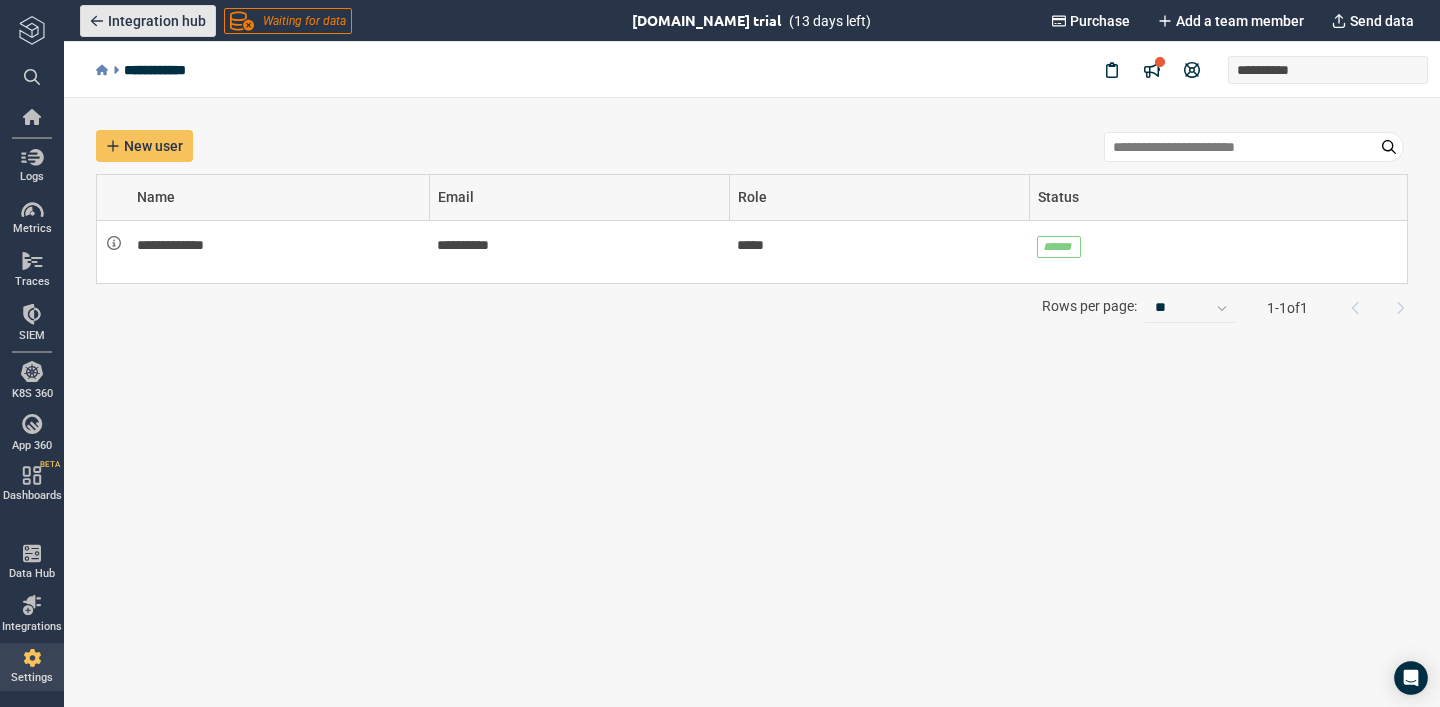 click on "Integration hub" at bounding box center [157, 21] 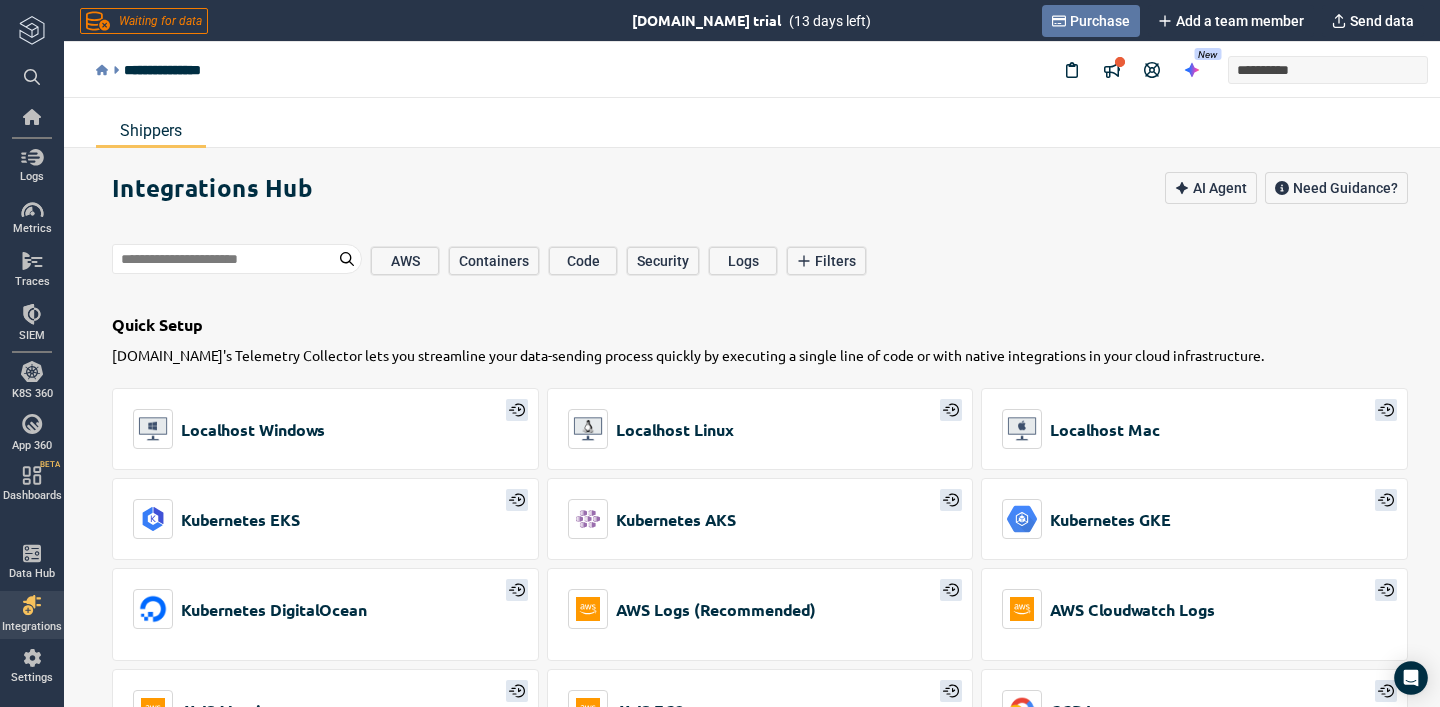 click on "Purchase" at bounding box center [1100, 21] 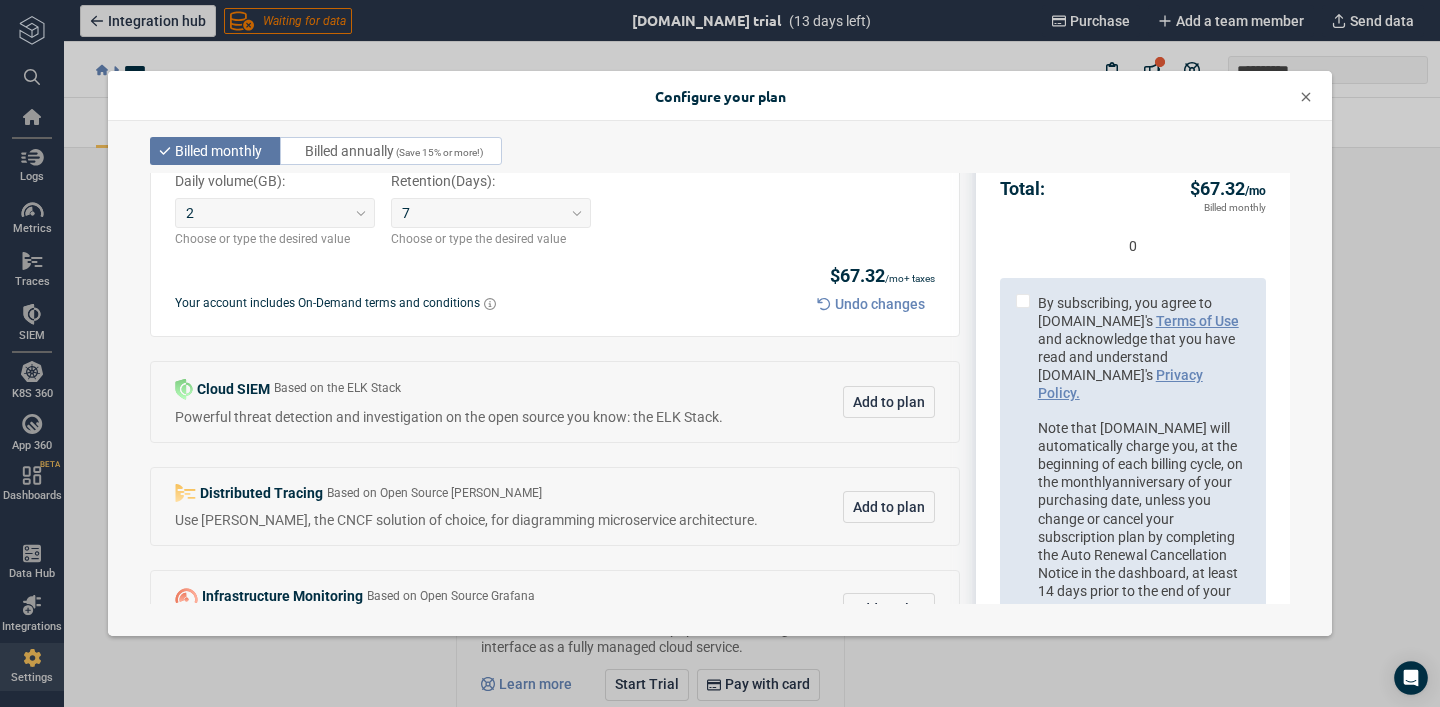 scroll, scrollTop: 0, scrollLeft: 0, axis: both 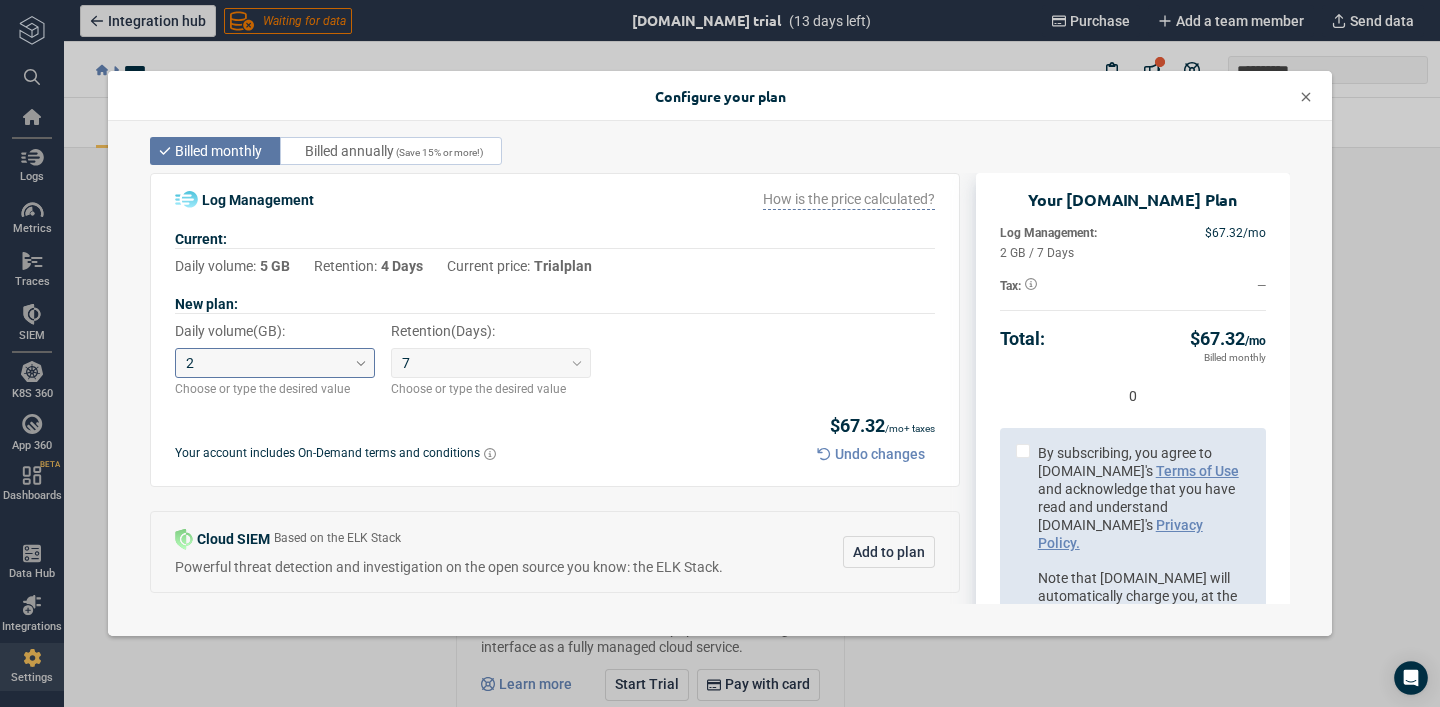 click 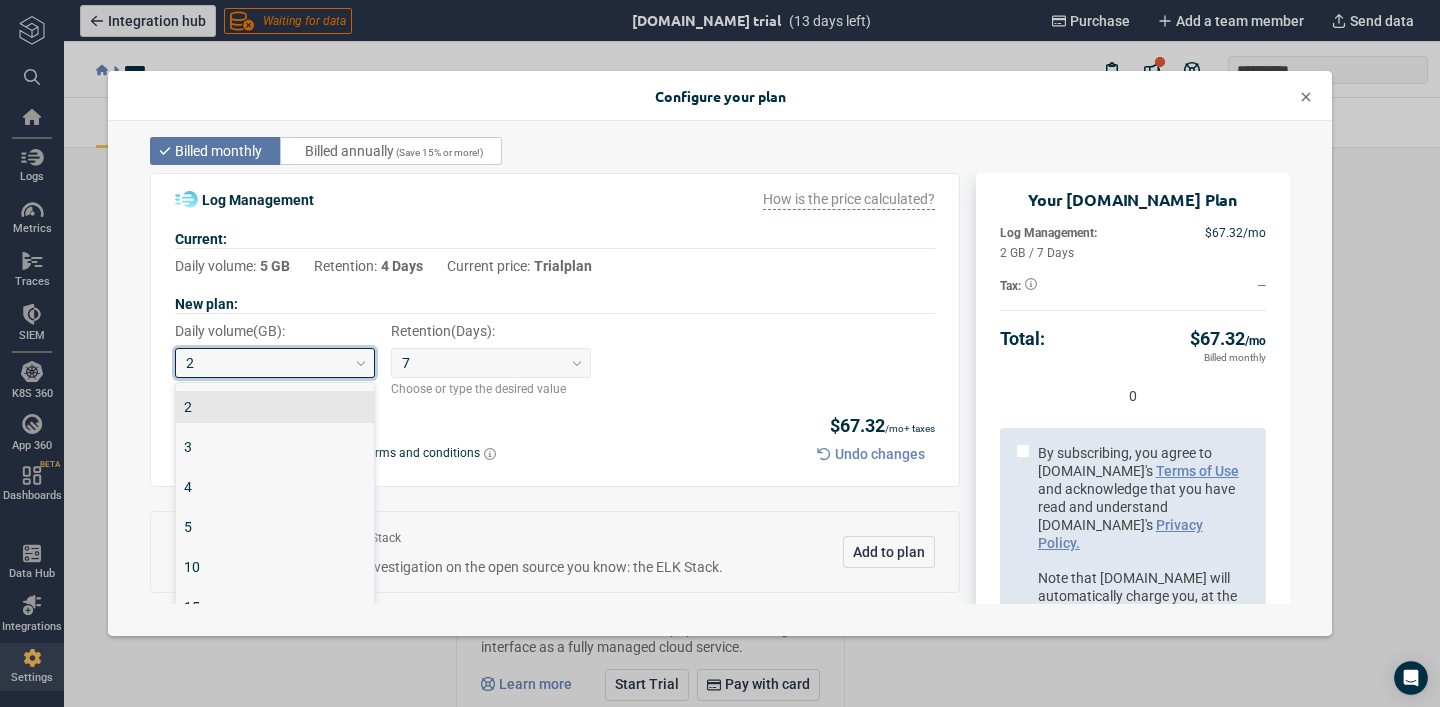 click at bounding box center [361, 363] 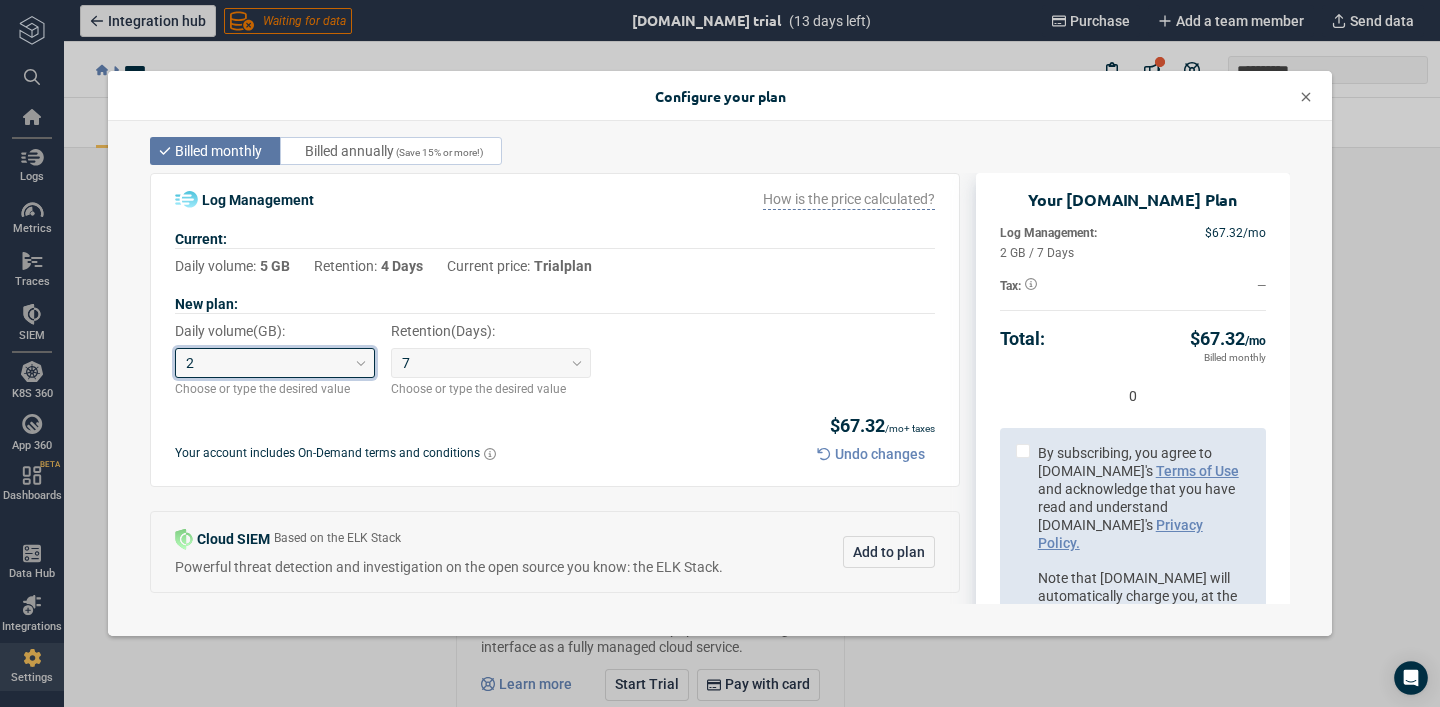 click on "New plan: Daily volume  ( [GEOGRAPHIC_DATA] ):       0 results available. Daily volume select is focused ,type to refine list, press Down to open the menu,  2 Choose or type the desired value Retention  ( Days ): 7 Choose or type the desired value" at bounding box center (555, 346) 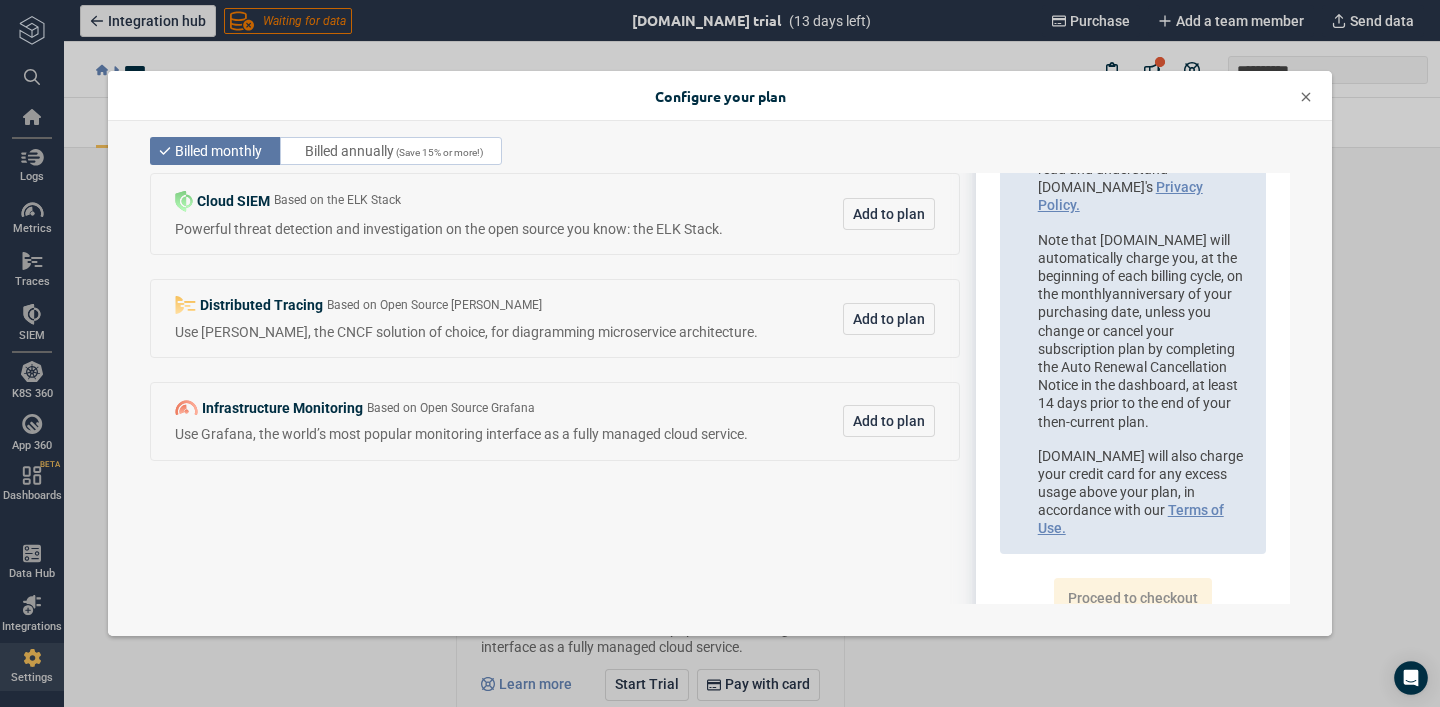 scroll, scrollTop: 0, scrollLeft: 0, axis: both 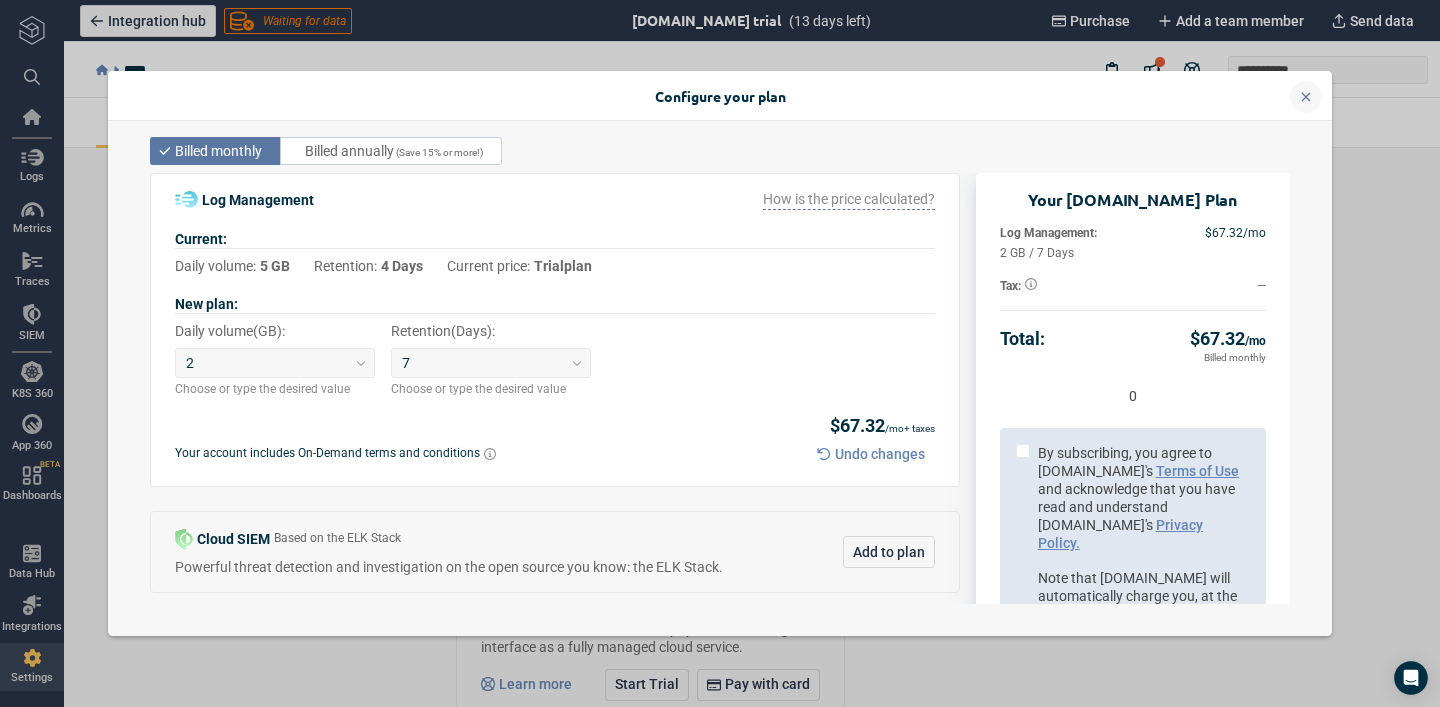 click at bounding box center [1306, 97] 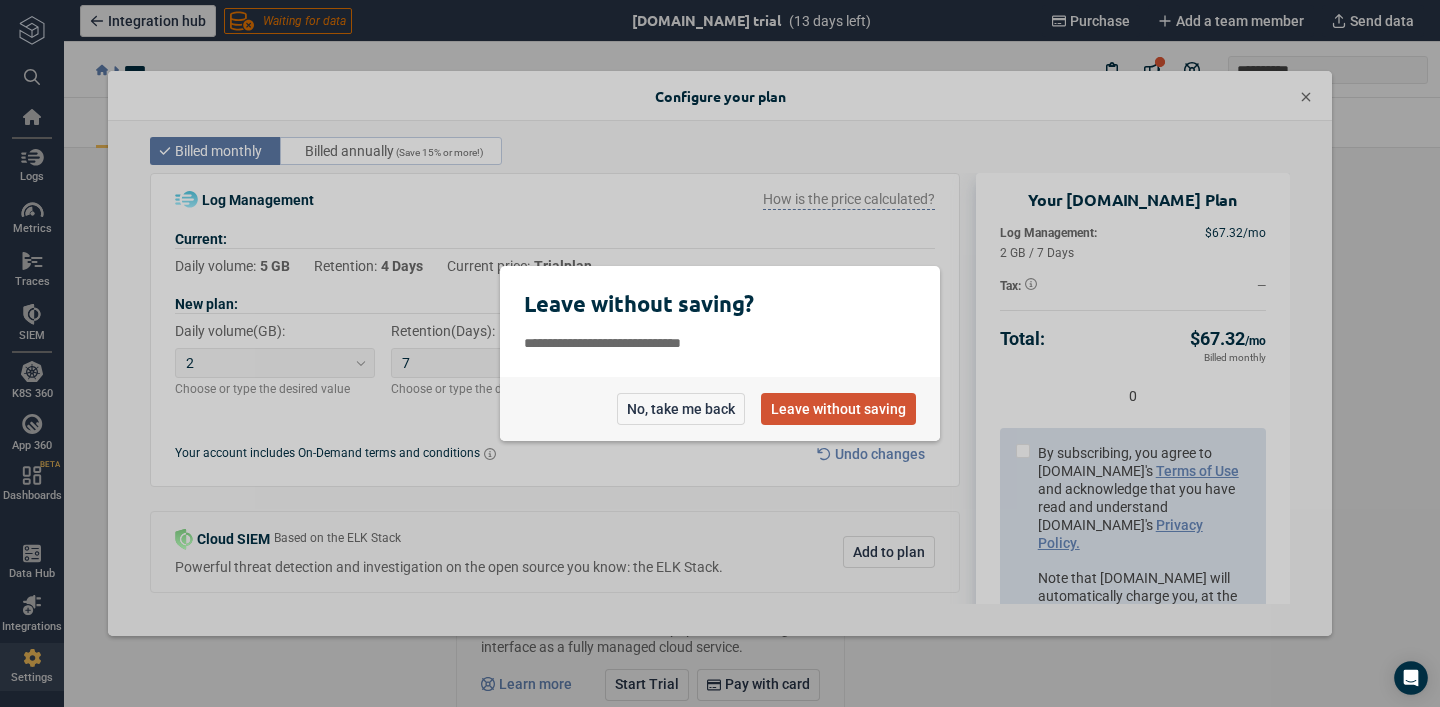 click on "Leave without saving" at bounding box center (838, 409) 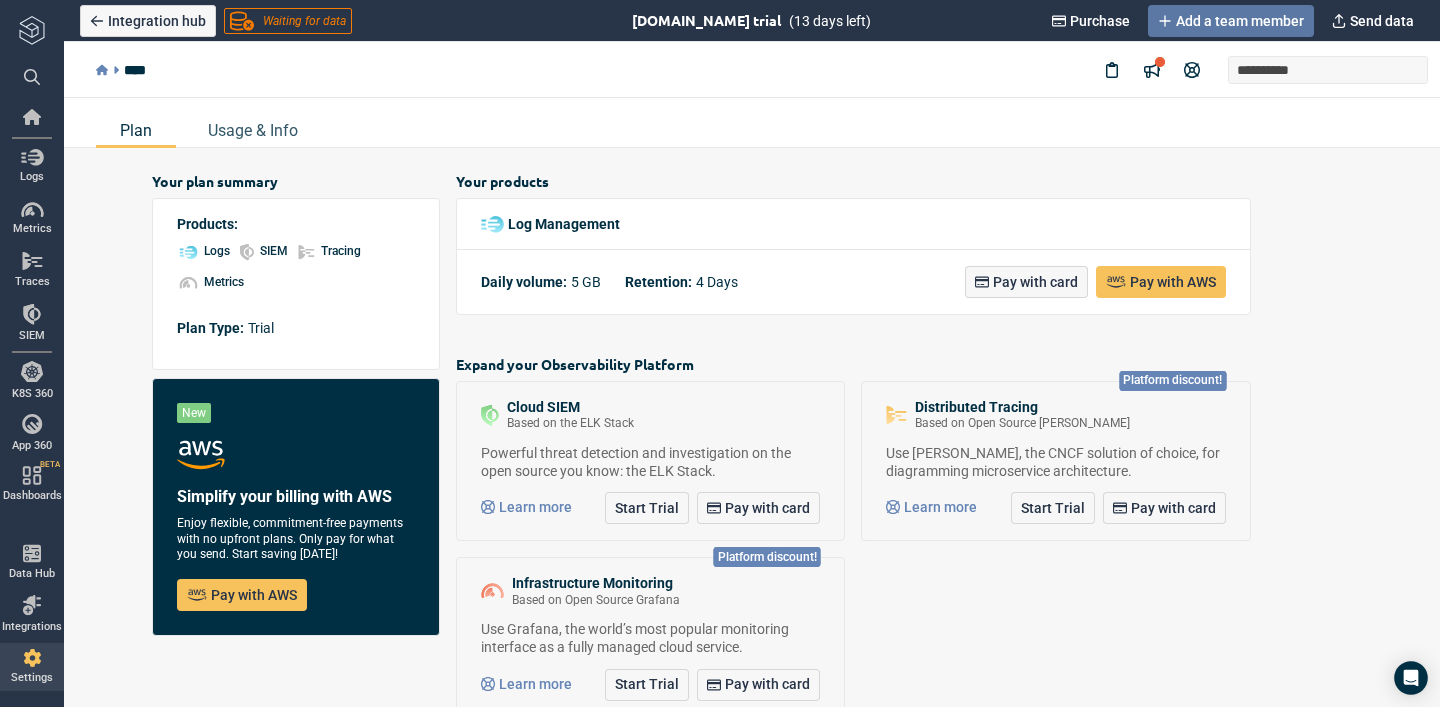 click on "Add a team member" at bounding box center (1240, 21) 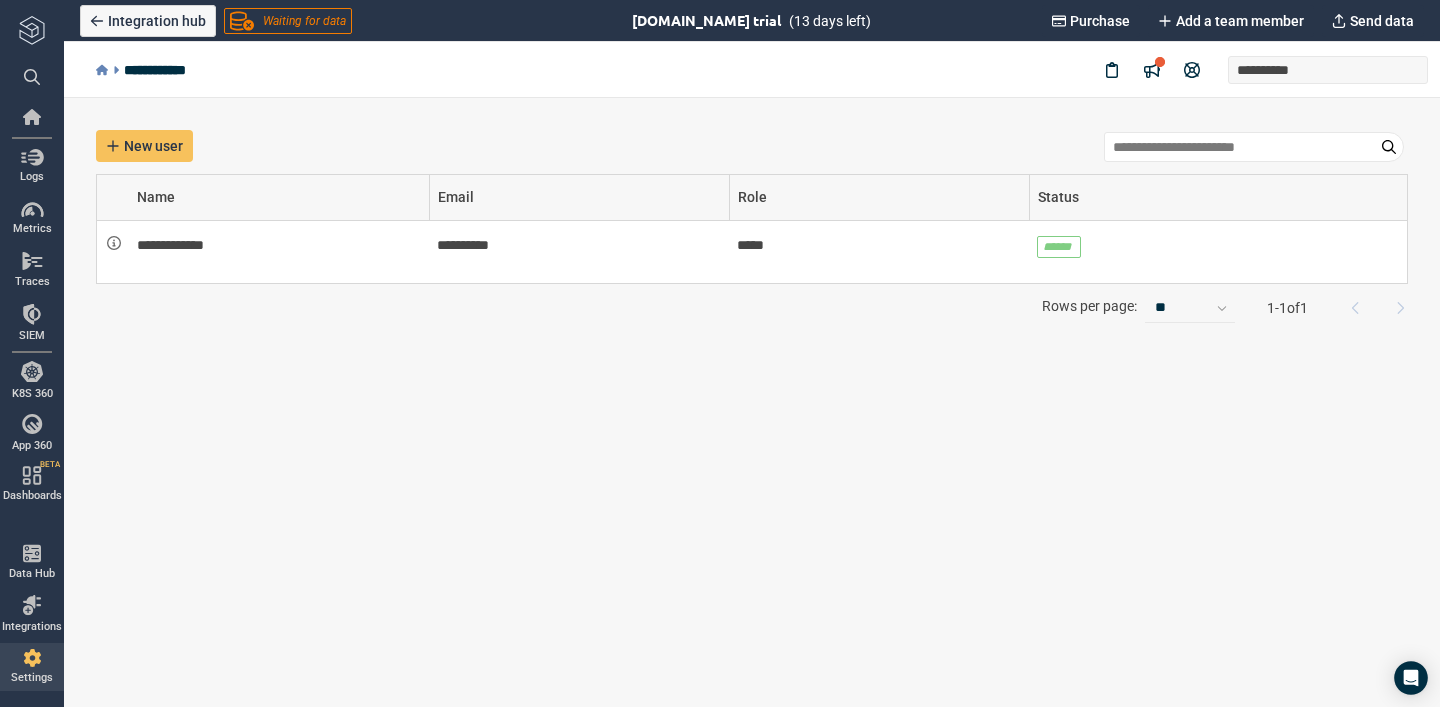 click on "**********" at bounding box center (752, 402) 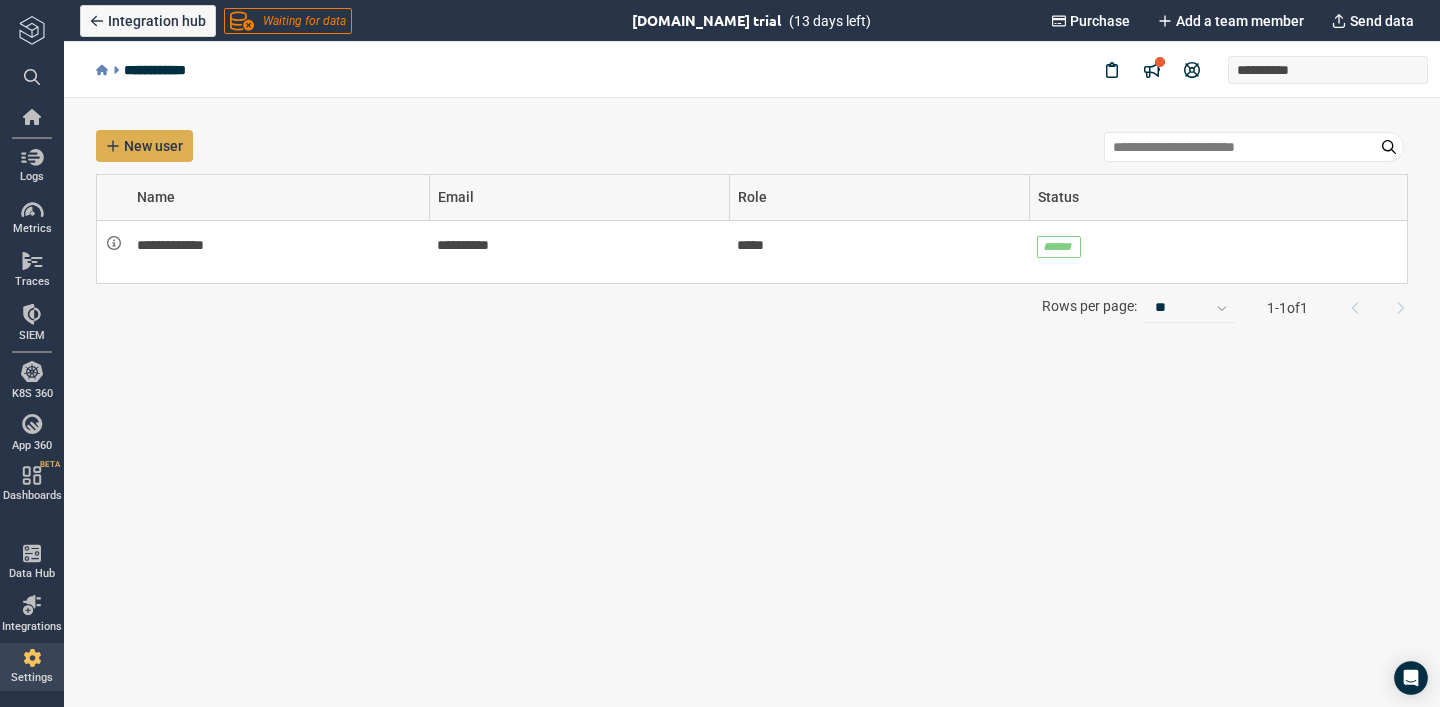 click on "New user" at bounding box center (153, 146) 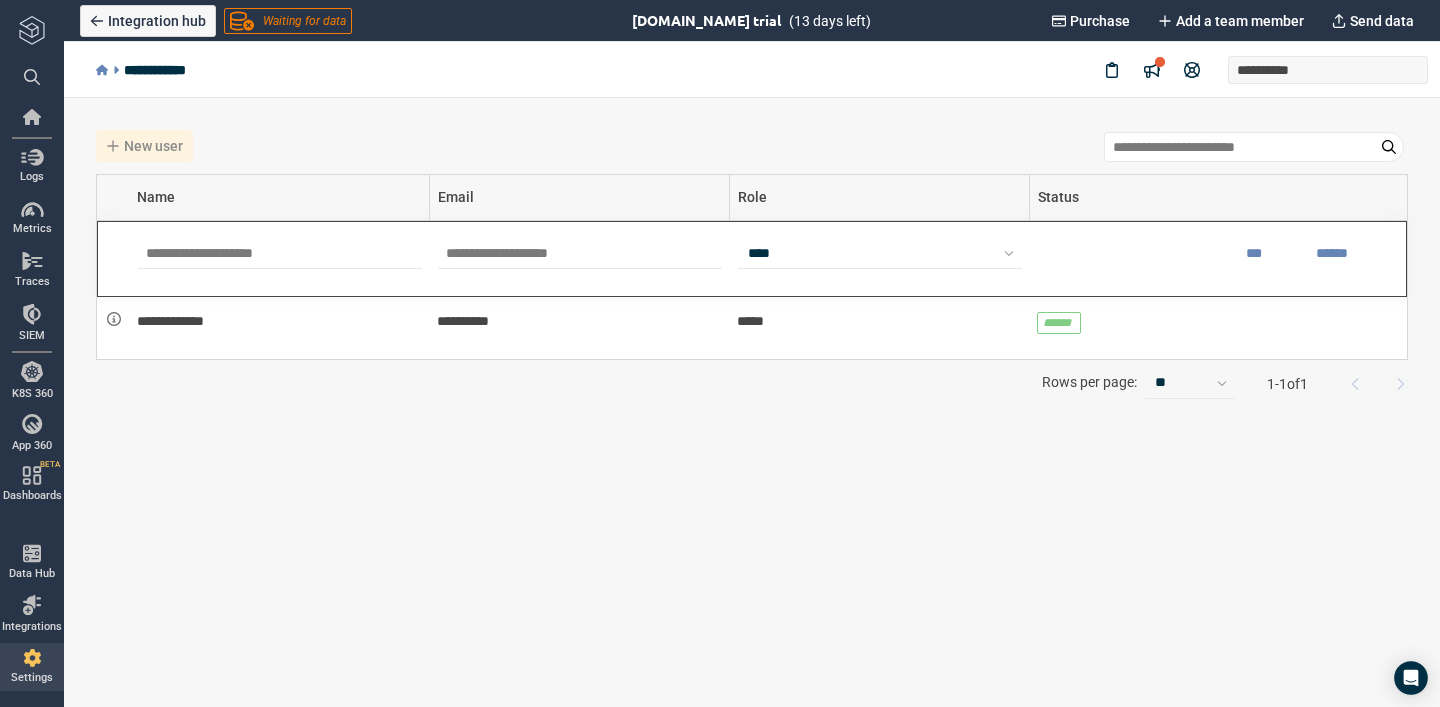 click on "New user" at bounding box center (752, 146) 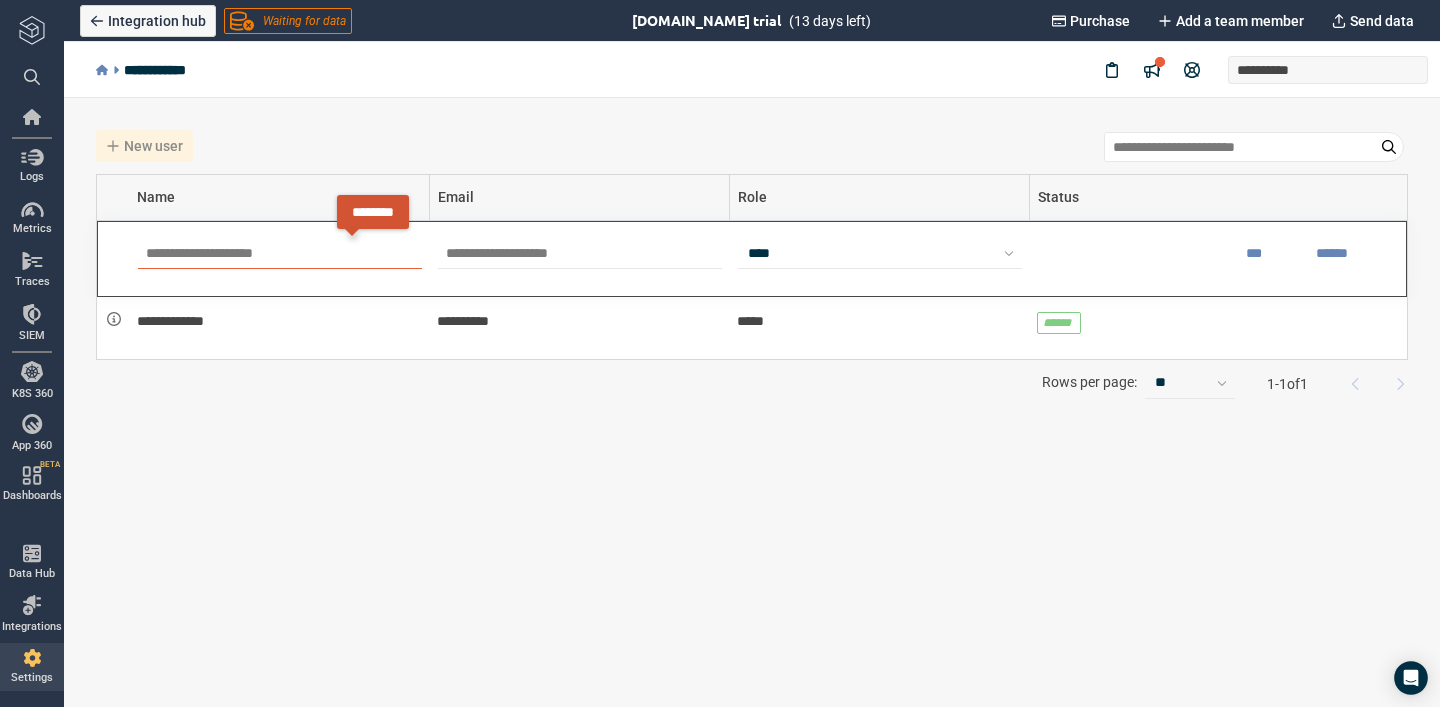 click 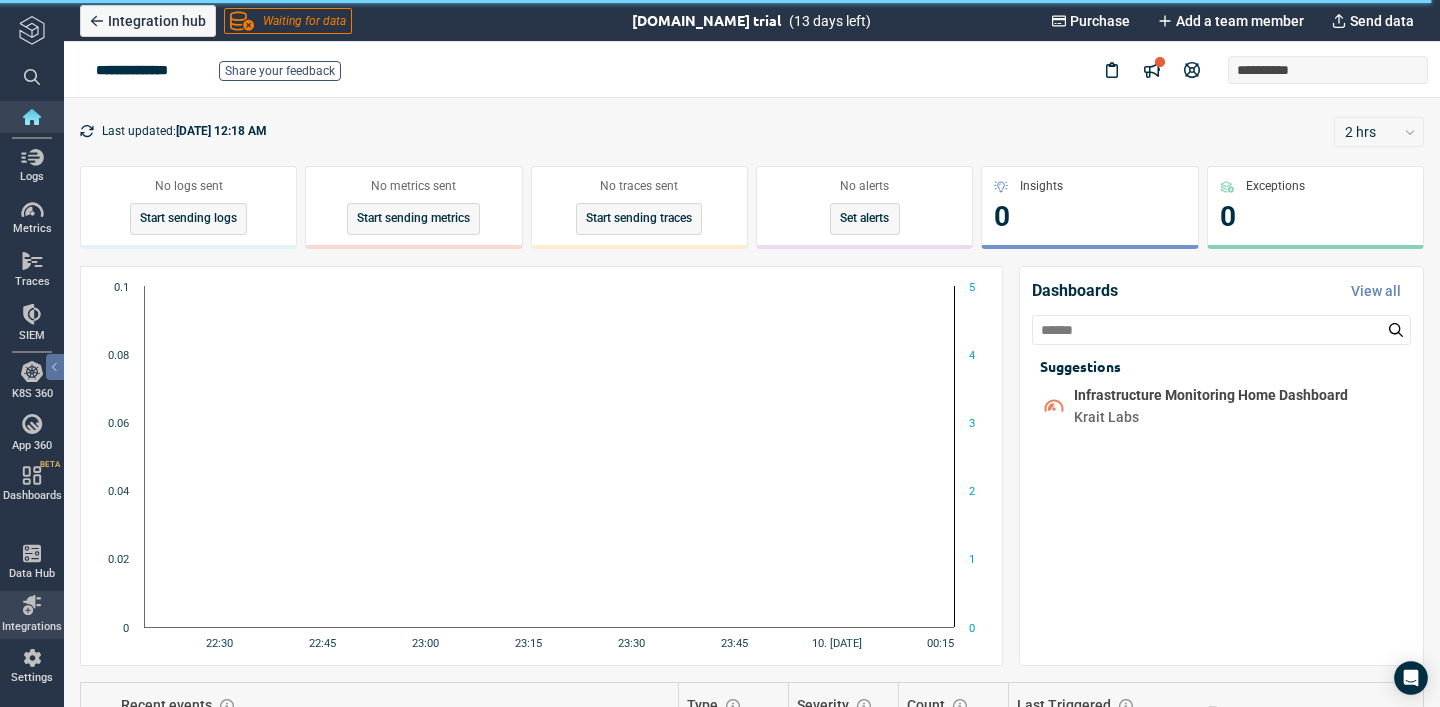 click on "Integrations" at bounding box center [32, 627] 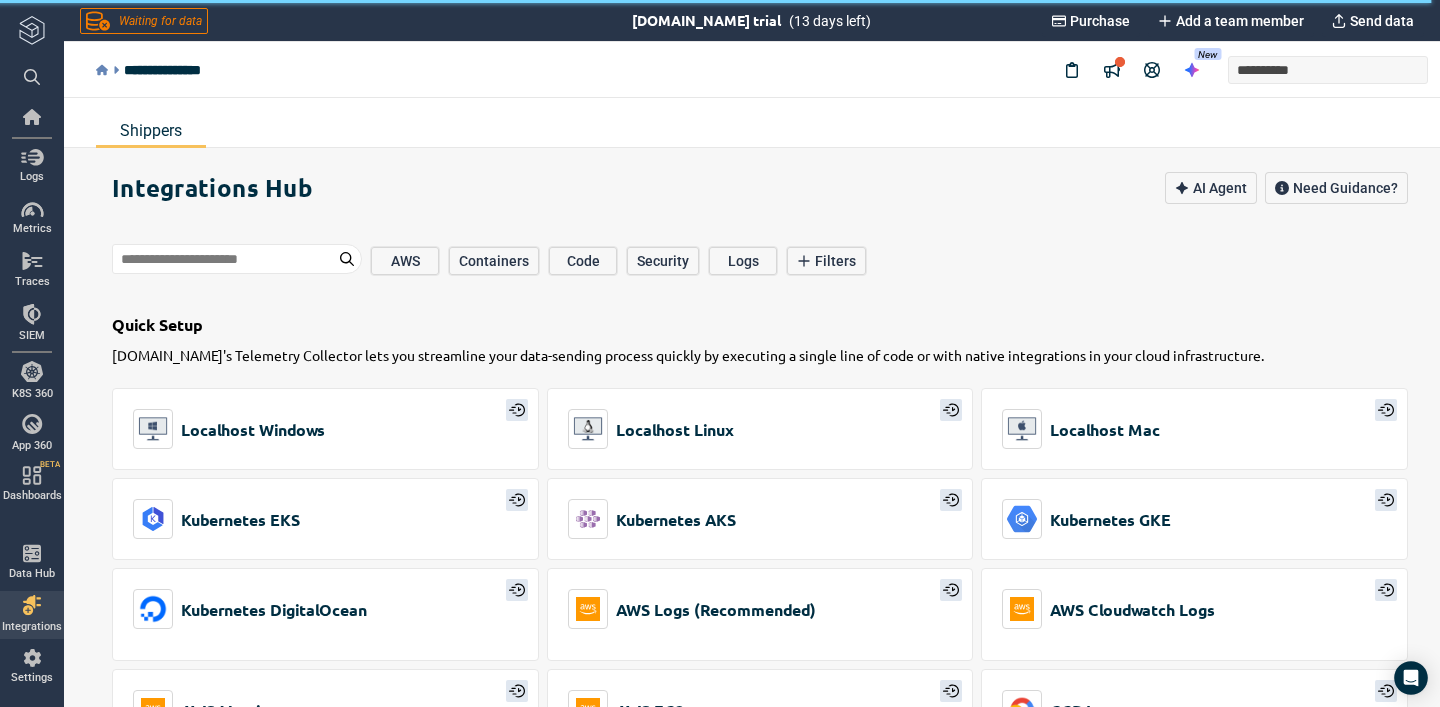 type on "*" 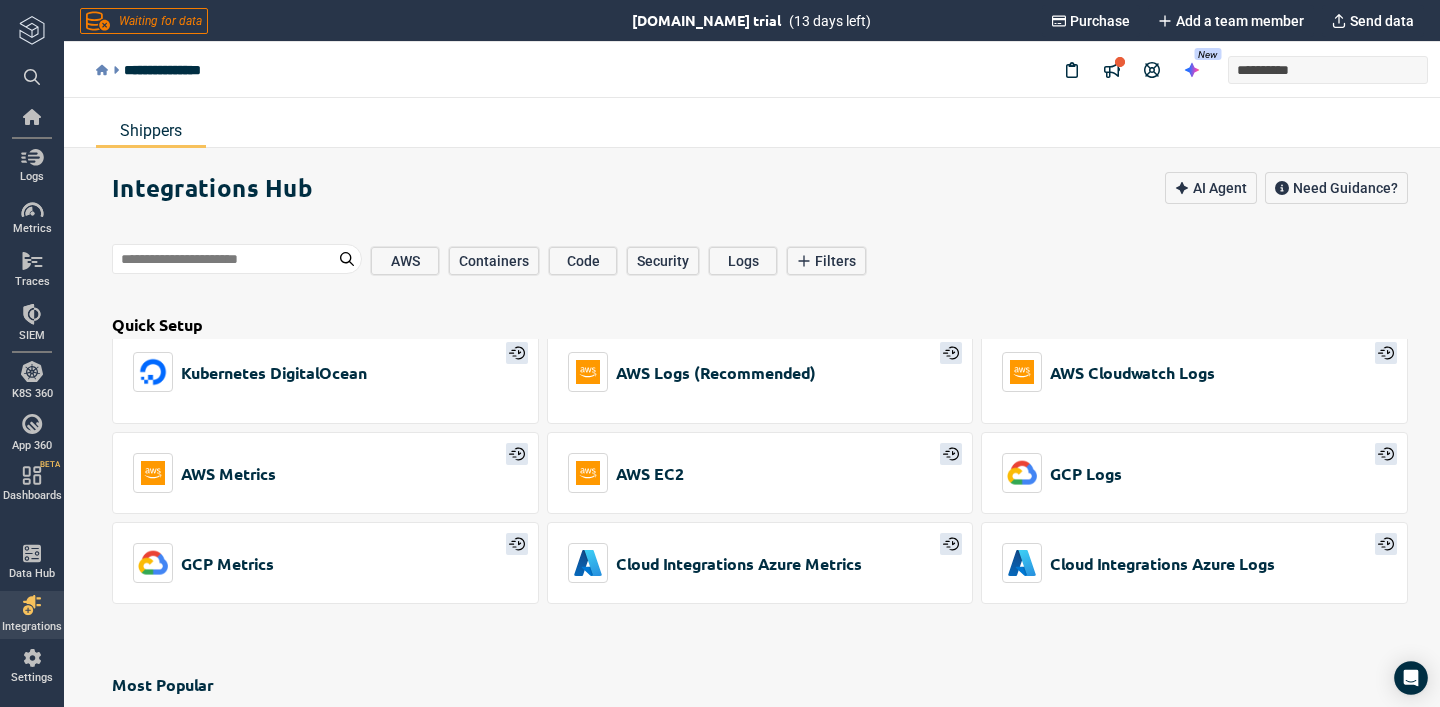 scroll, scrollTop: 279, scrollLeft: 0, axis: vertical 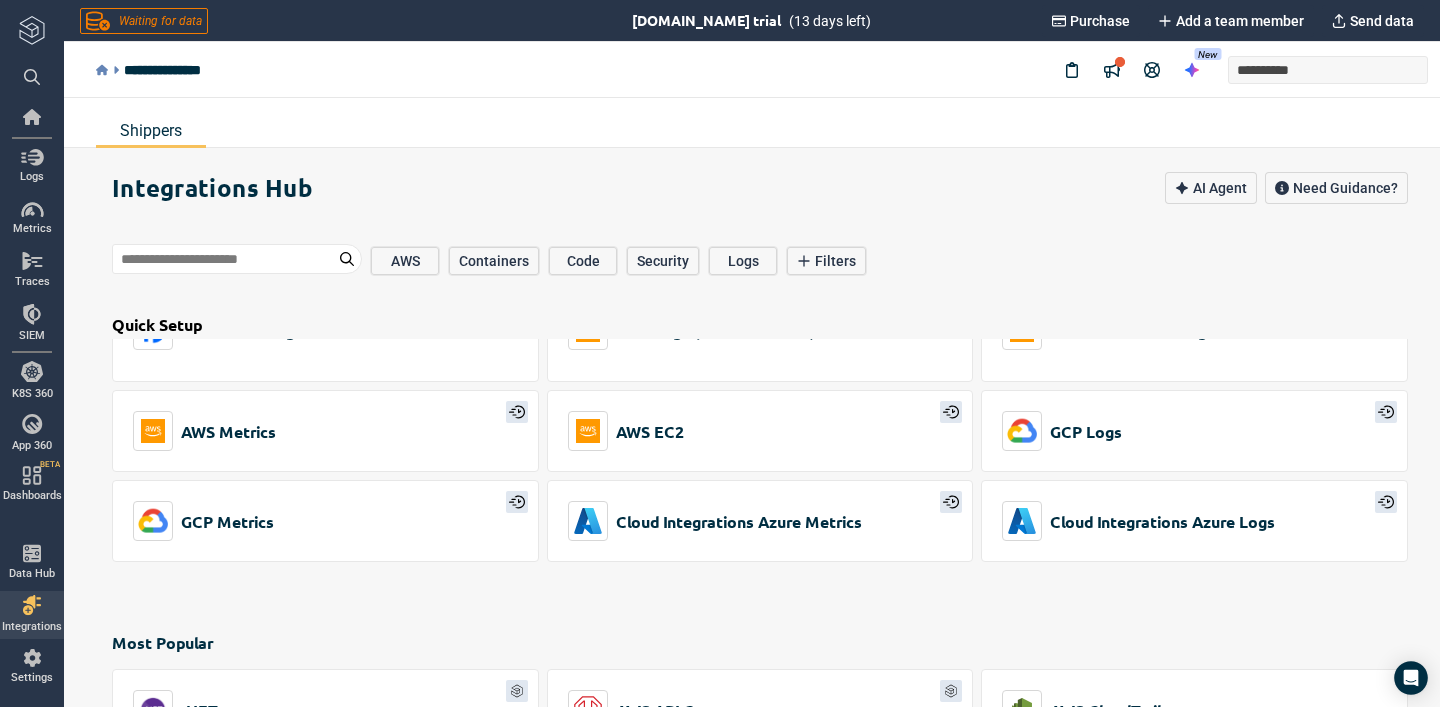 click on "Integrations Hub AI Agent Need Guidance? AWS Containers Code Security Logs Filters Select... Quick Setup [DOMAIN_NAME]'s Telemetry Collector lets you streamline your data-sending process quickly by executing a single line of code or with native integrations in your cloud infrastructure. Localhost Windows Localhost Linux Localhost Mac Kubernetes EKS Kubernetes AKS Kubernetes GKE Kubernetes DigitalOcean AWS Logs (Recommended) AWS Cloudwatch Logs AWS Metrics AWS EC2 GCP Logs GCP Metrics Cloud Integrations Azure Metrics Cloud Integrations Azure Logs Most Popular .NET AWS API Gateway AWS CloudTrail AWS S3 Bucket cAdvisor cURL Docker Fluentd HTTP [PERSON_NAME] Java Kubernetes Linux Operating System Mac Operating System Node.js OpenTelemetry Prometheus Remote Write Python Rsyslog Telegraf Windows Operating System Access Management Active Directory via Winlogbeat Auth0 AWS API Gateway AWS Control Tower AWS Cross Account Azure Active Directory Azure Security Center GCP API Gateway GCP Identity and Access Management JumpCloud Okta" at bounding box center [776, 452] 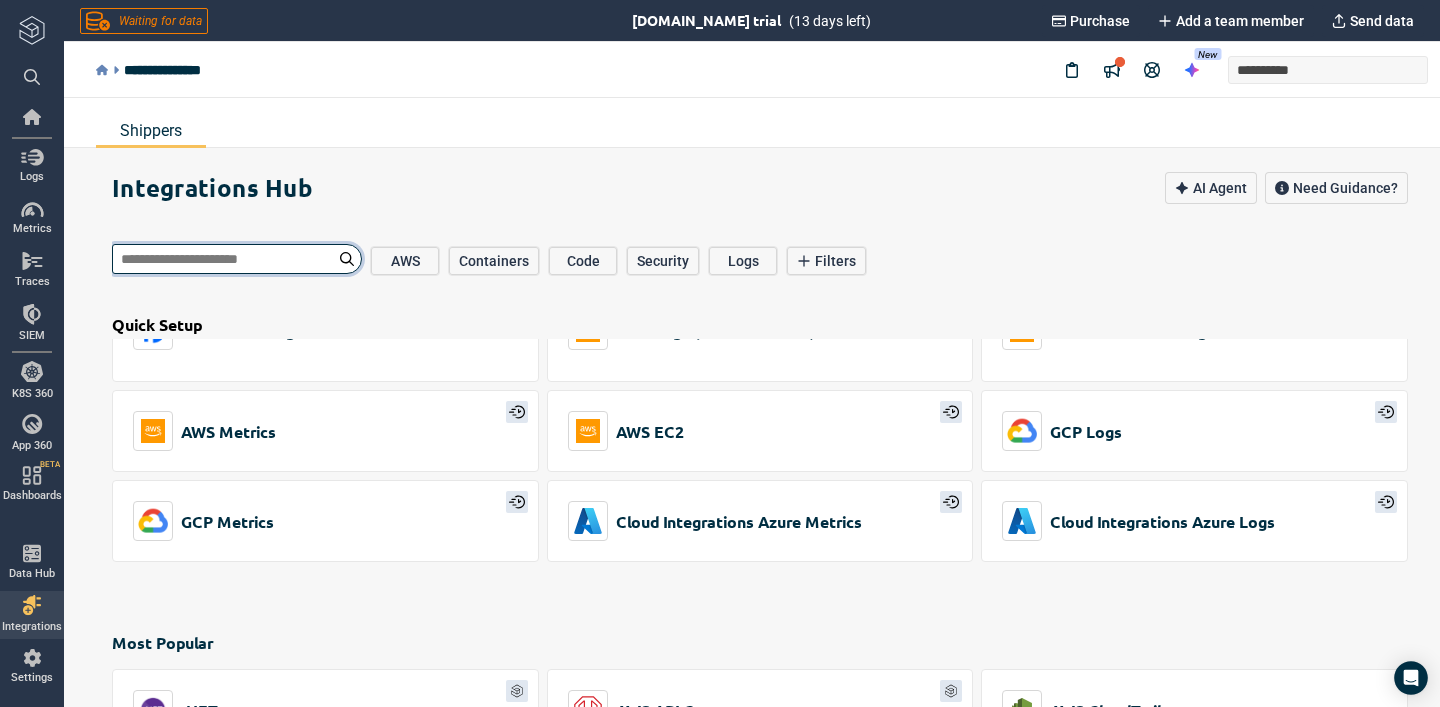 click at bounding box center [237, 259] 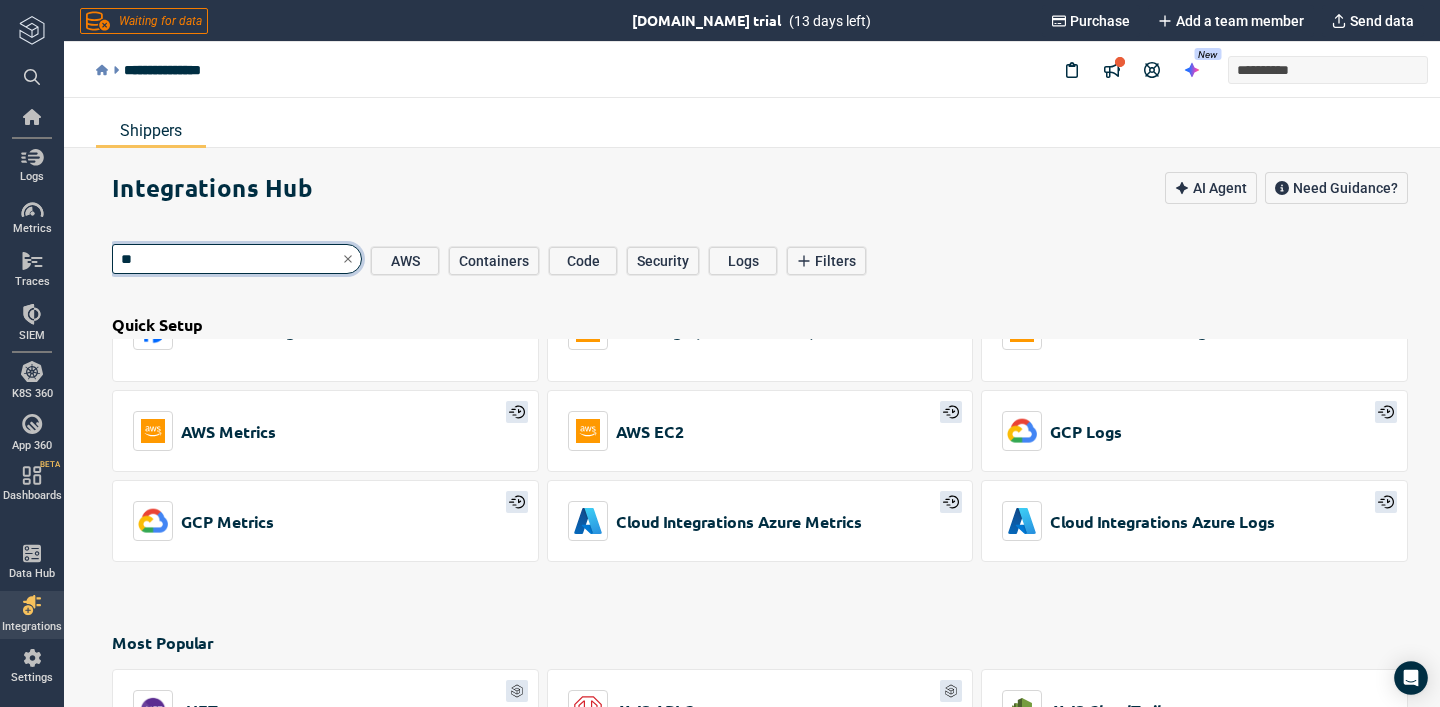 type on "***" 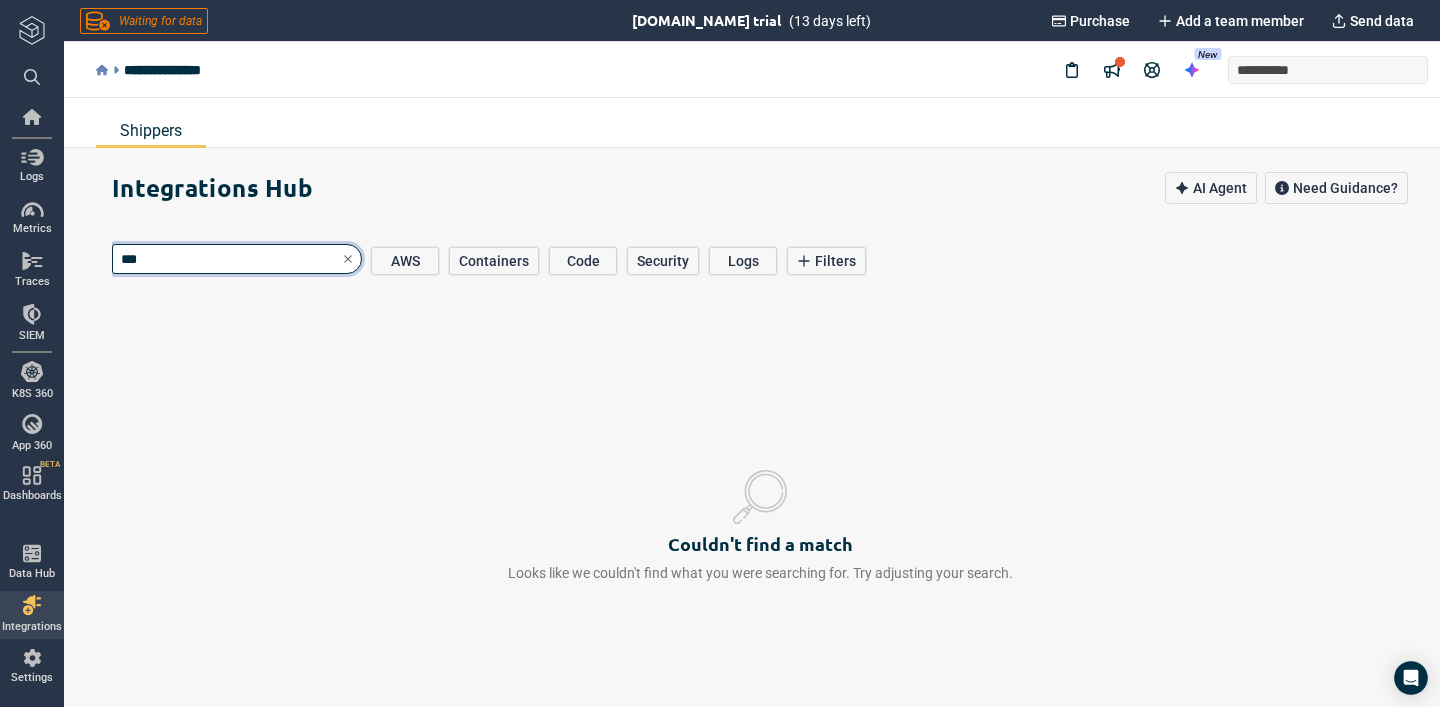 type on "*" 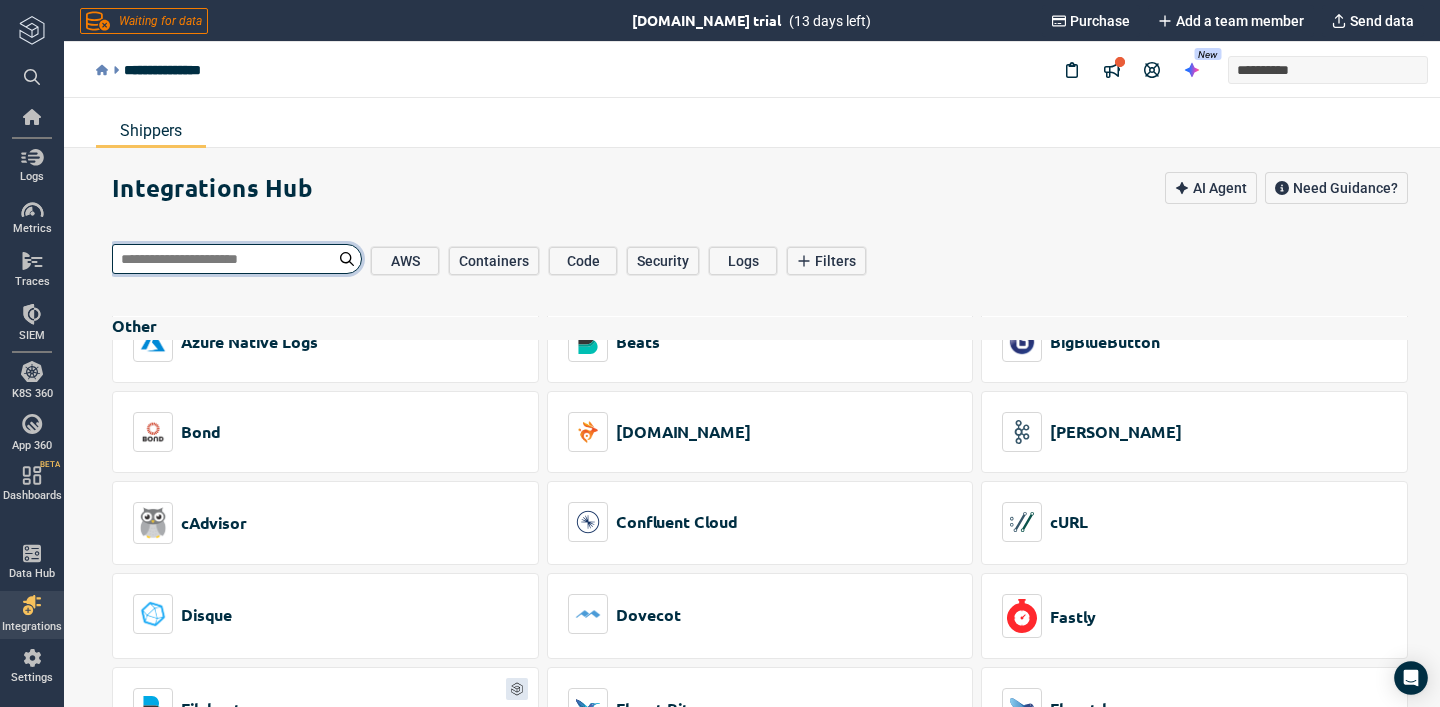 scroll, scrollTop: 12442, scrollLeft: 0, axis: vertical 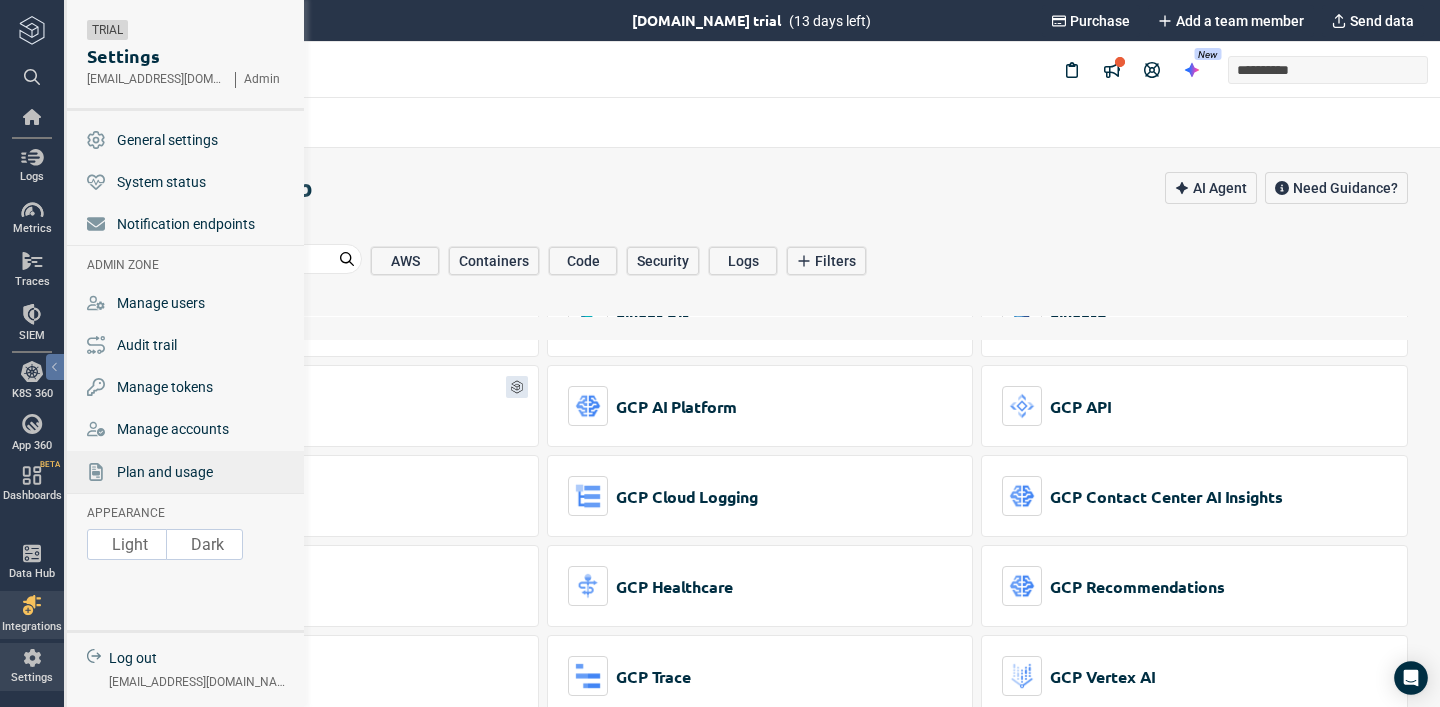 click on "Plan and usage" at bounding box center [165, 472] 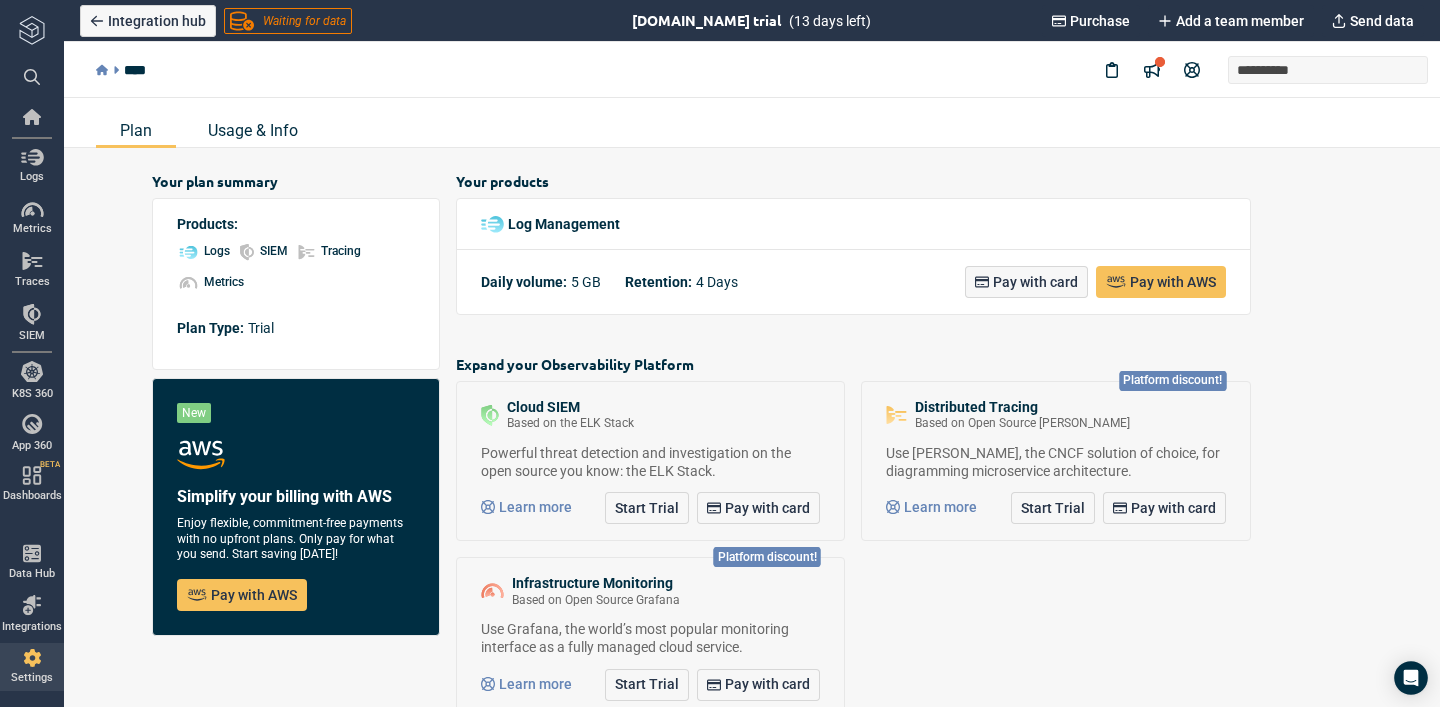 click on "Usage & Info" at bounding box center [253, 130] 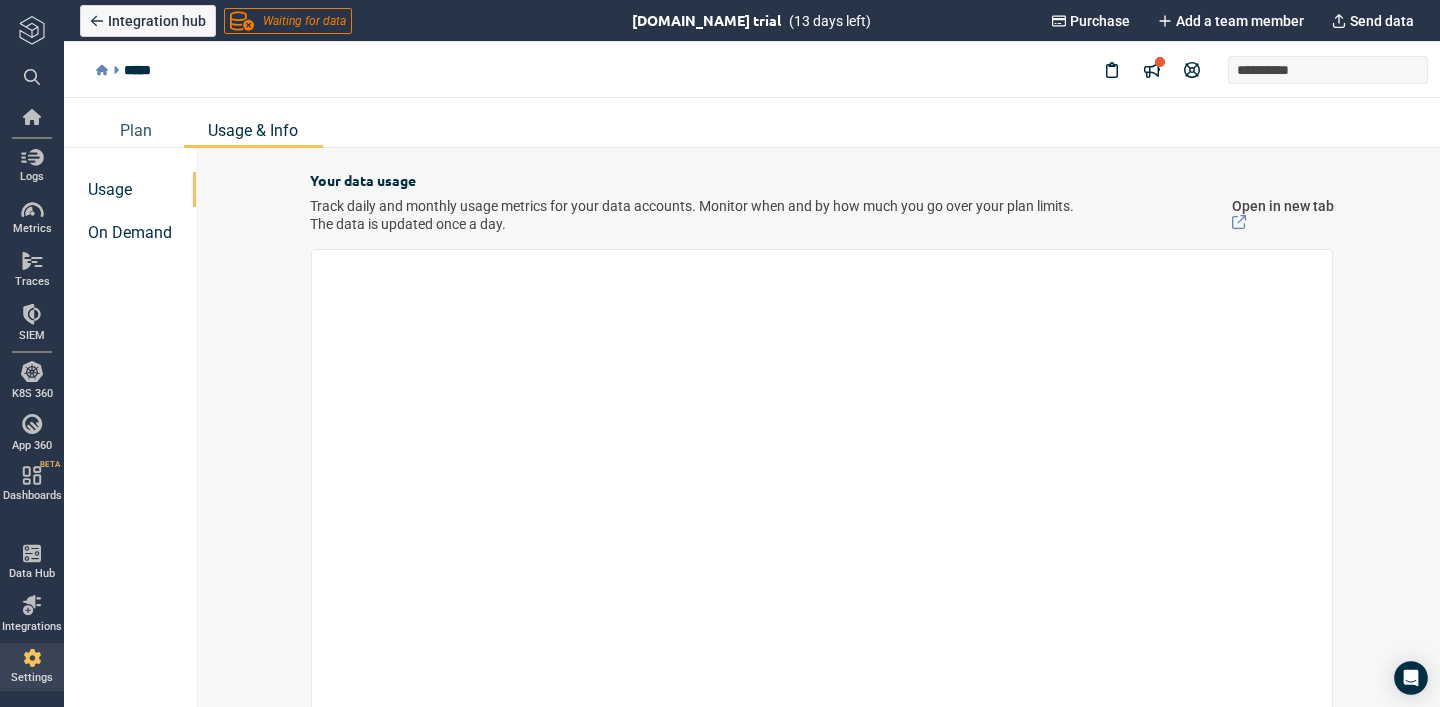 click on "On Demand" at bounding box center [130, 232] 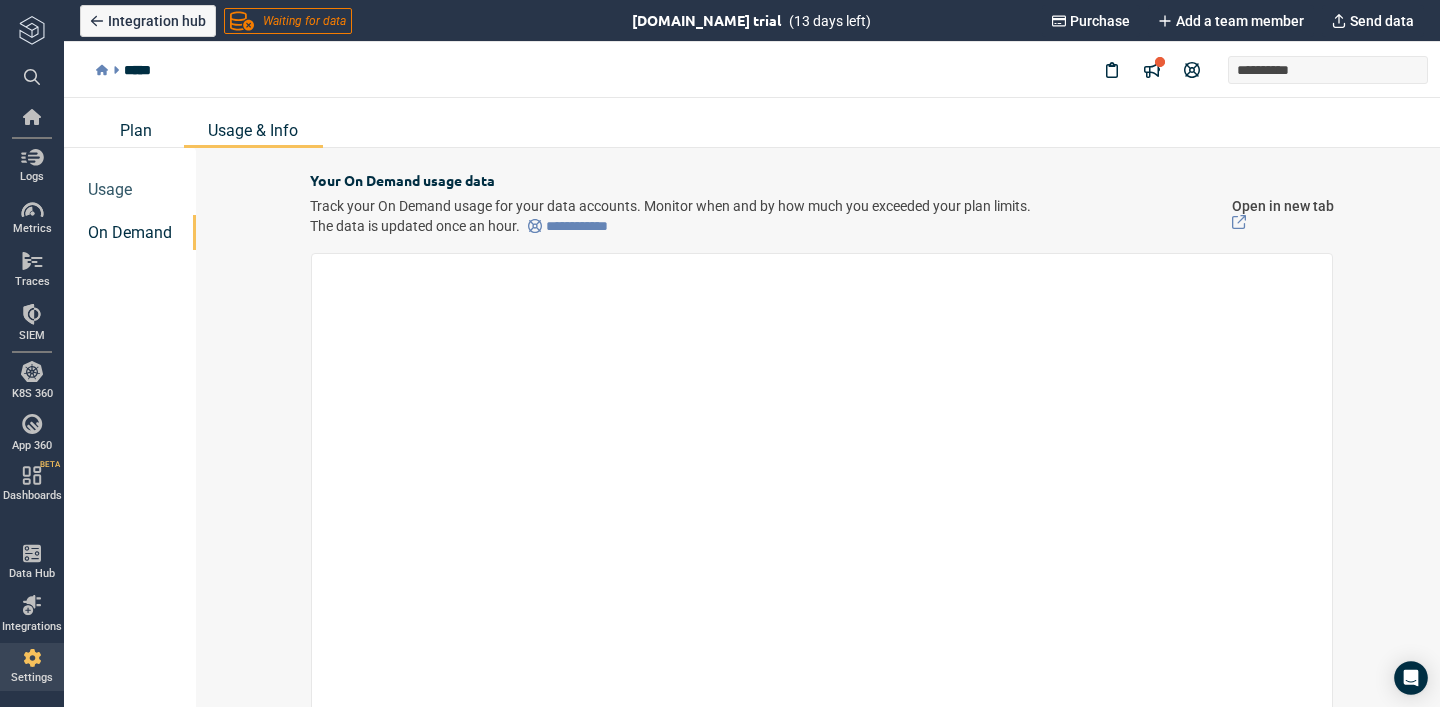 click on "Plan" at bounding box center [136, 130] 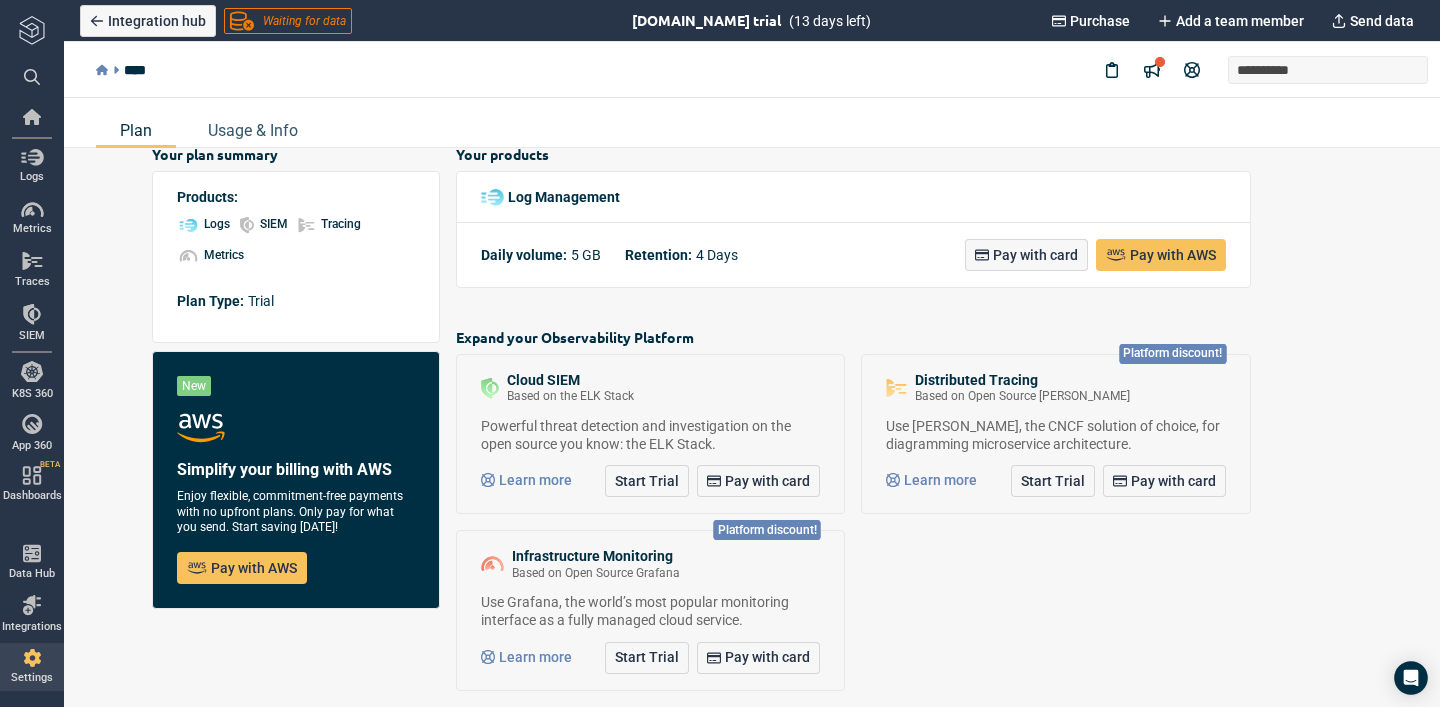scroll, scrollTop: 30, scrollLeft: 0, axis: vertical 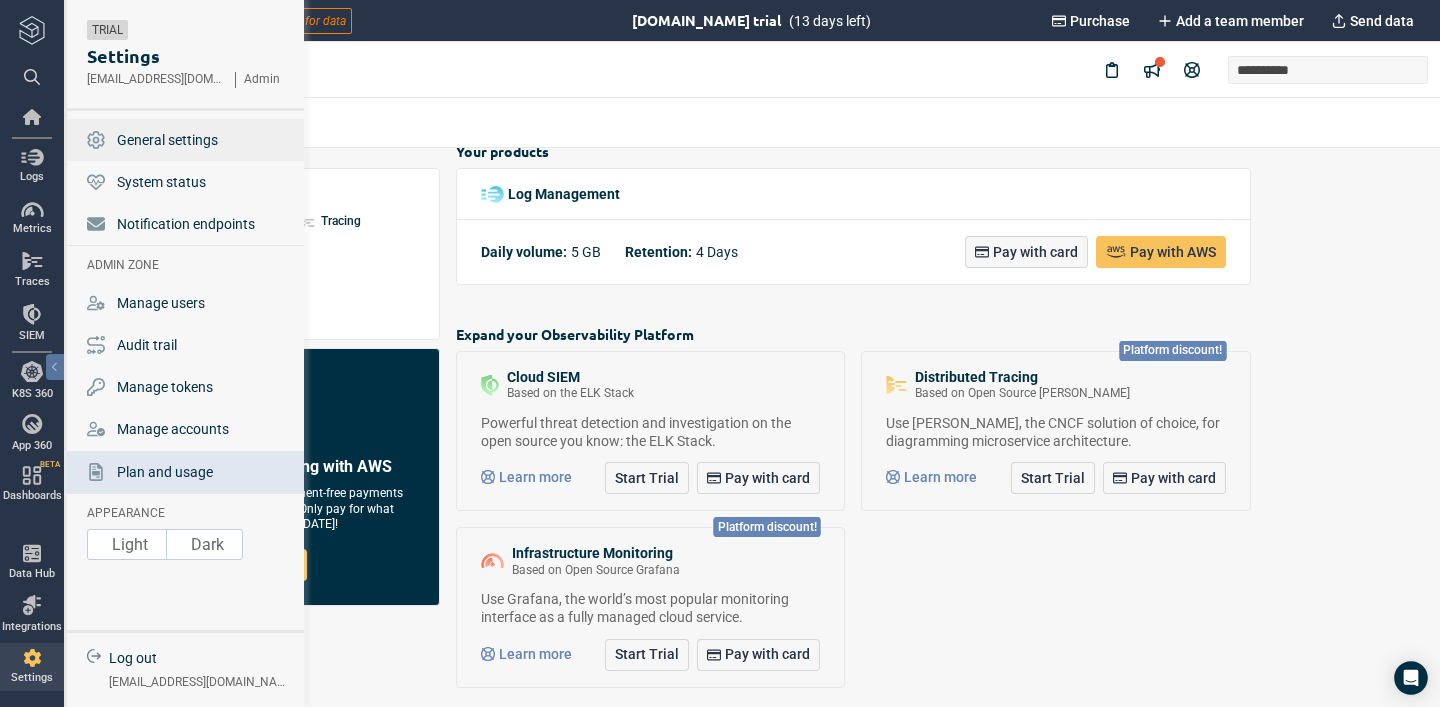 click on "General settings" at bounding box center [167, 140] 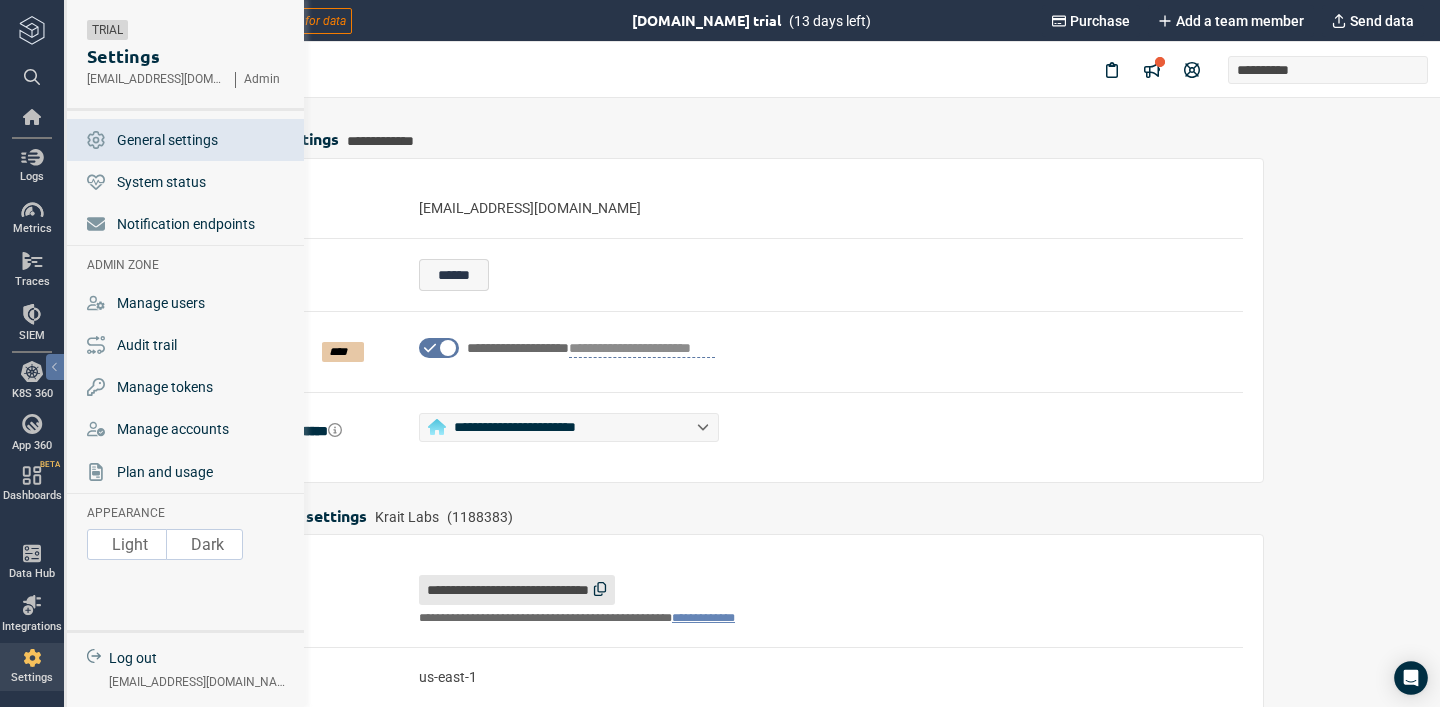 type on "*" 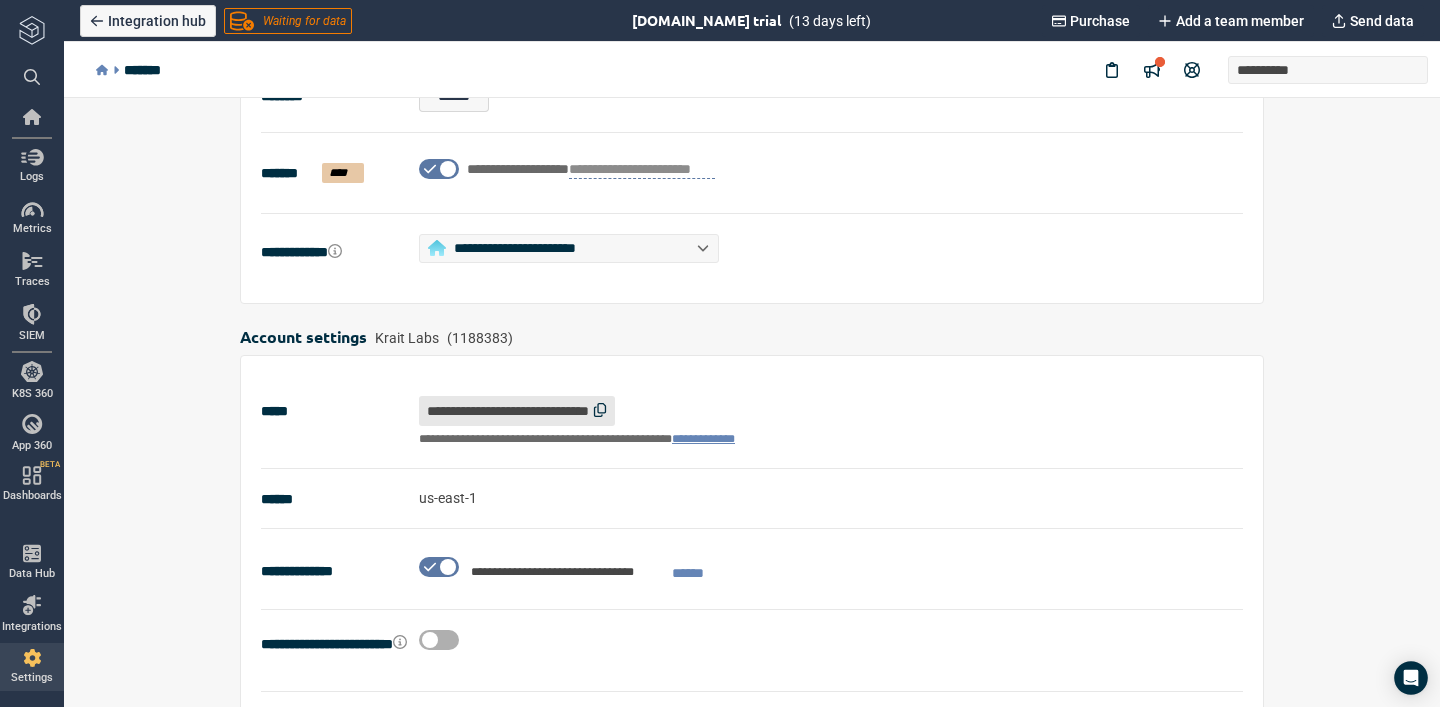 scroll, scrollTop: 0, scrollLeft: 0, axis: both 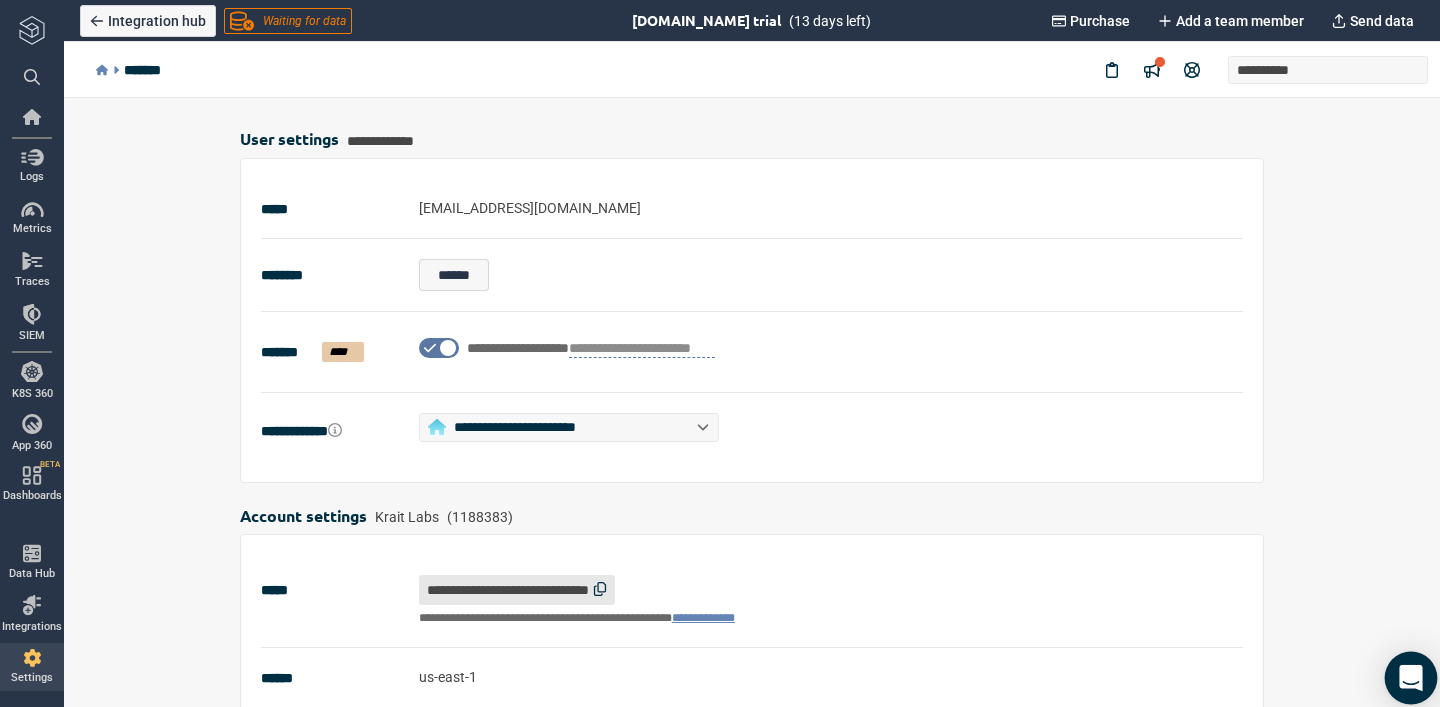 click 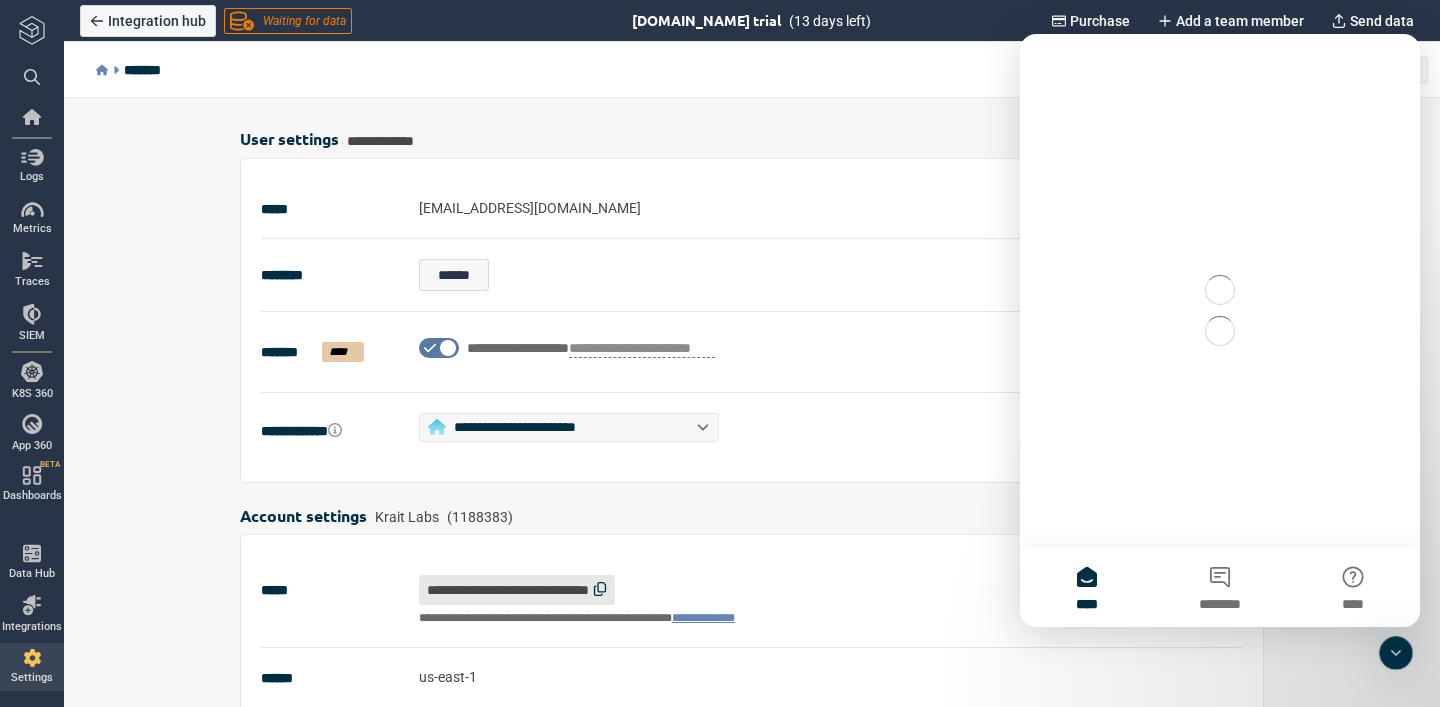 scroll, scrollTop: 0, scrollLeft: 0, axis: both 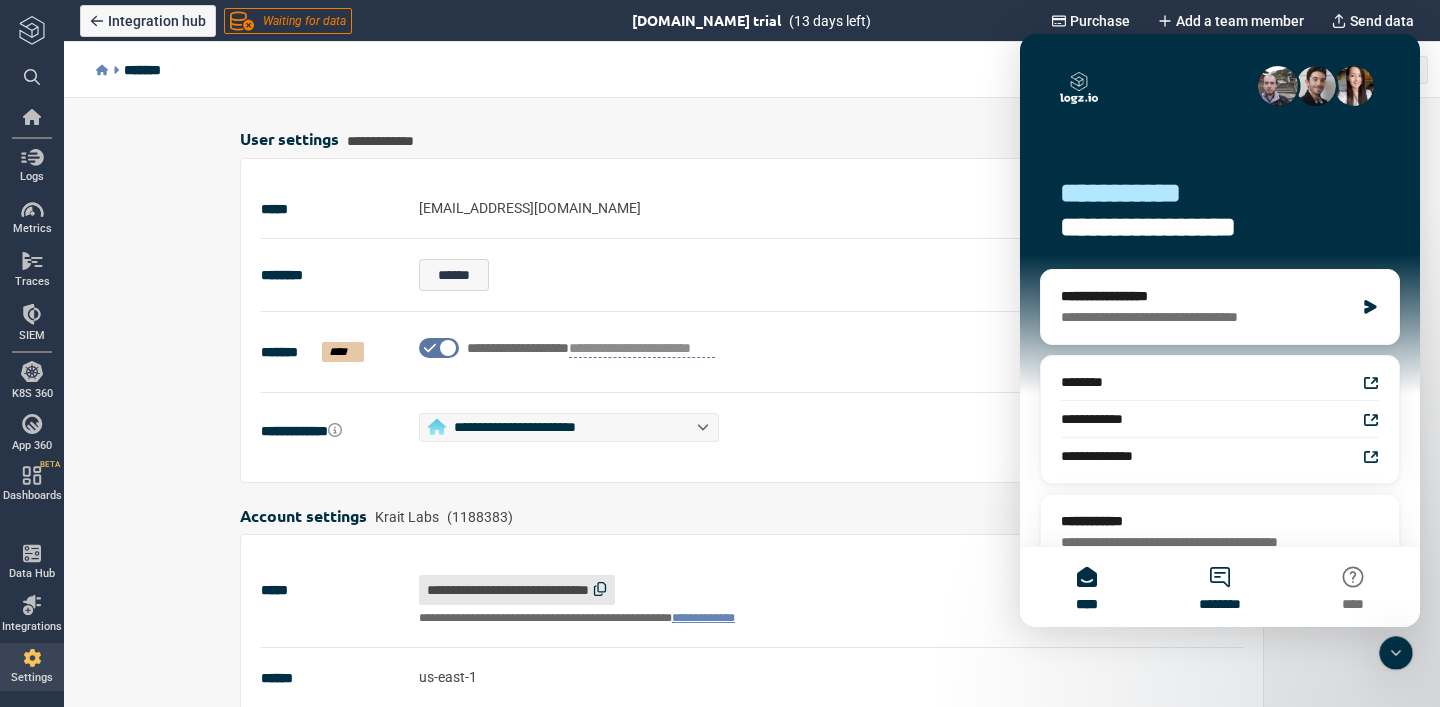 click on "********" at bounding box center (1219, 587) 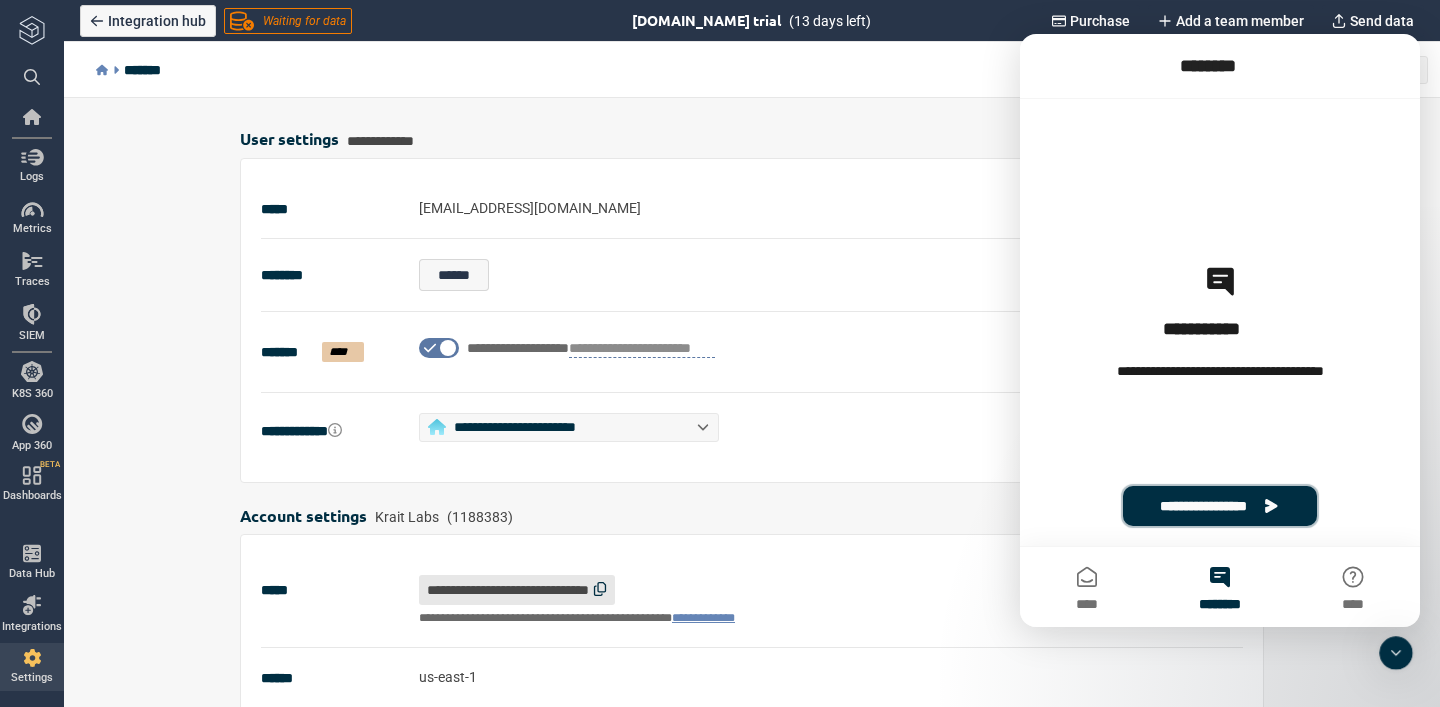 click on "**********" at bounding box center [1220, 506] 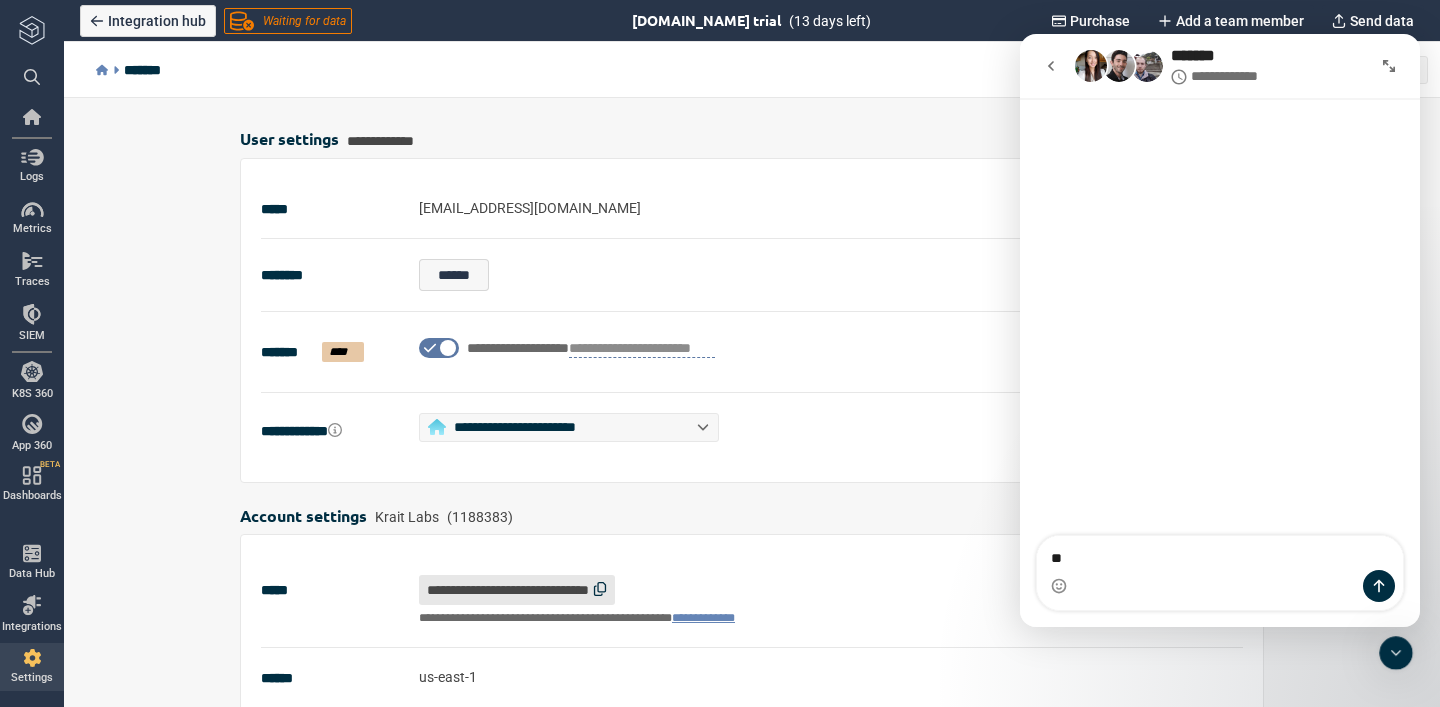 type on "*" 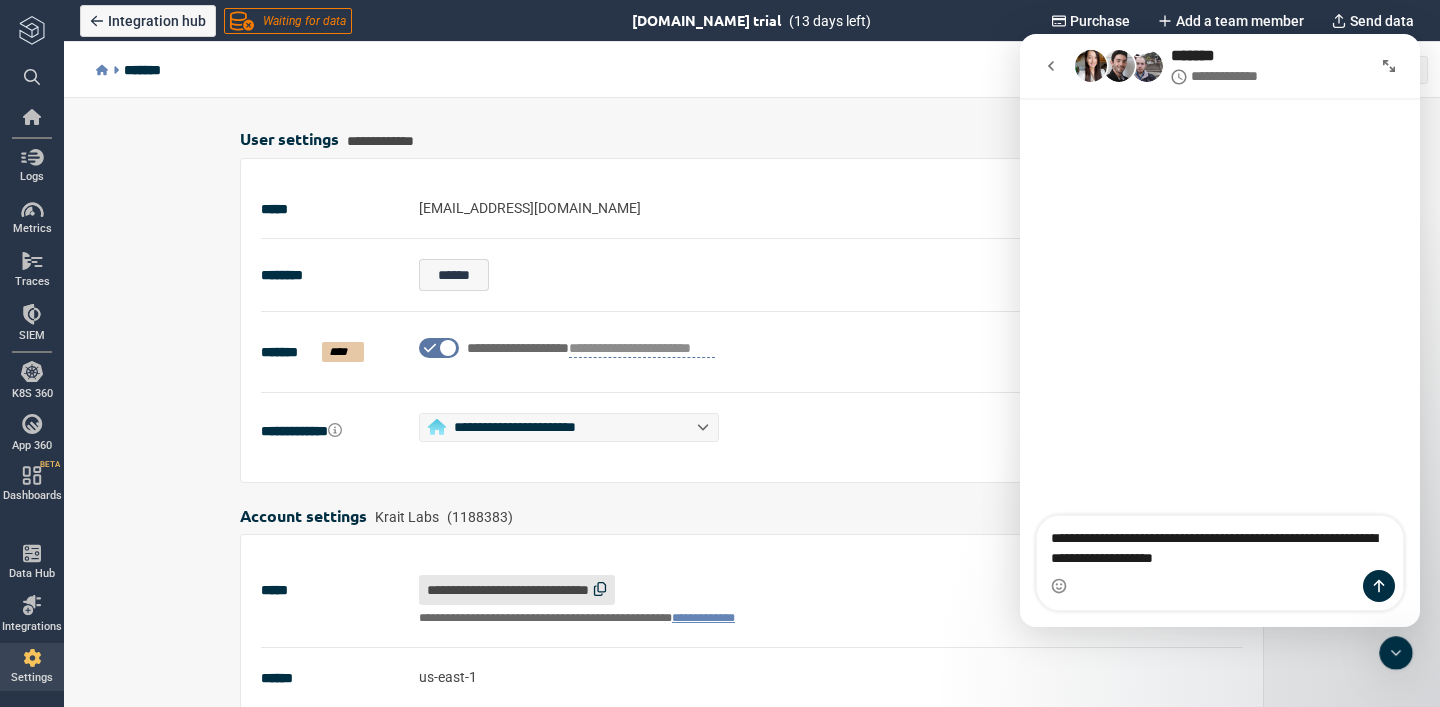 type on "**********" 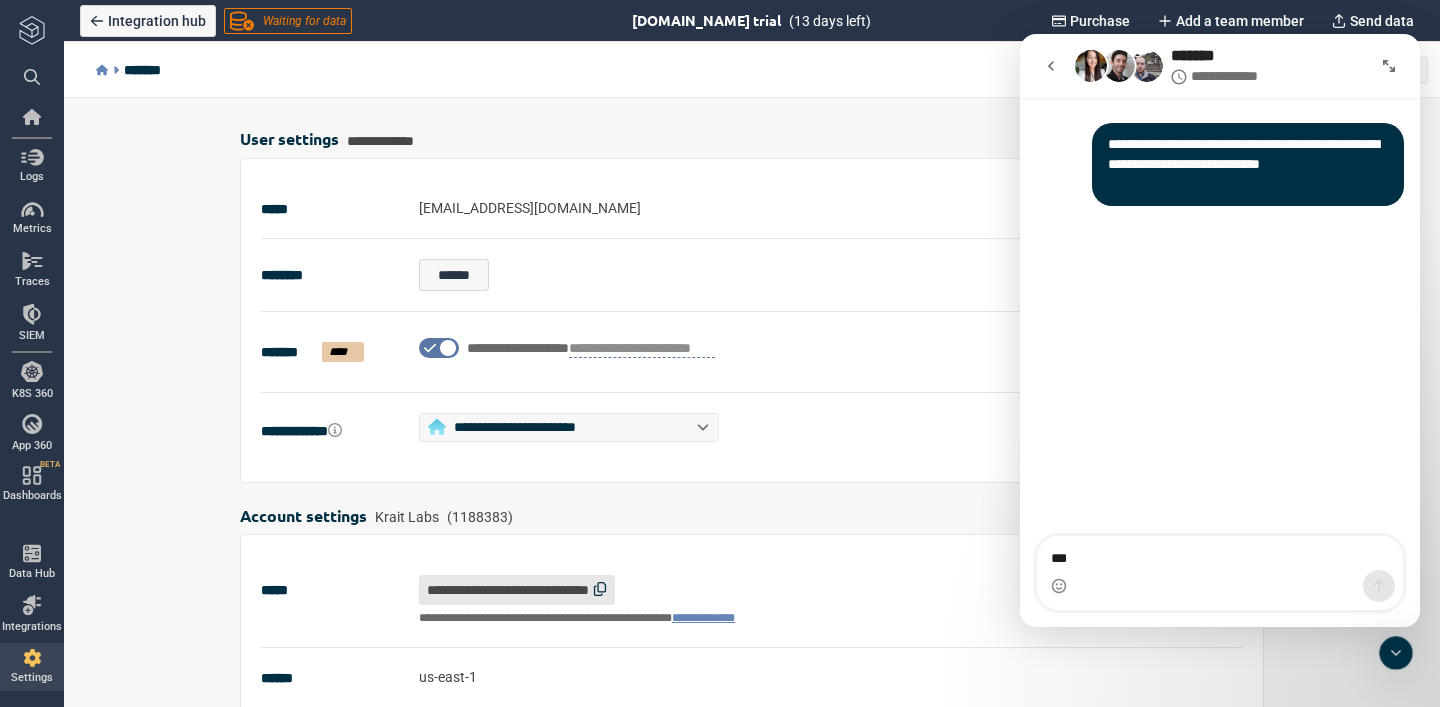 type on "****" 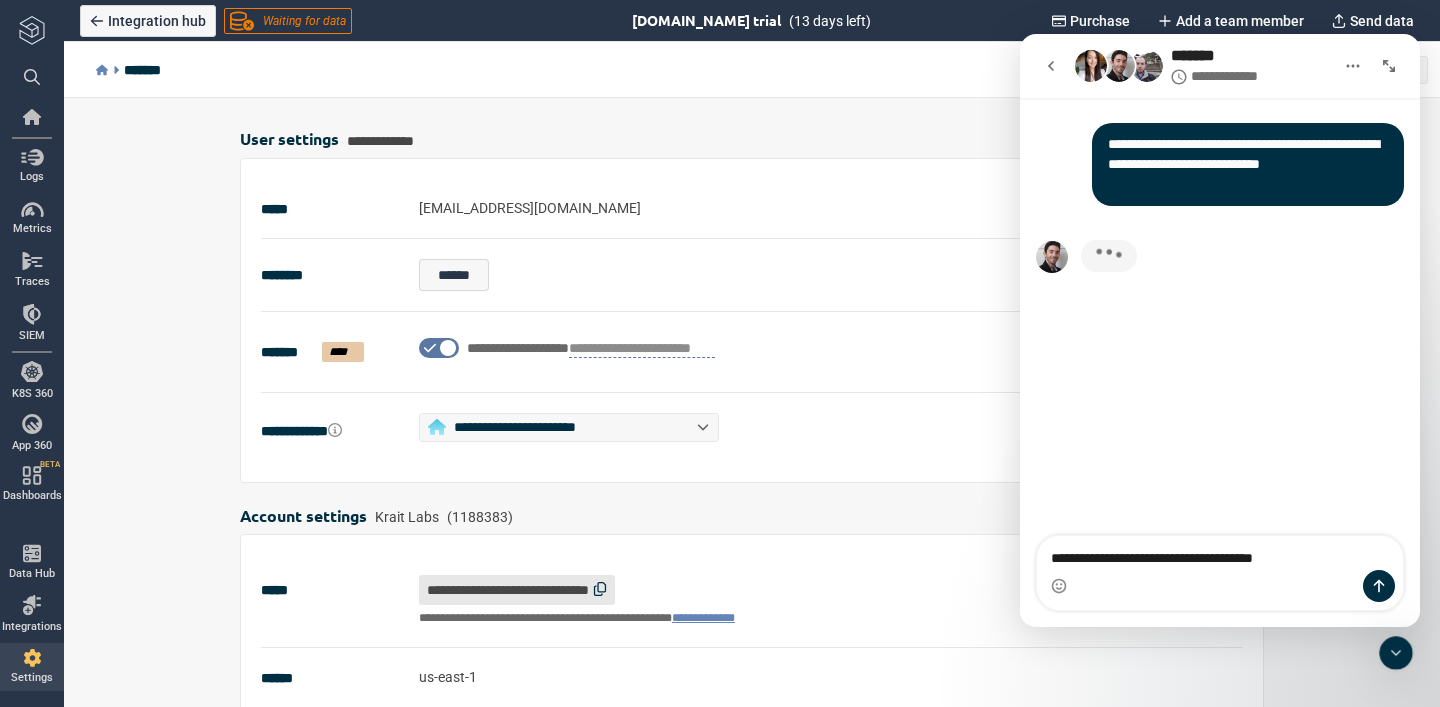 type on "**********" 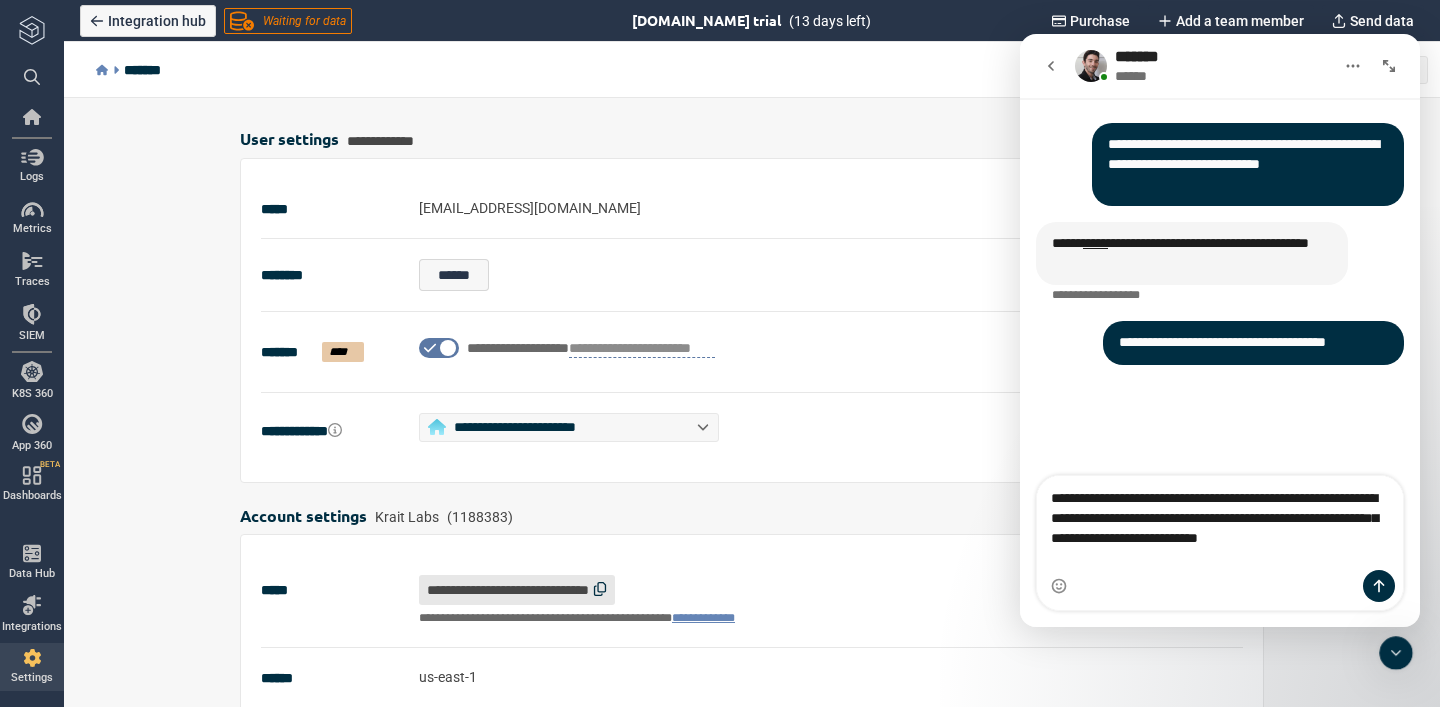 type on "**********" 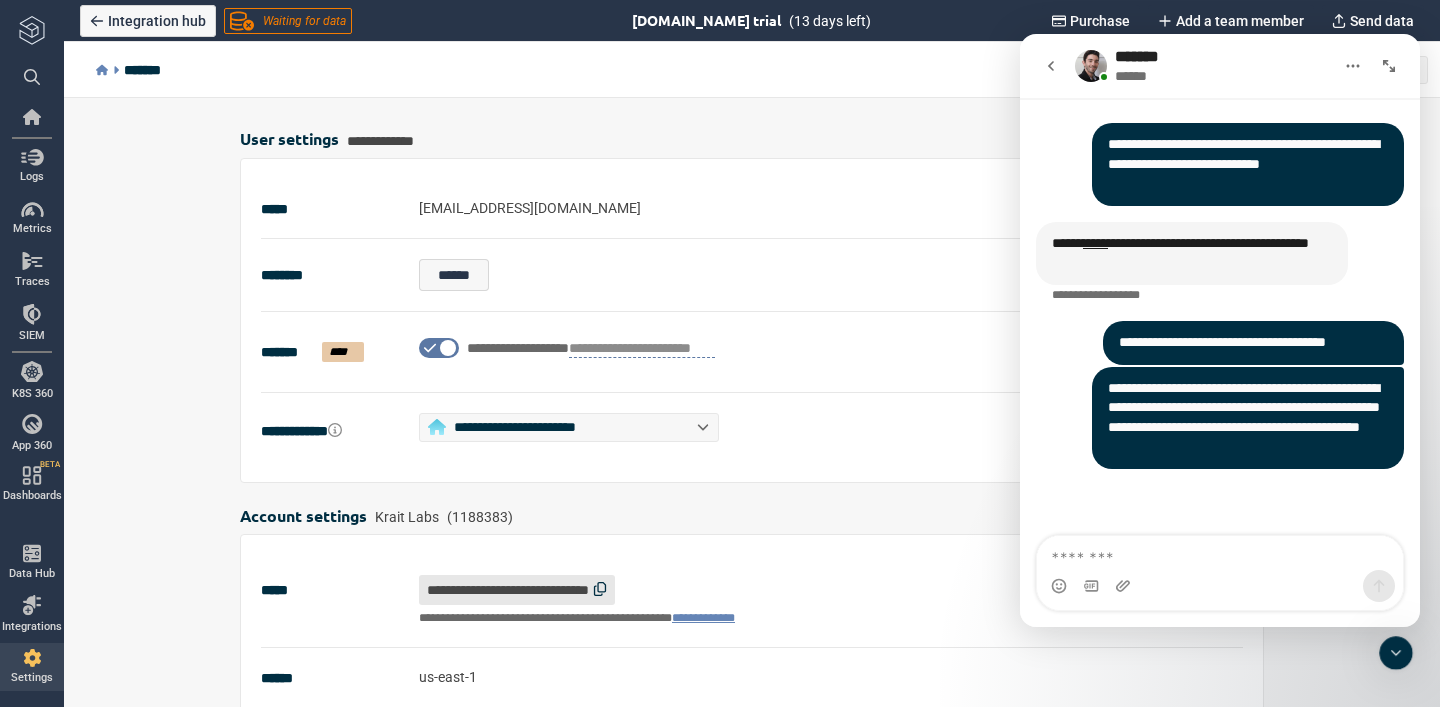 scroll, scrollTop: 0, scrollLeft: 0, axis: both 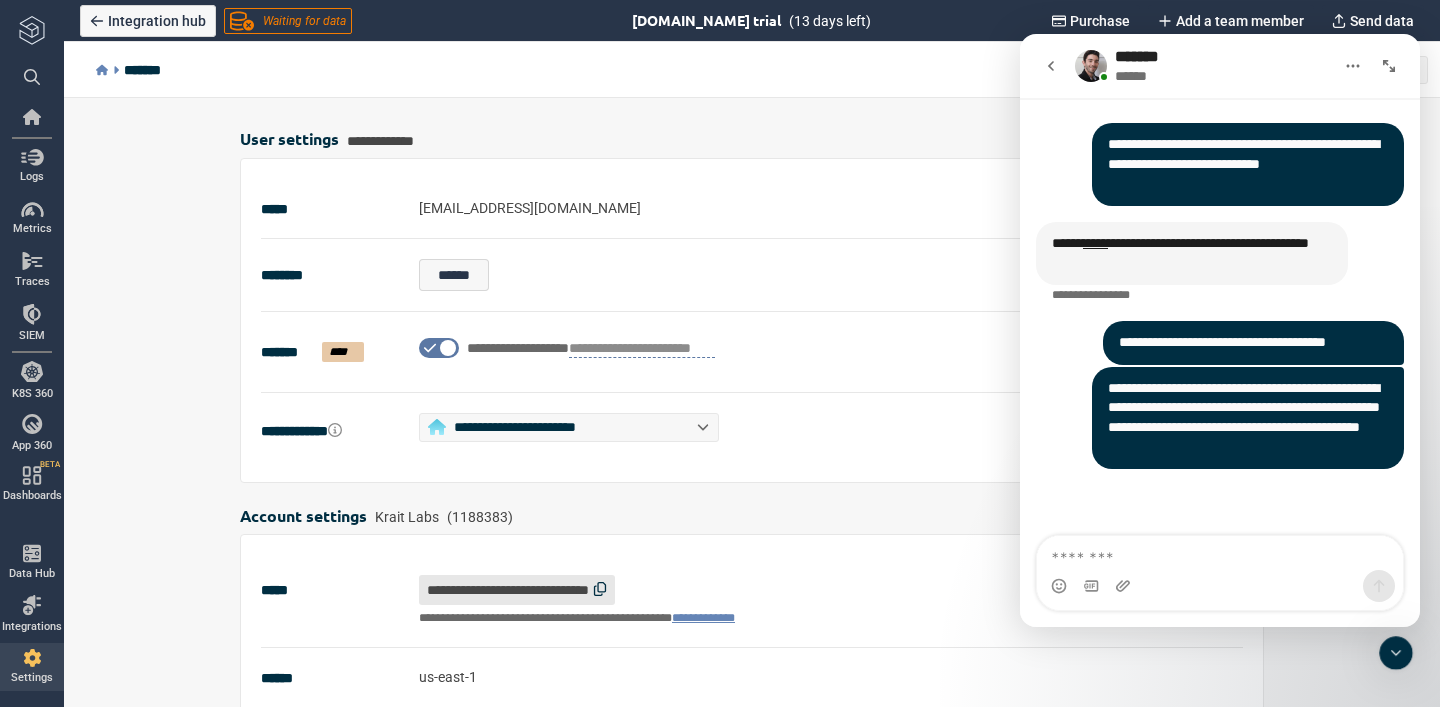 click on "**********" at bounding box center [752, 402] 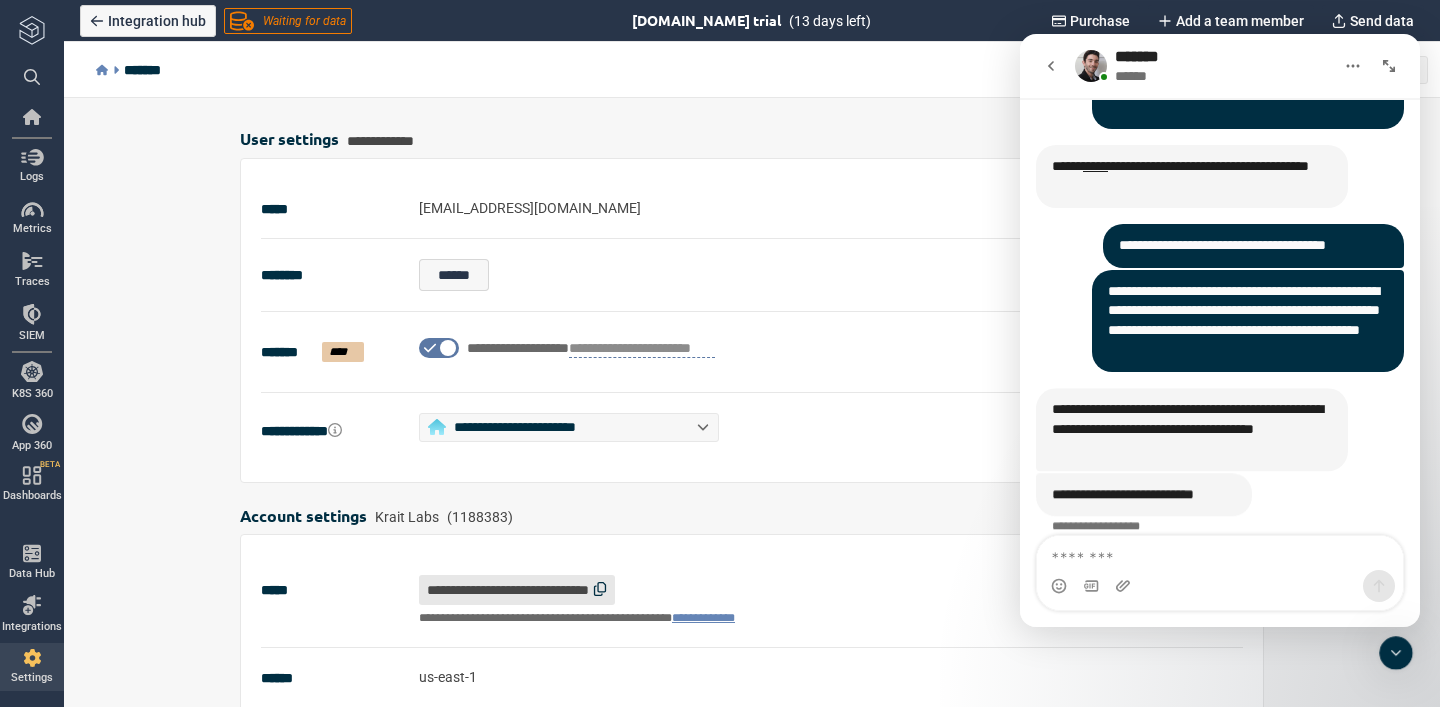 scroll, scrollTop: 99, scrollLeft: 0, axis: vertical 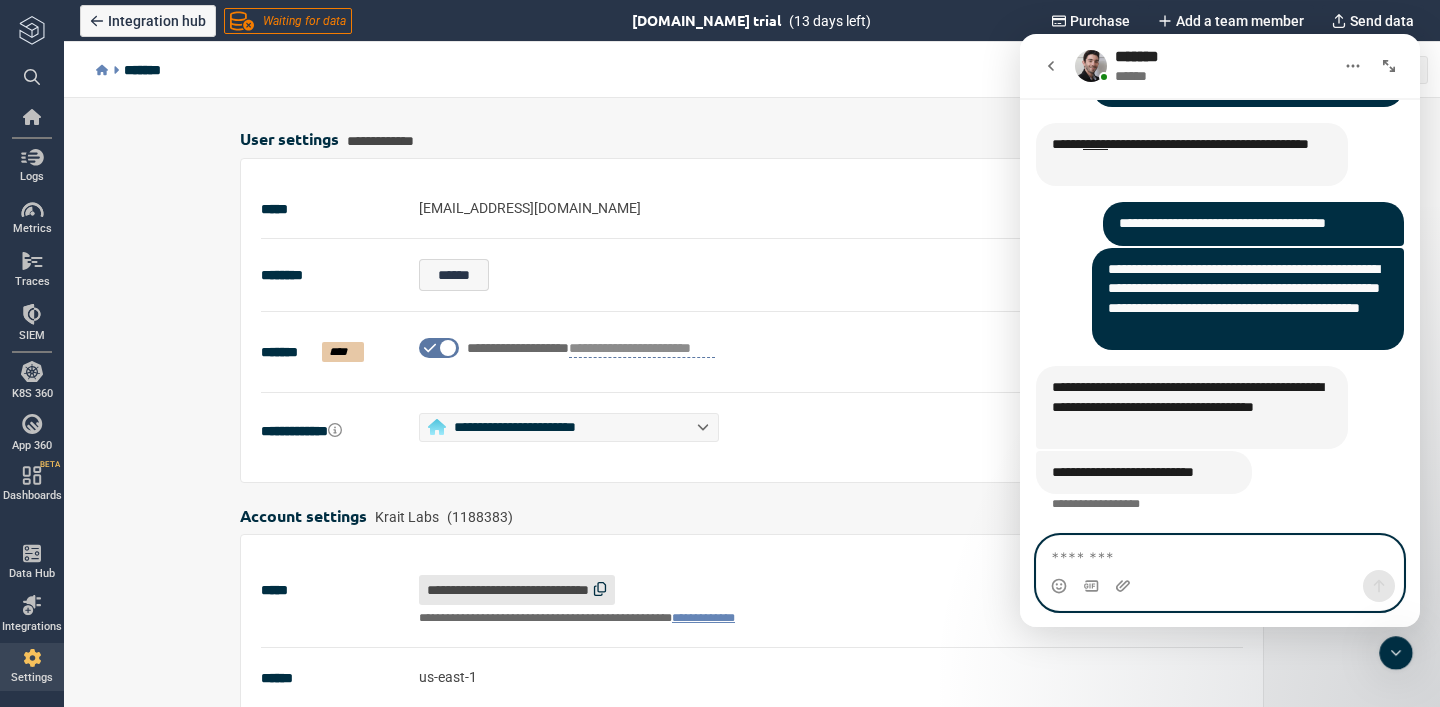 click at bounding box center [1220, 553] 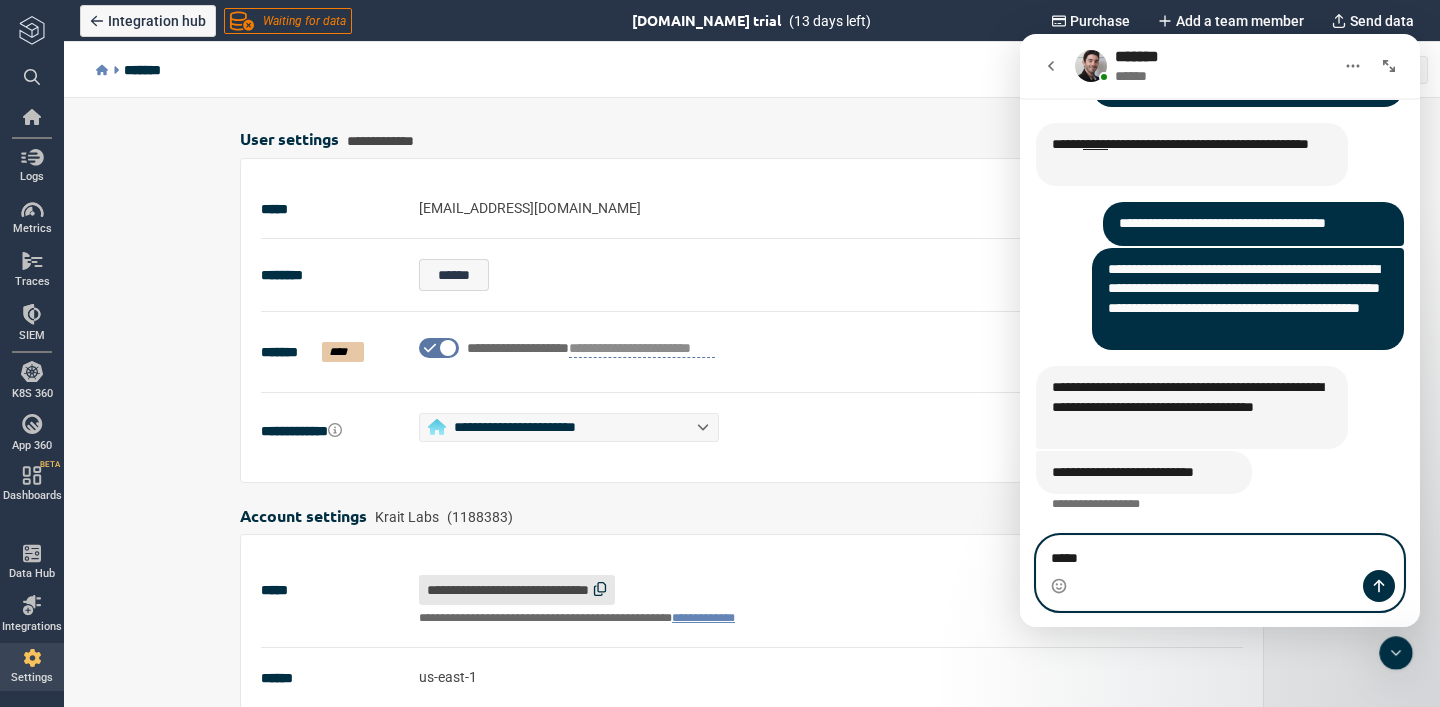 type on "******" 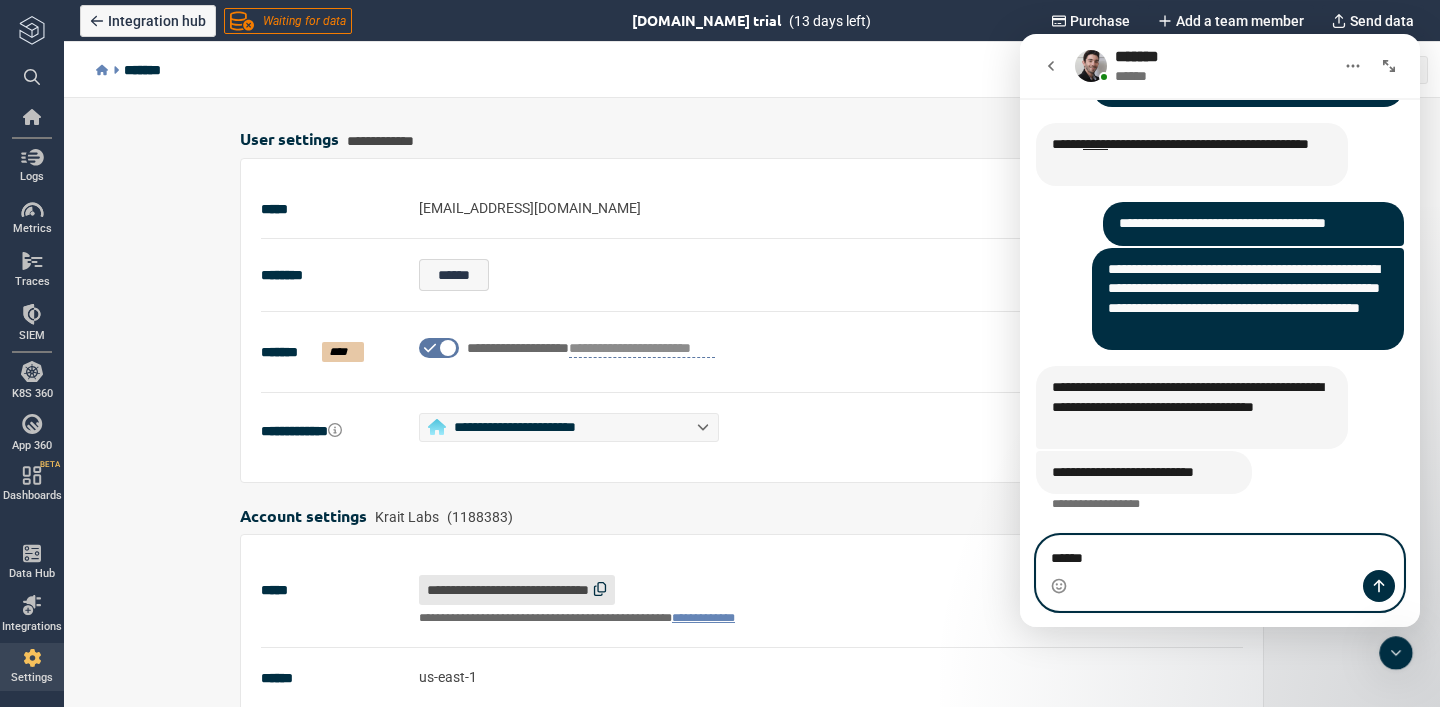 type 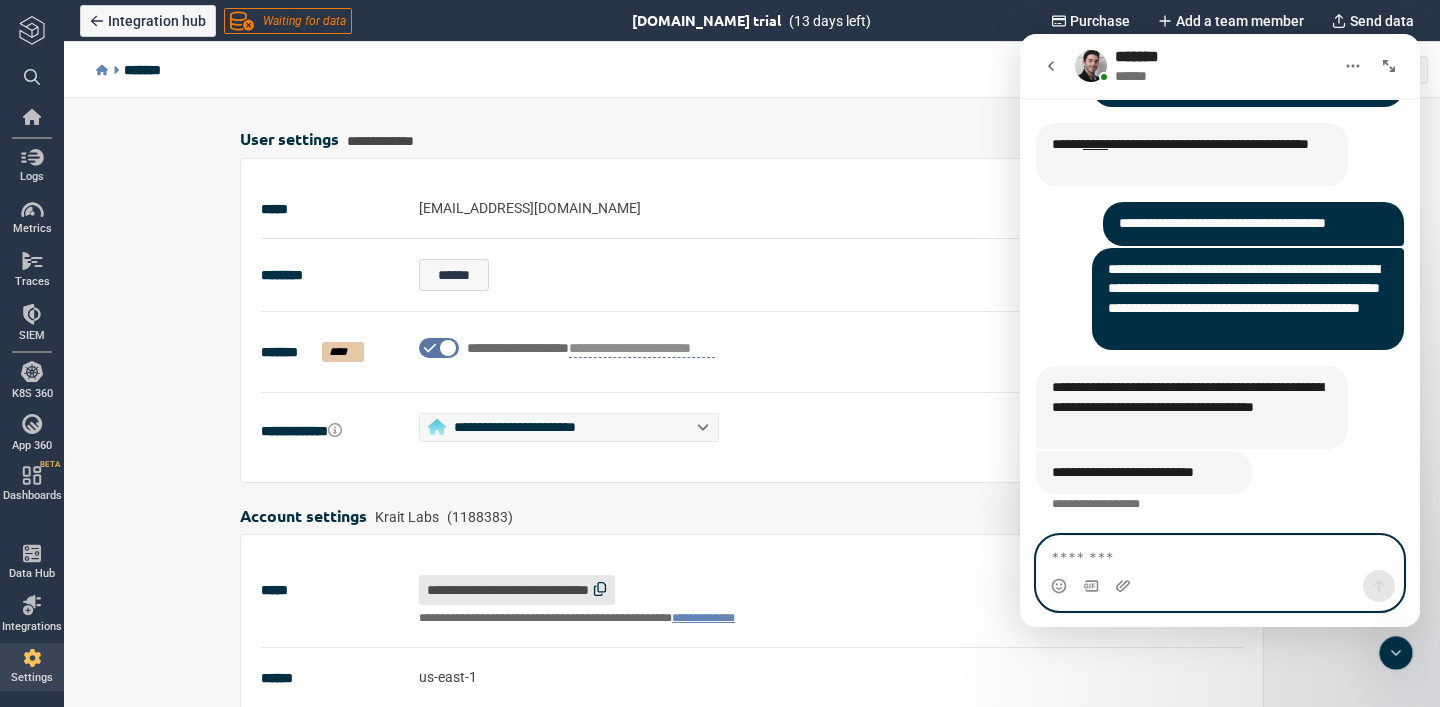 scroll, scrollTop: 159, scrollLeft: 0, axis: vertical 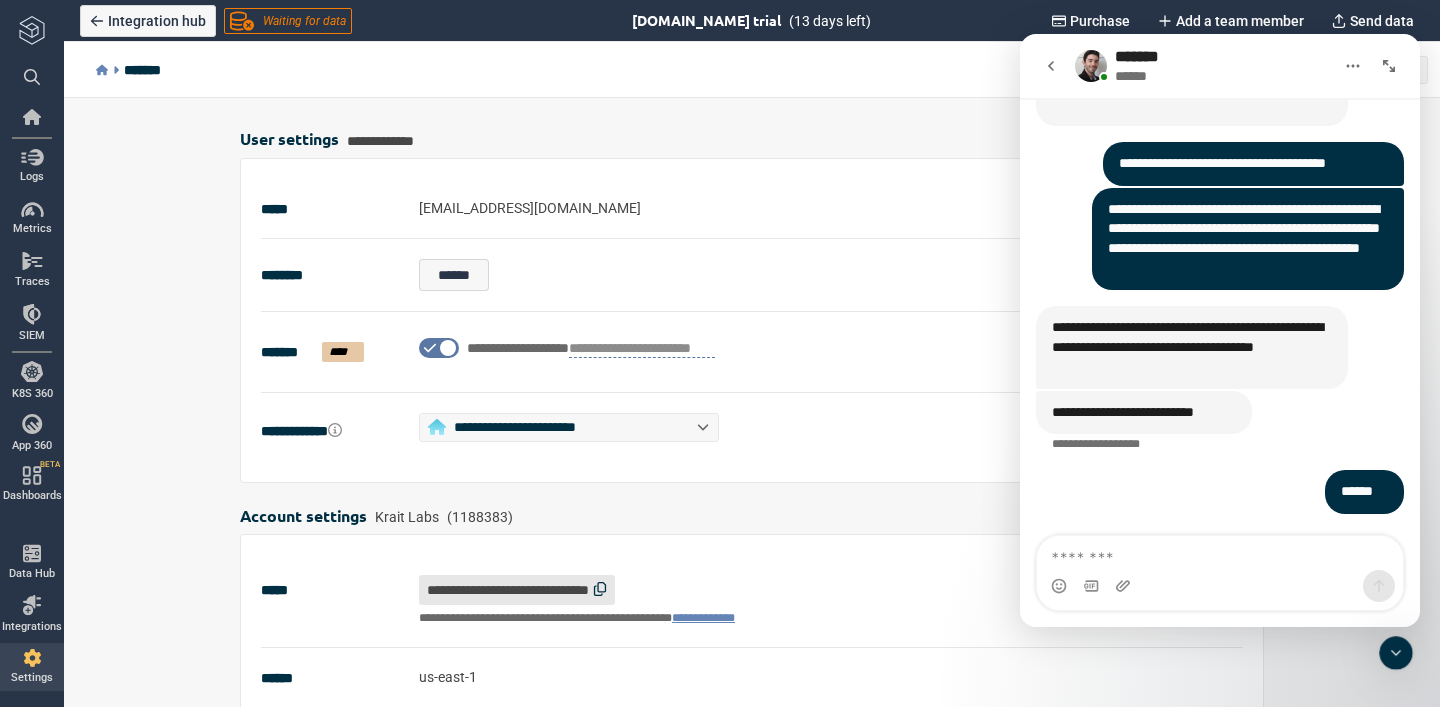 click on "*****   [EMAIL_ADDRESS][DOMAIN_NAME]" at bounding box center (752, 208) 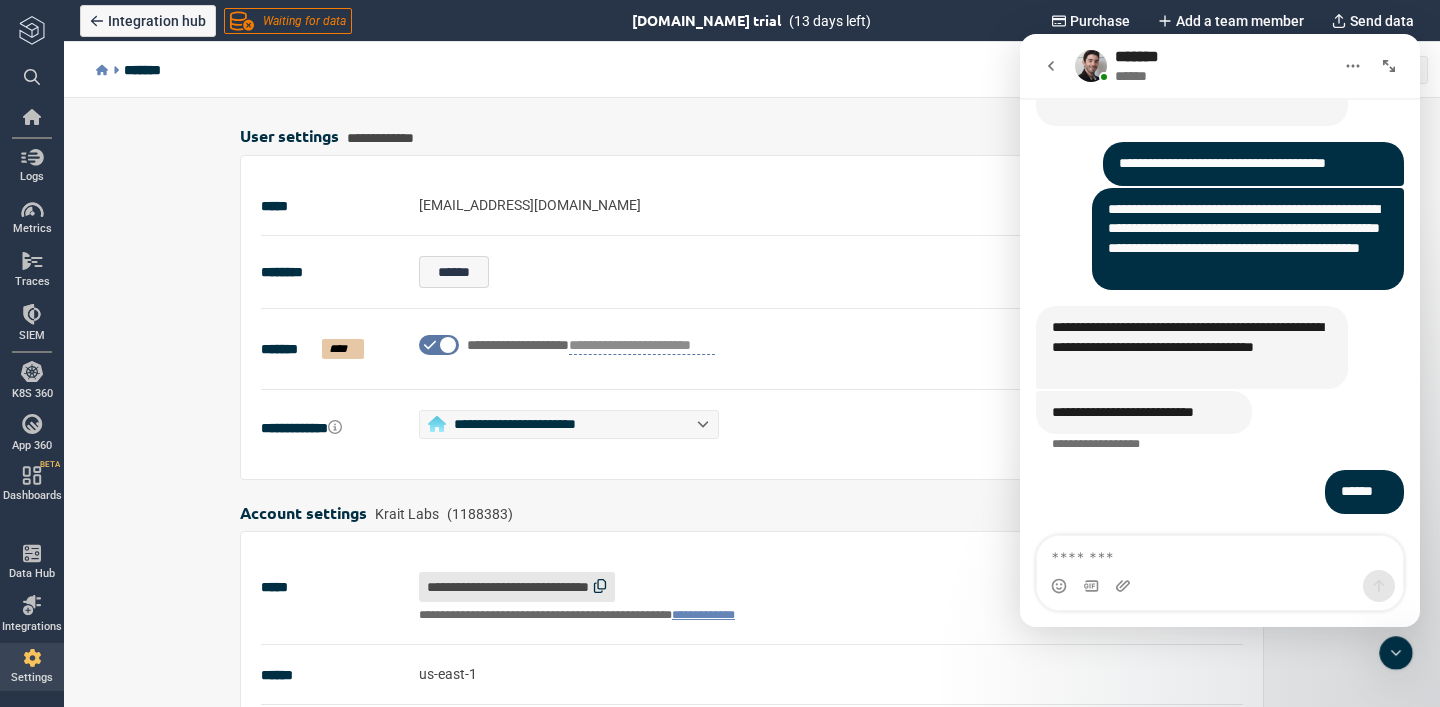 scroll, scrollTop: 0, scrollLeft: 0, axis: both 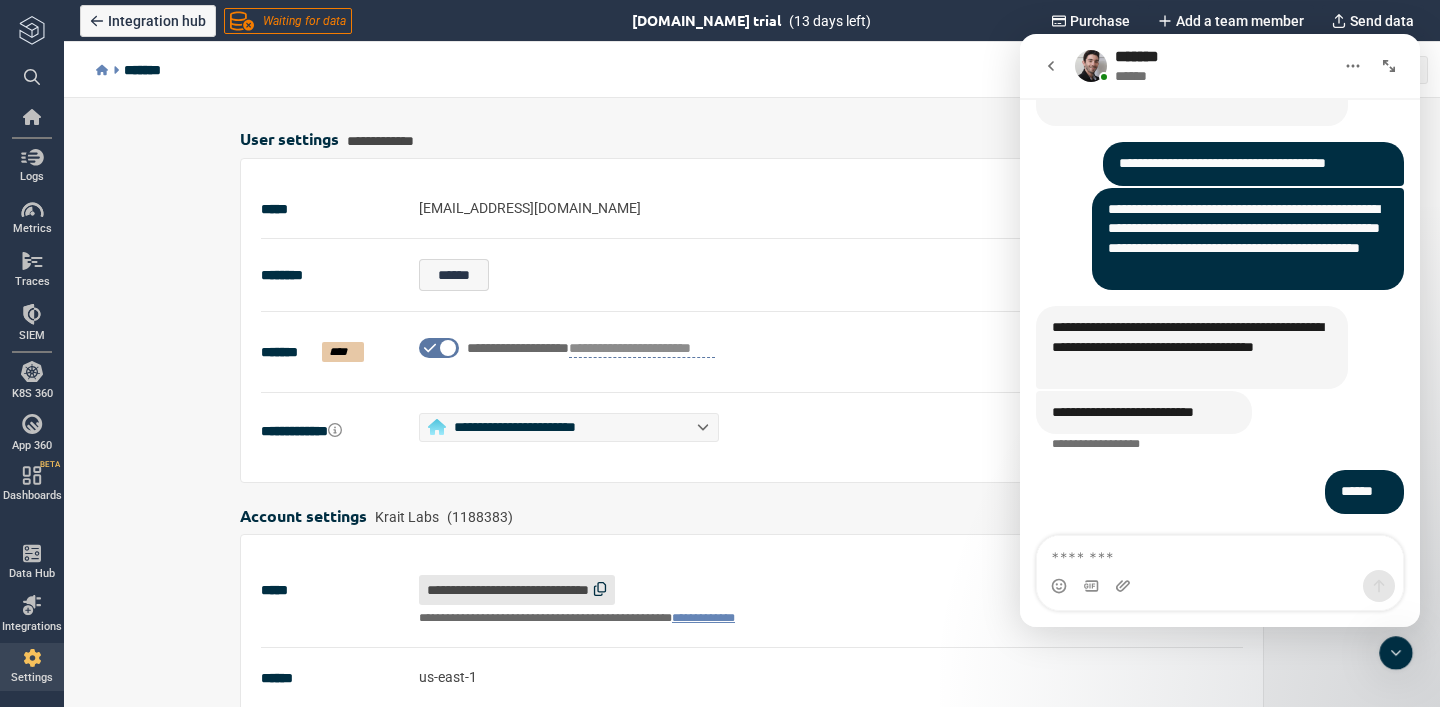 click at bounding box center (1051, 66) 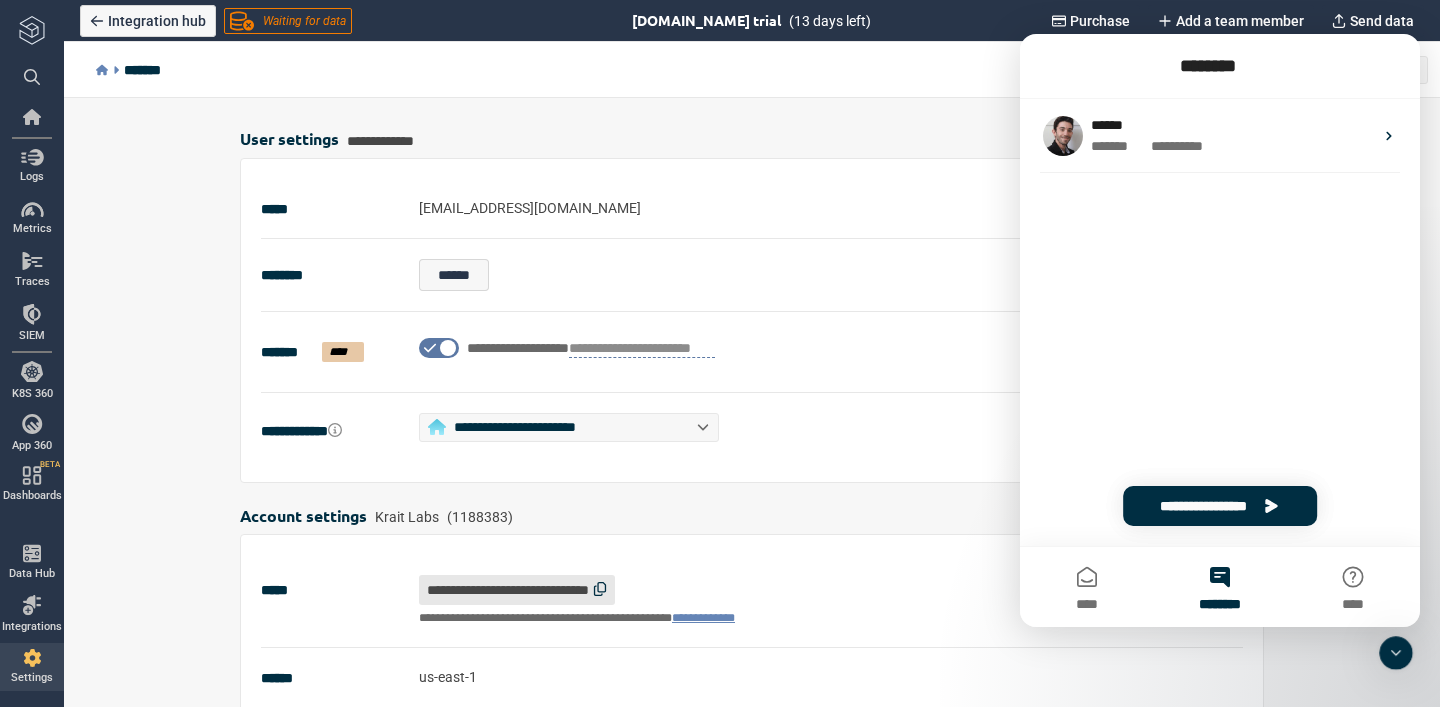click 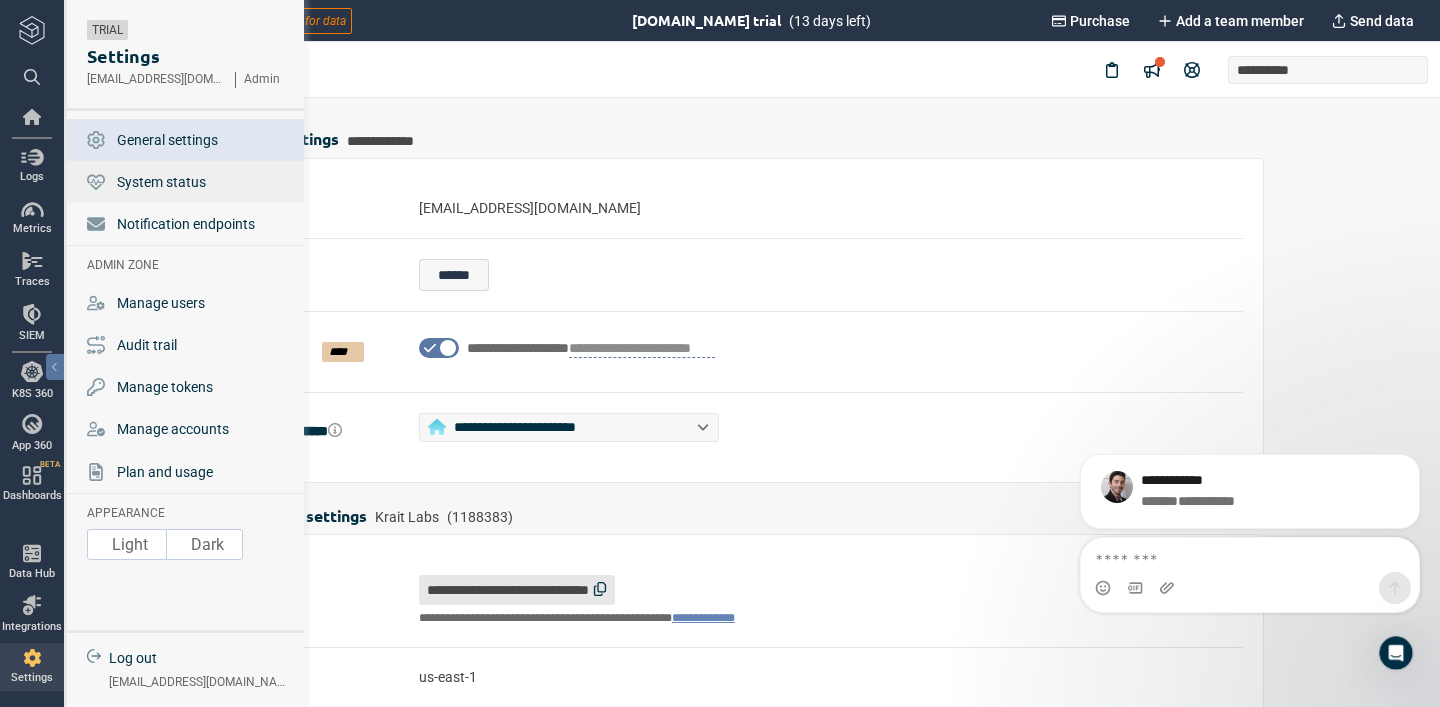 scroll, scrollTop: 0, scrollLeft: 0, axis: both 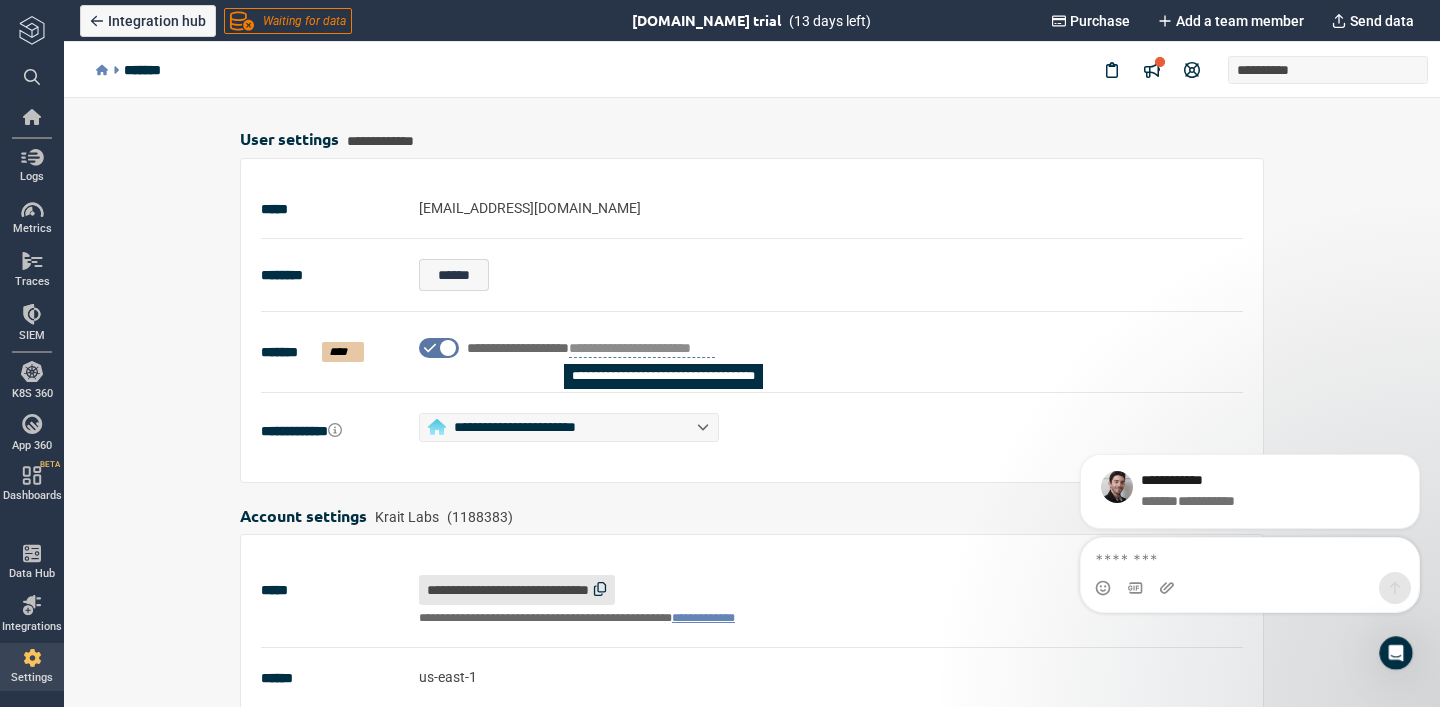 click on "********   ******" at bounding box center [752, 275] 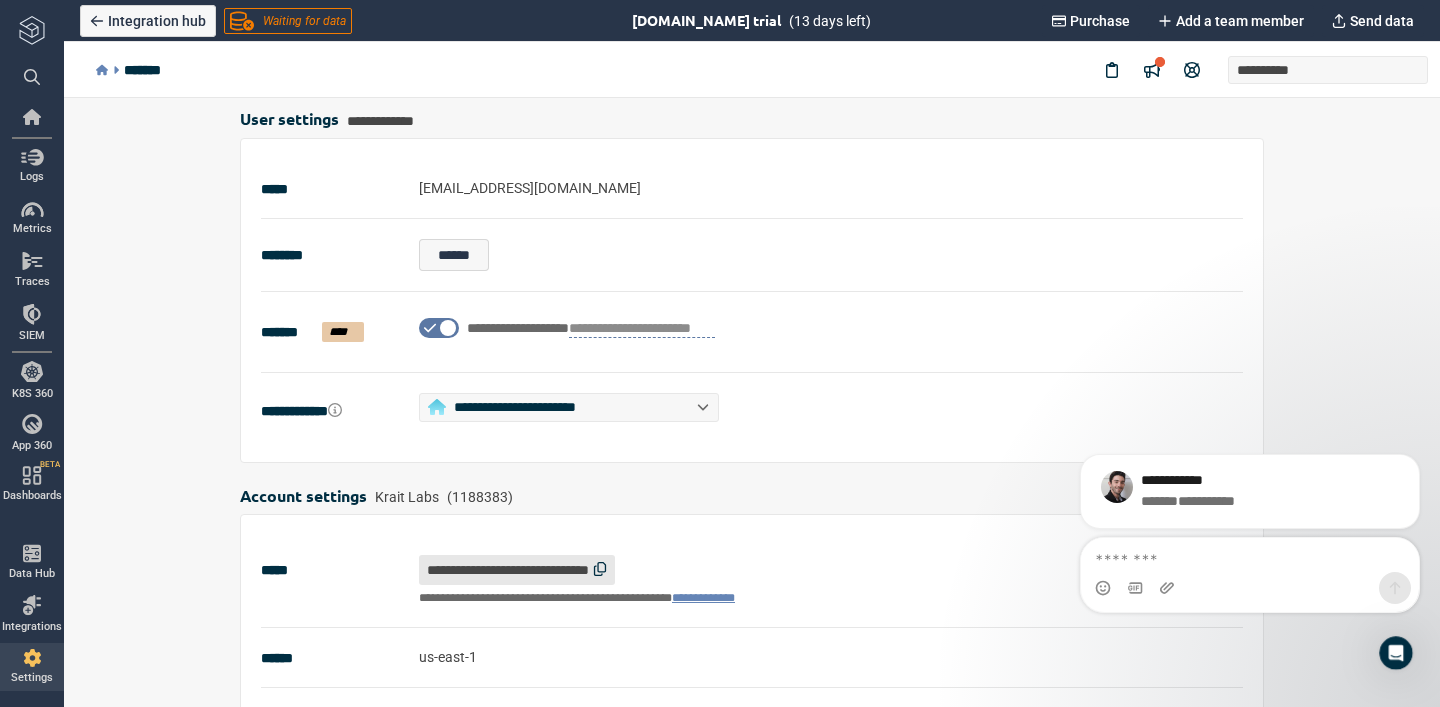 scroll, scrollTop: 0, scrollLeft: 0, axis: both 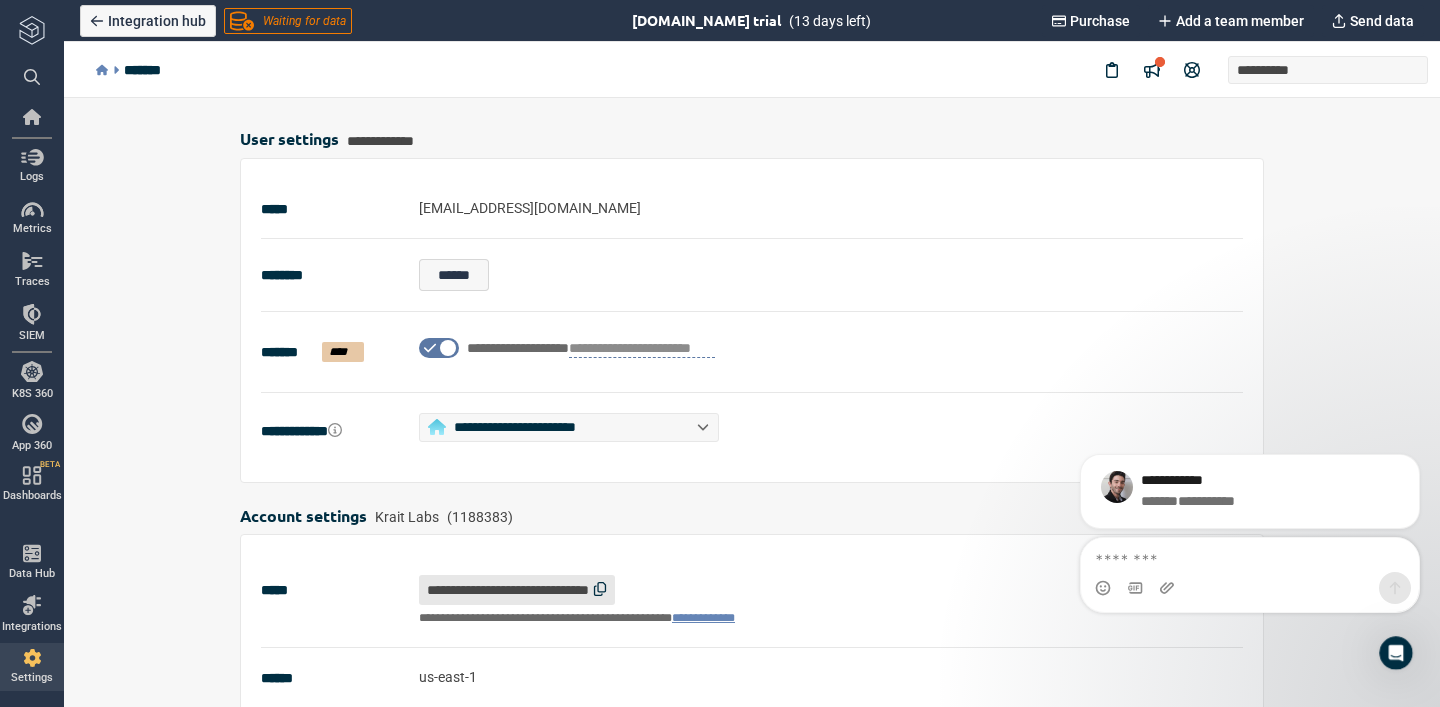 click on "[EMAIL_ADDRESS][DOMAIN_NAME]" at bounding box center [530, 208] 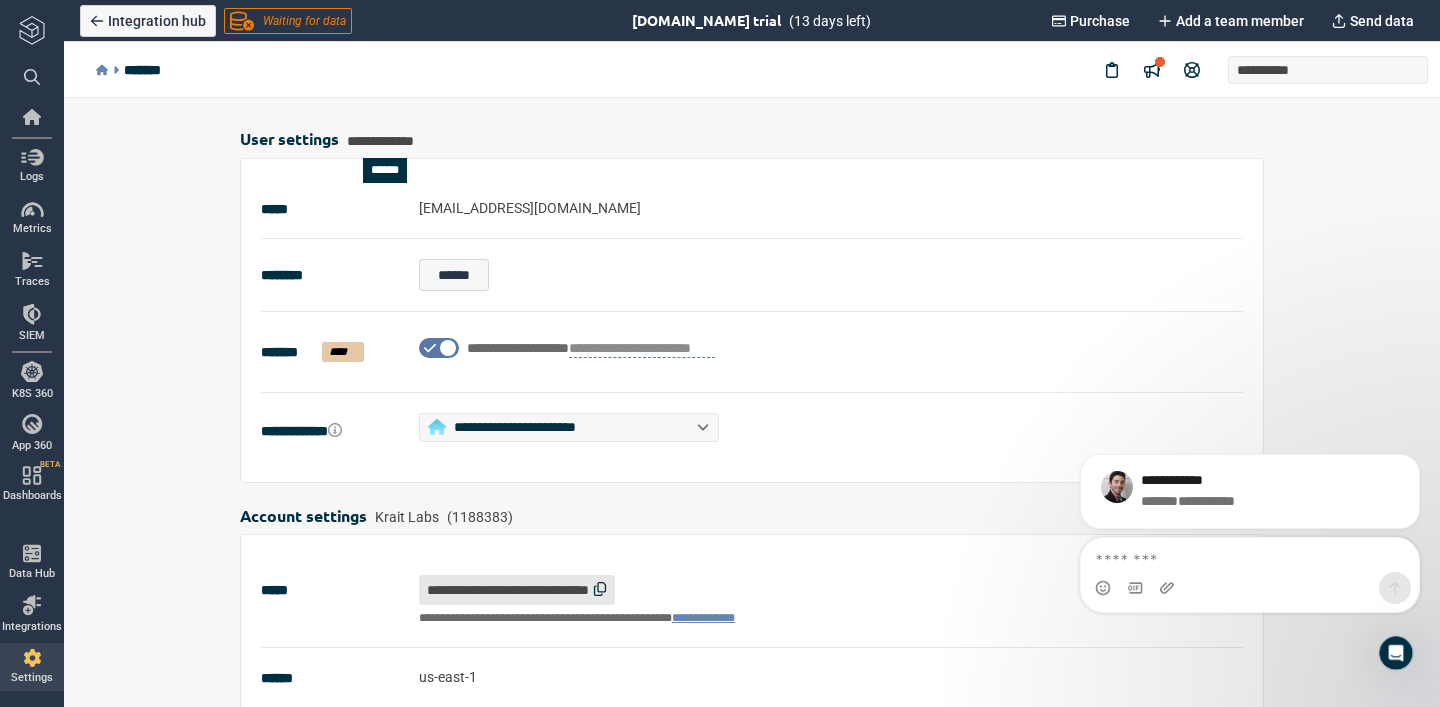 click on "**********" at bounding box center (380, 141) 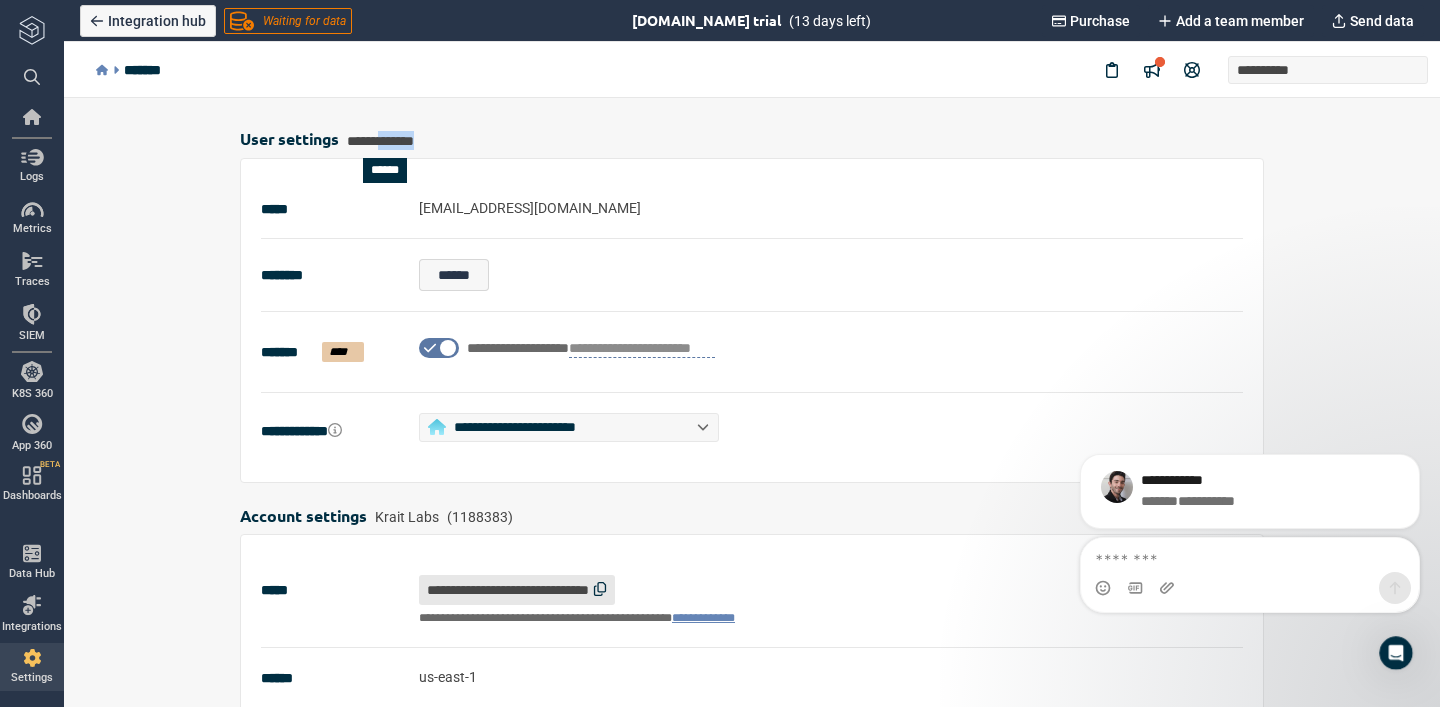 click on "**********" at bounding box center (380, 141) 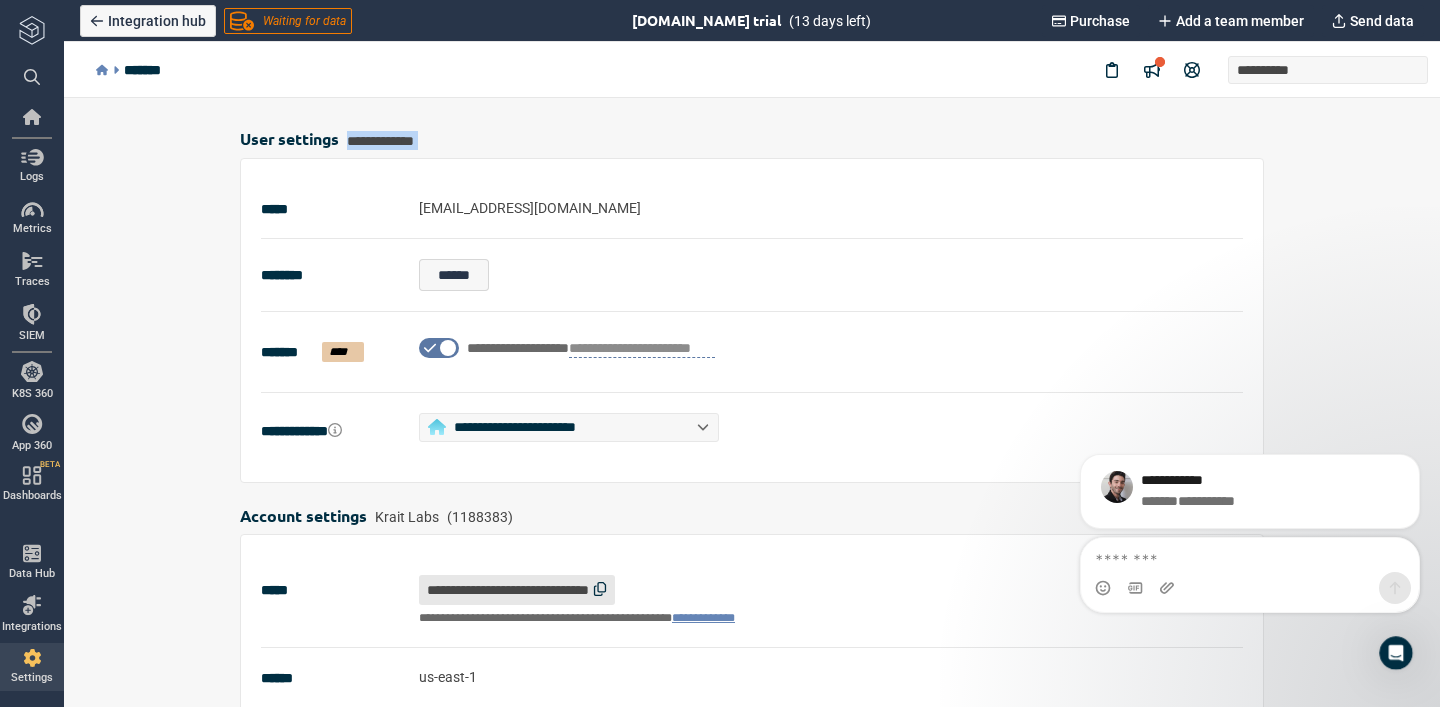 click on "**********" at bounding box center [752, 140] 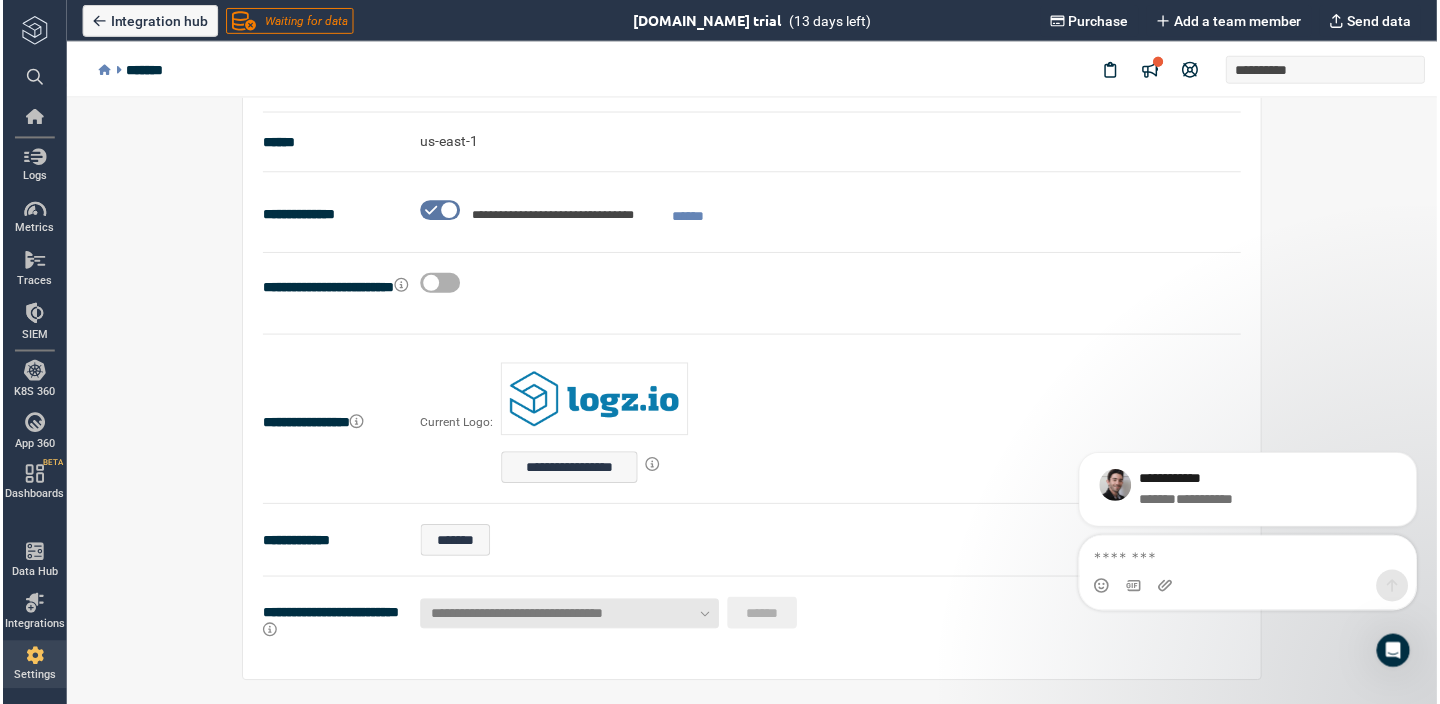 scroll, scrollTop: 539, scrollLeft: 0, axis: vertical 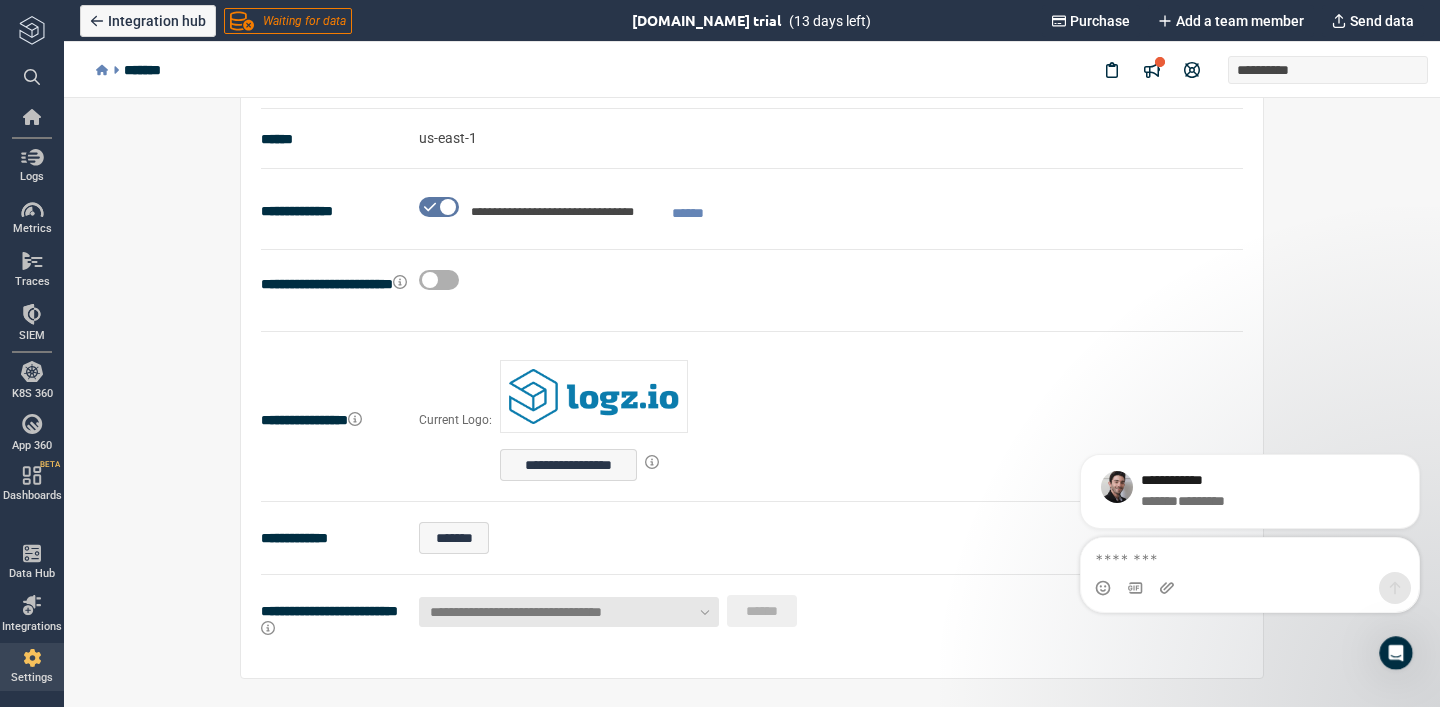 type on "*" 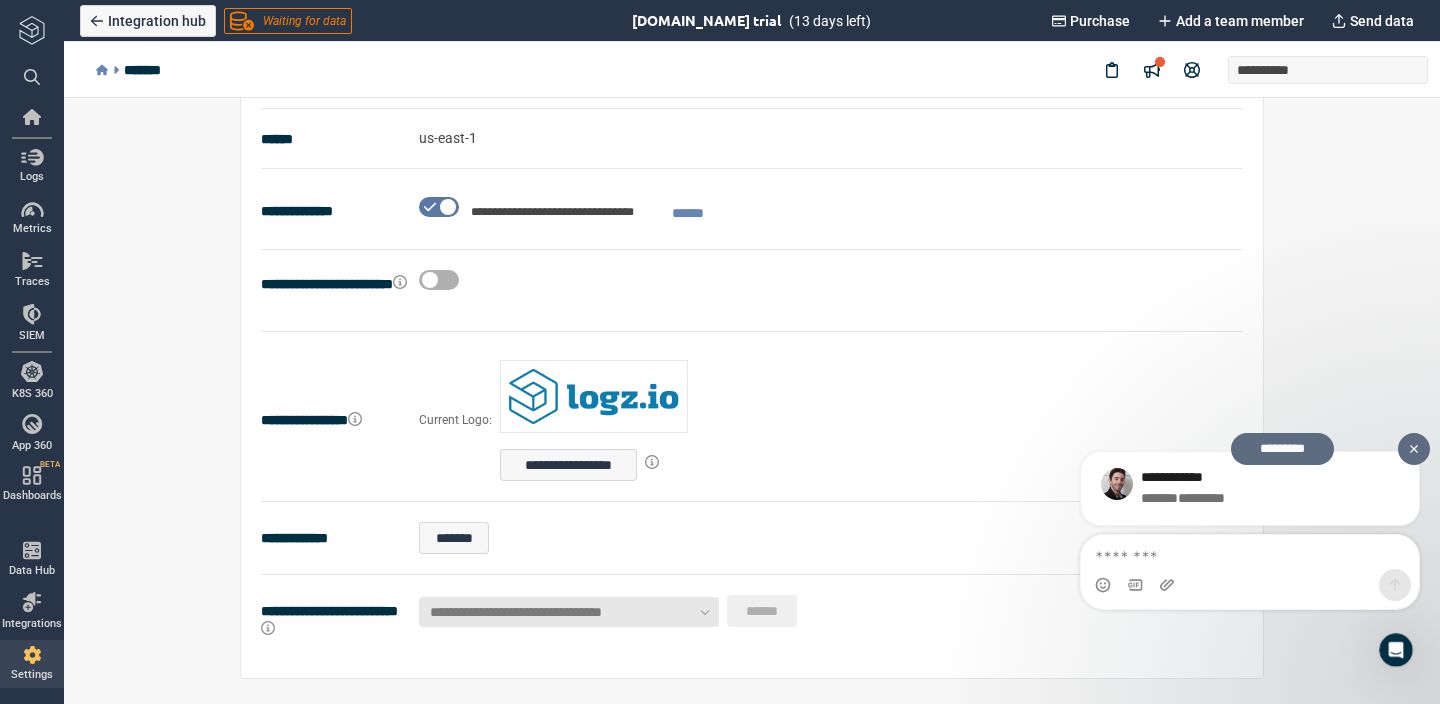 click on "**********" at bounding box center (1200, 478) 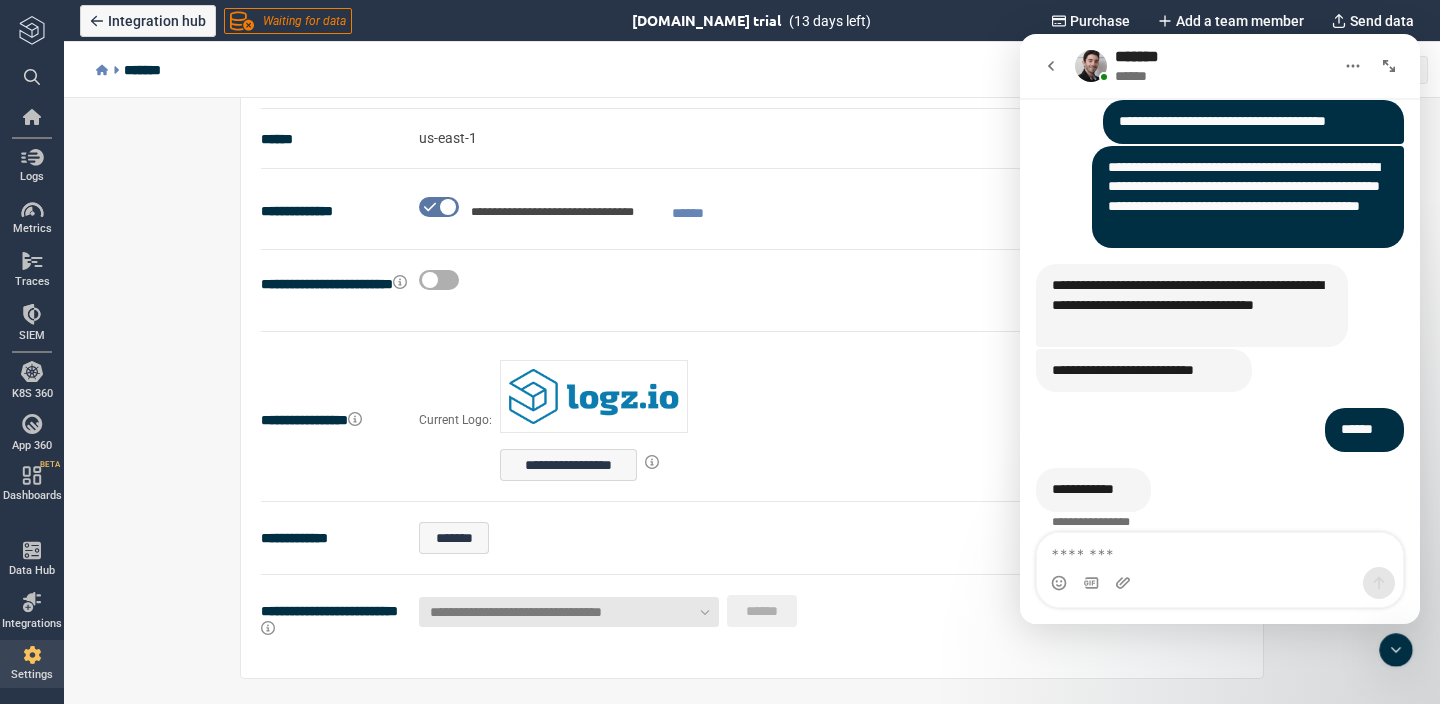 scroll, scrollTop: 221, scrollLeft: 0, axis: vertical 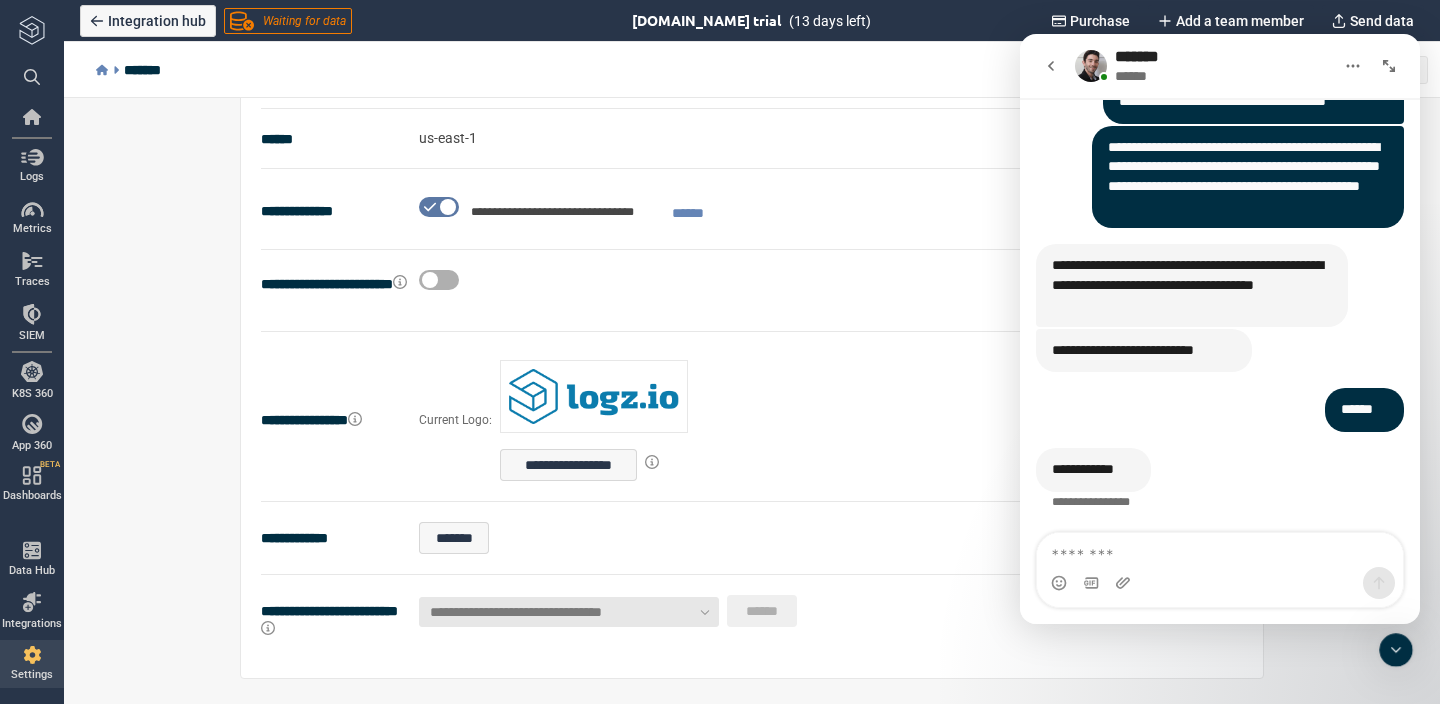 click at bounding box center (1051, 66) 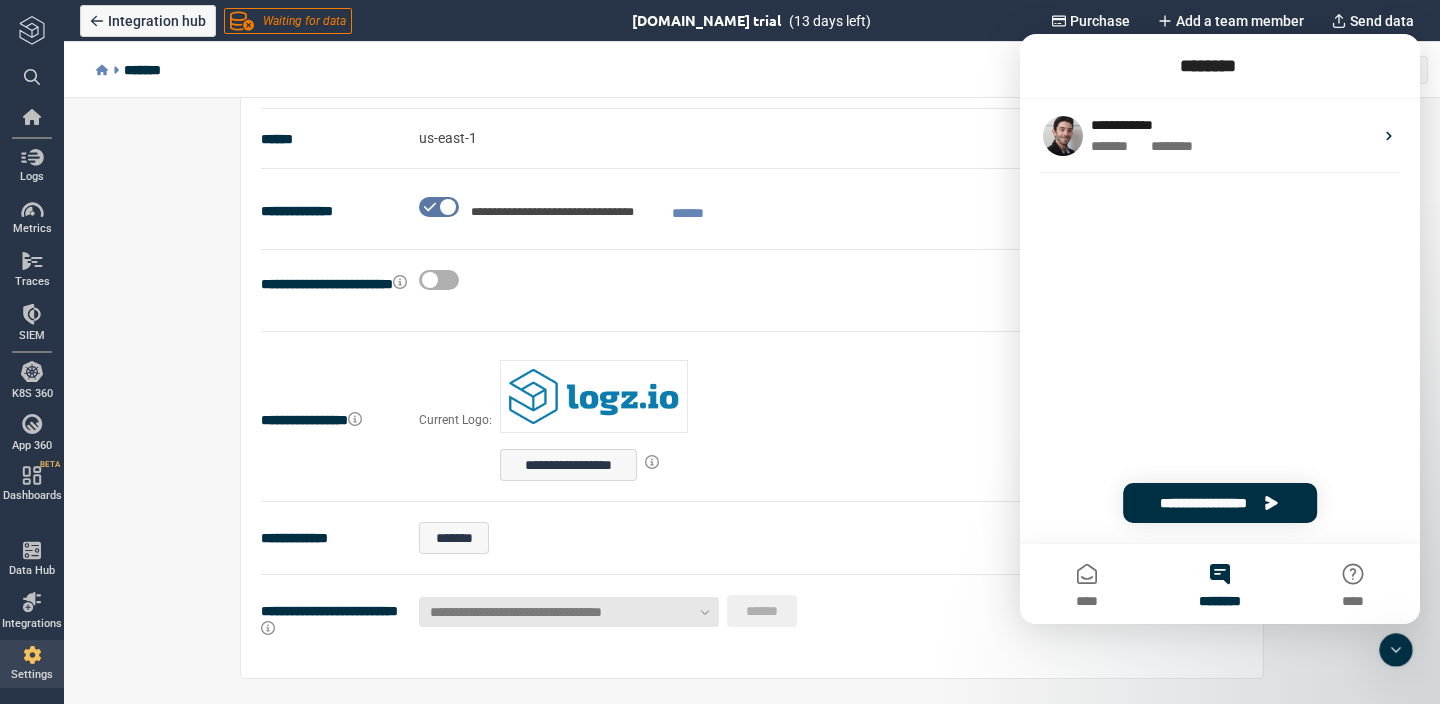 click on "**********" at bounding box center [752, 62] 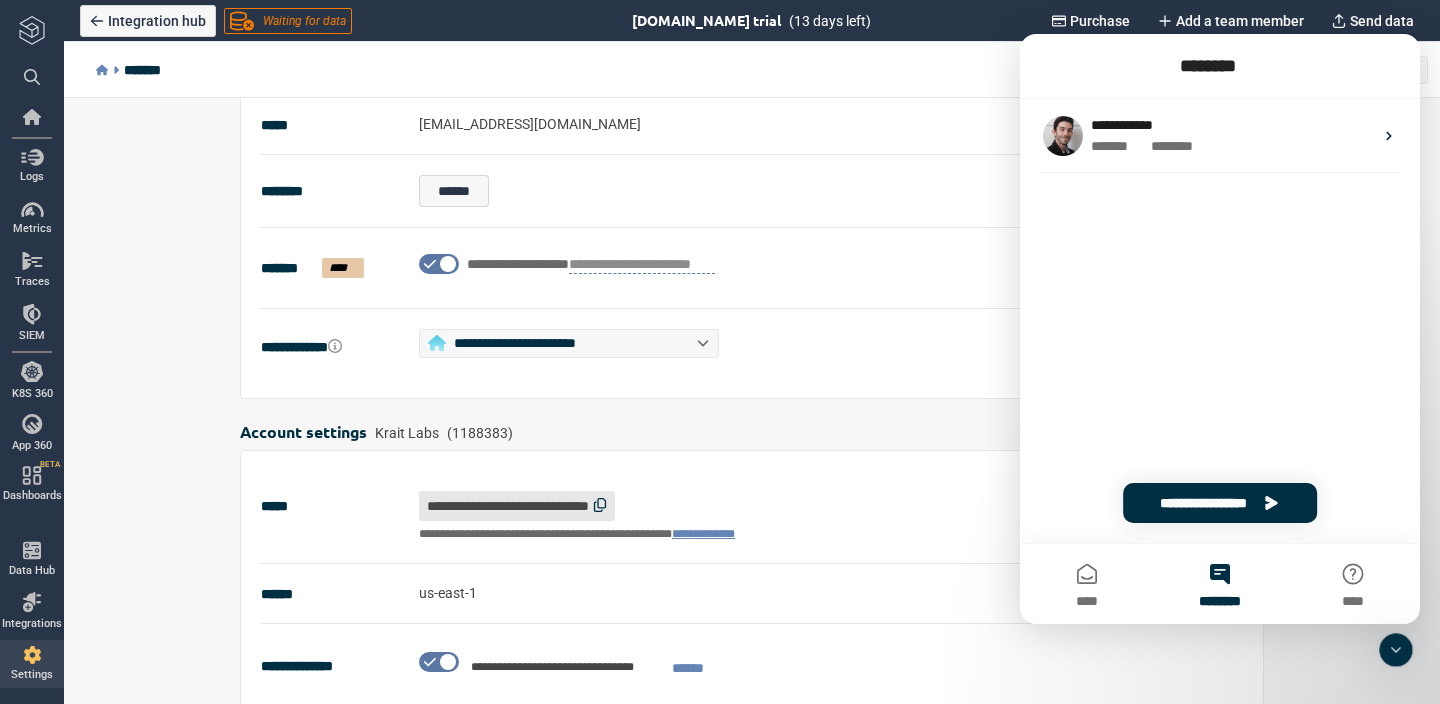 scroll, scrollTop: 0, scrollLeft: 0, axis: both 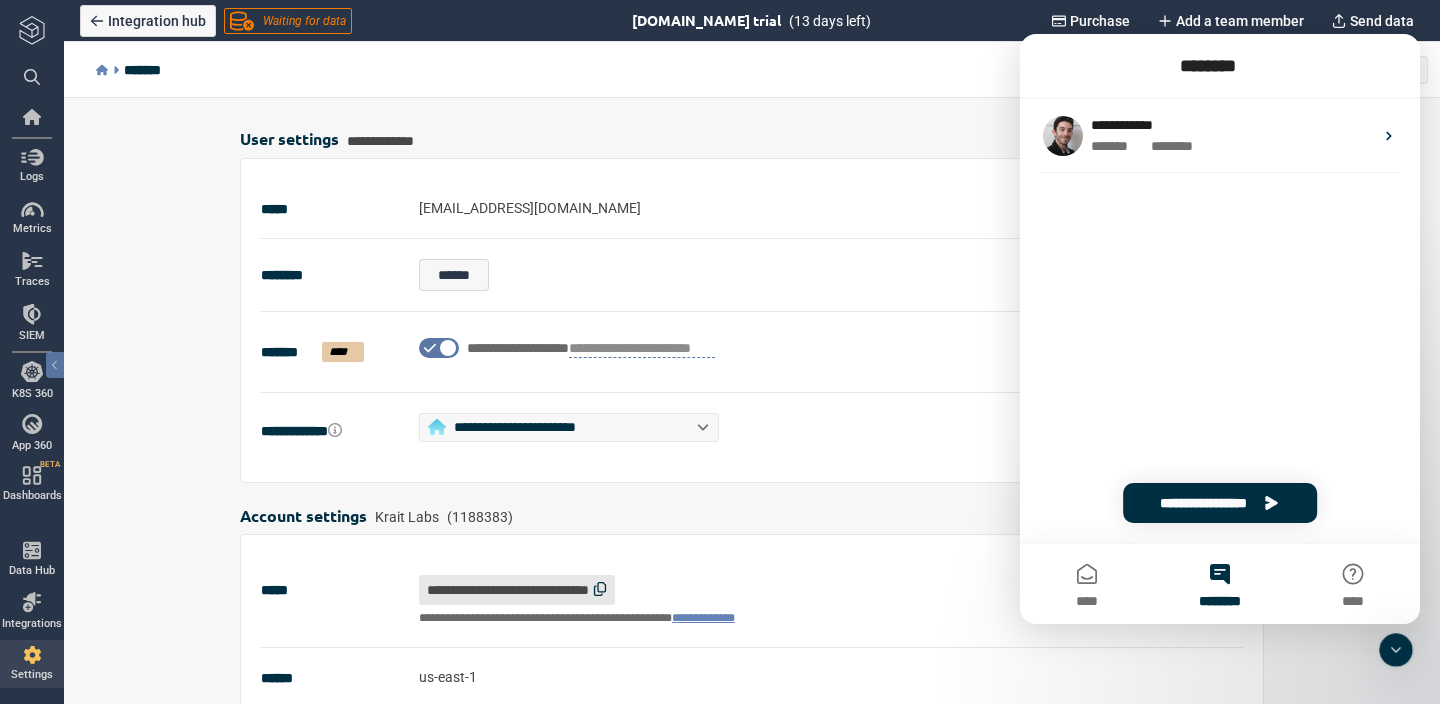 click at bounding box center [32, 74] 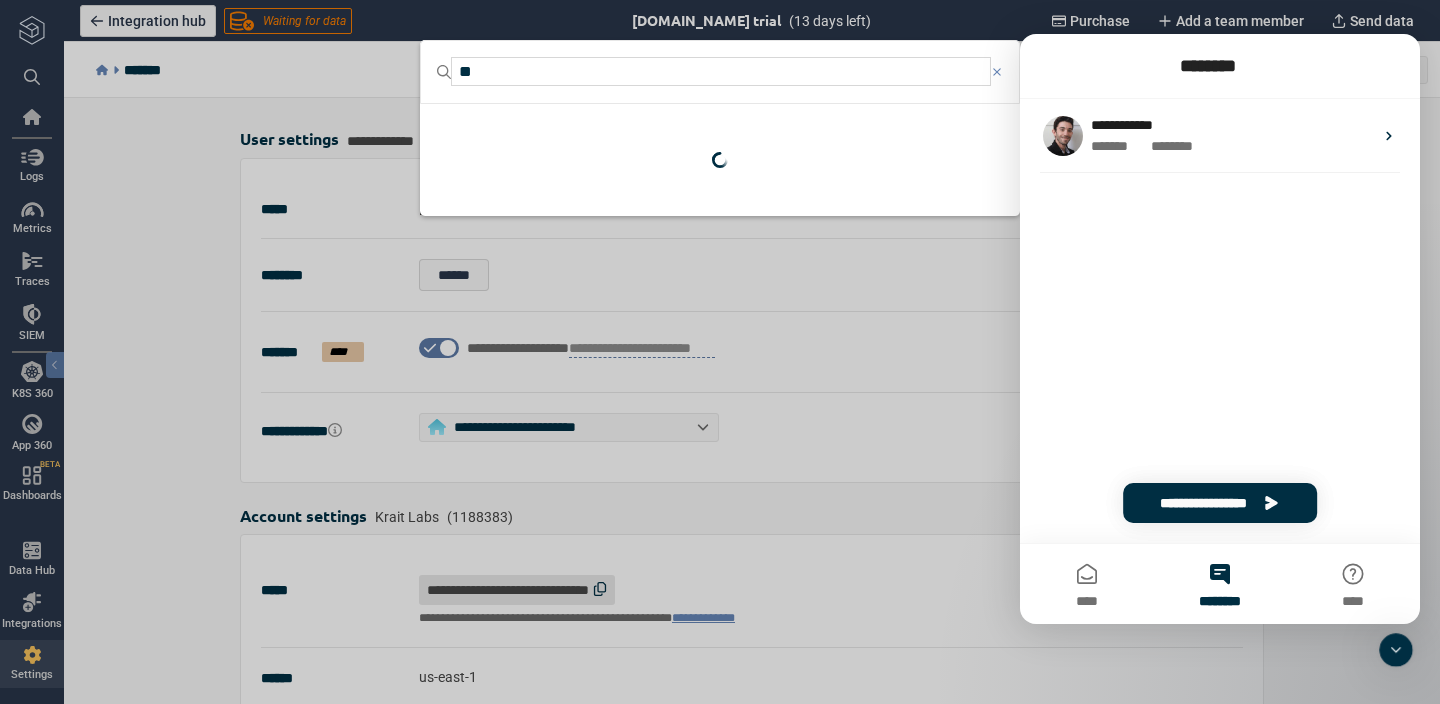 type on "***" 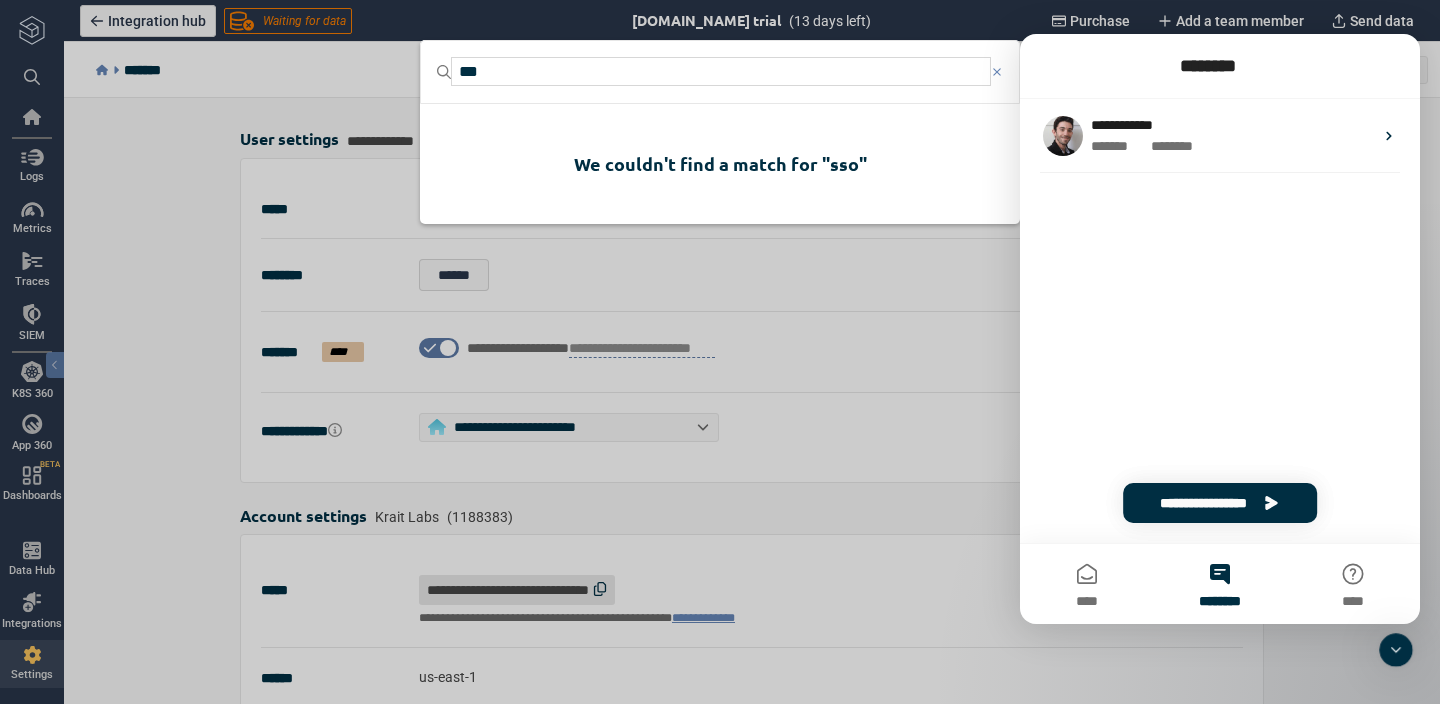 type 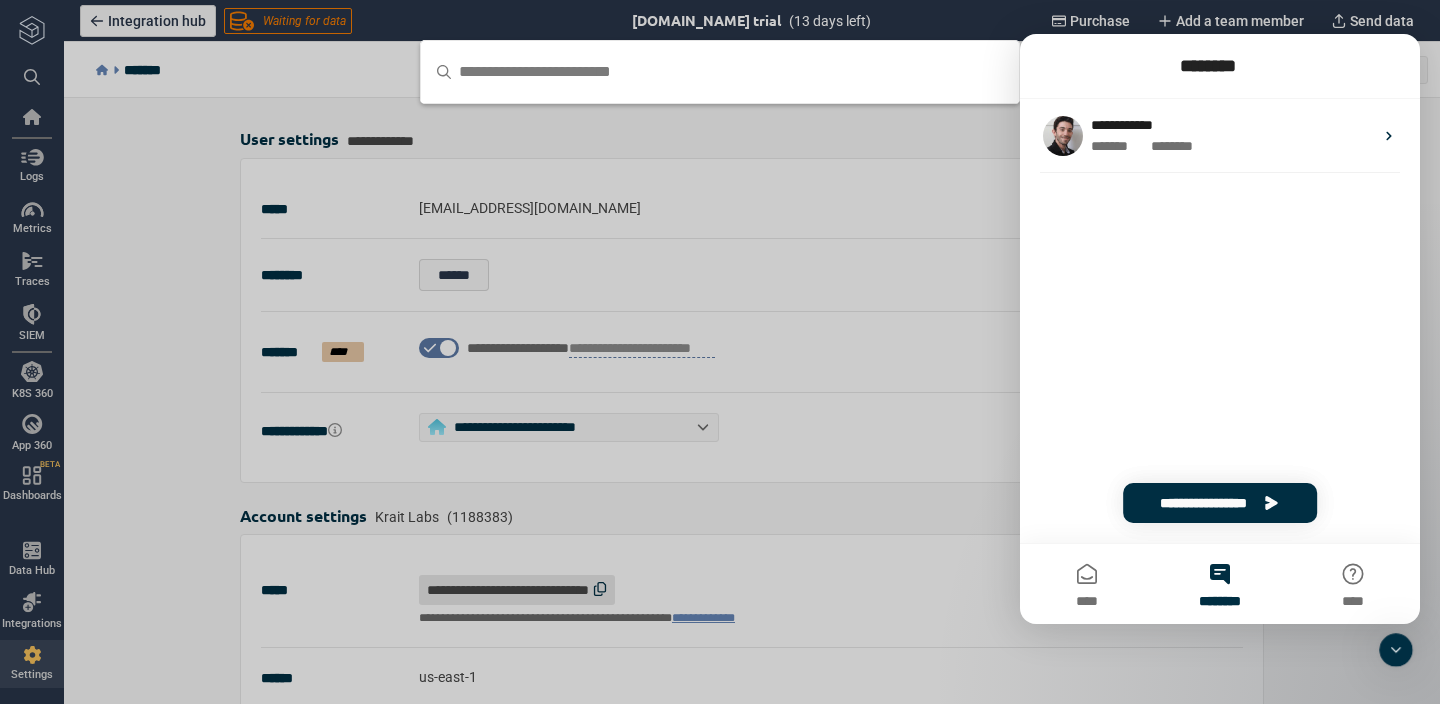 click at bounding box center (1403, 657) 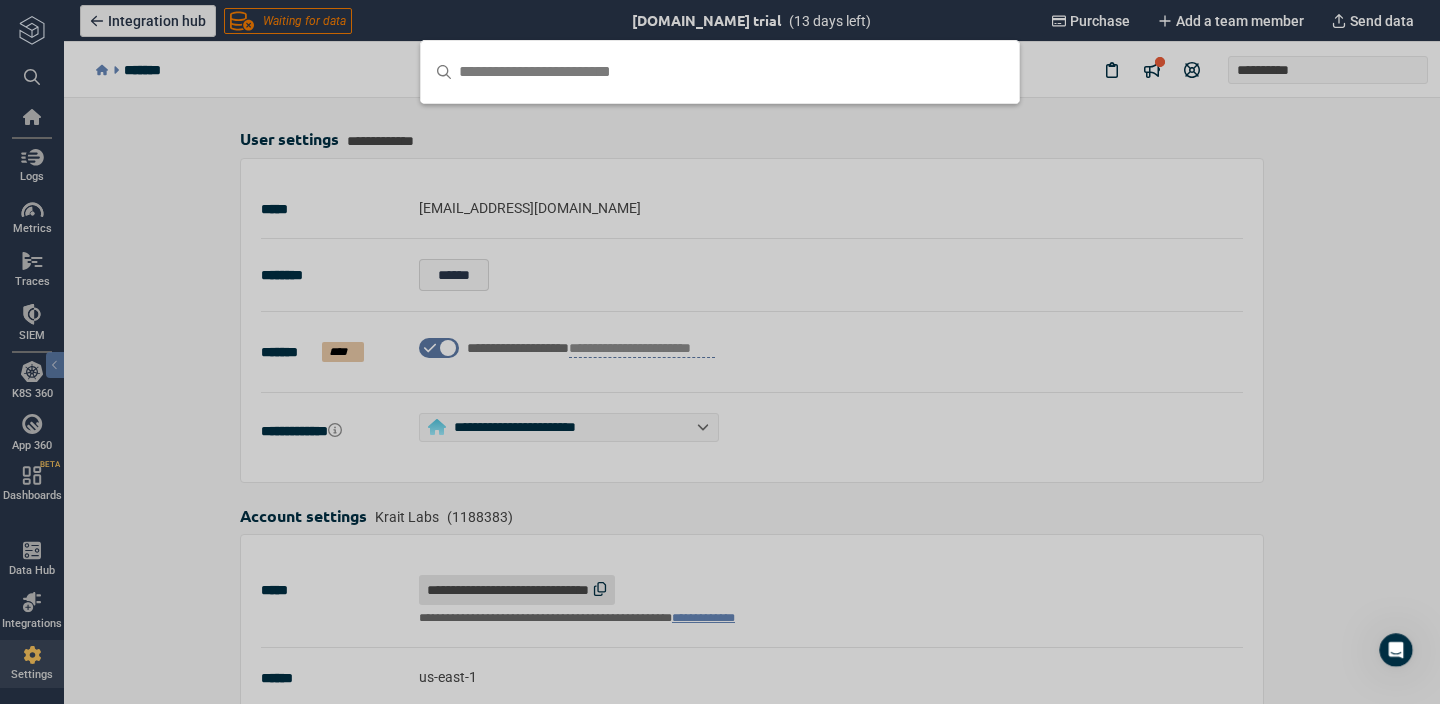 click at bounding box center (720, 352) 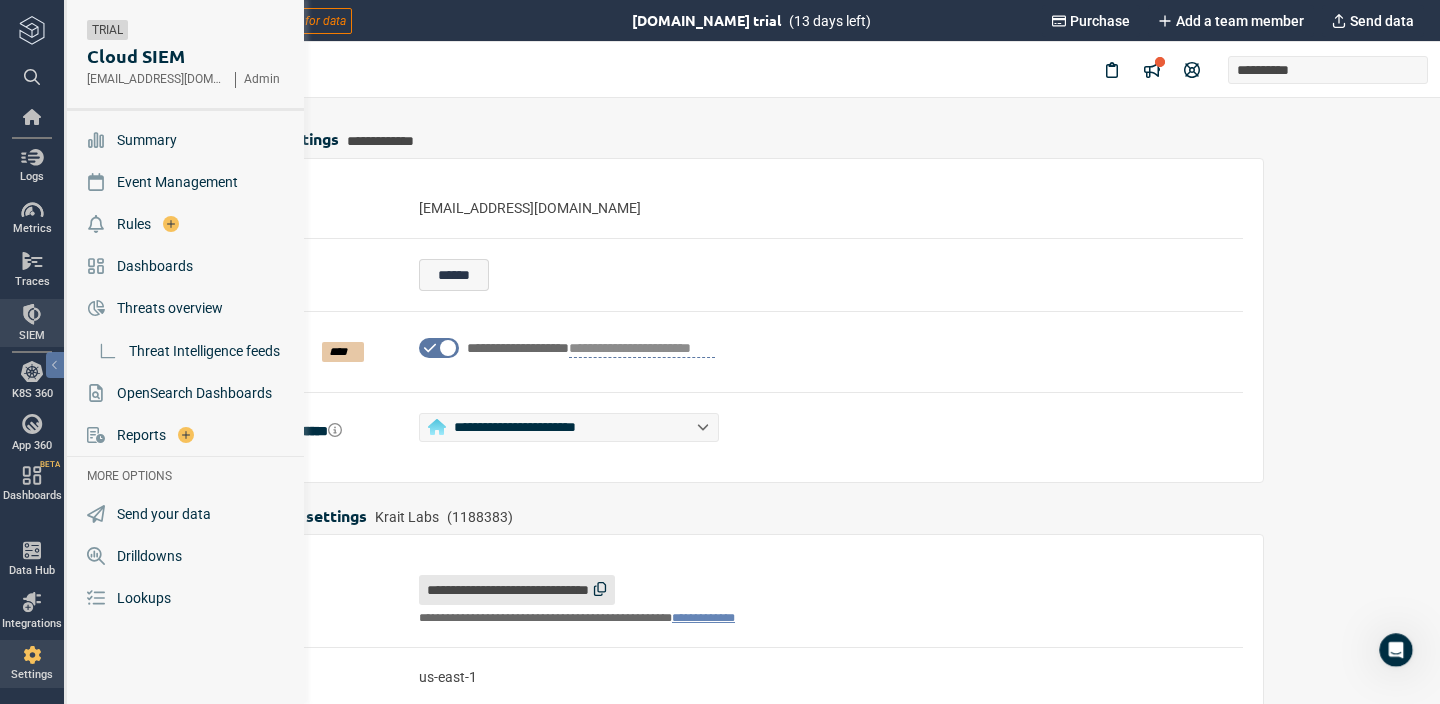 click at bounding box center (32, 655) 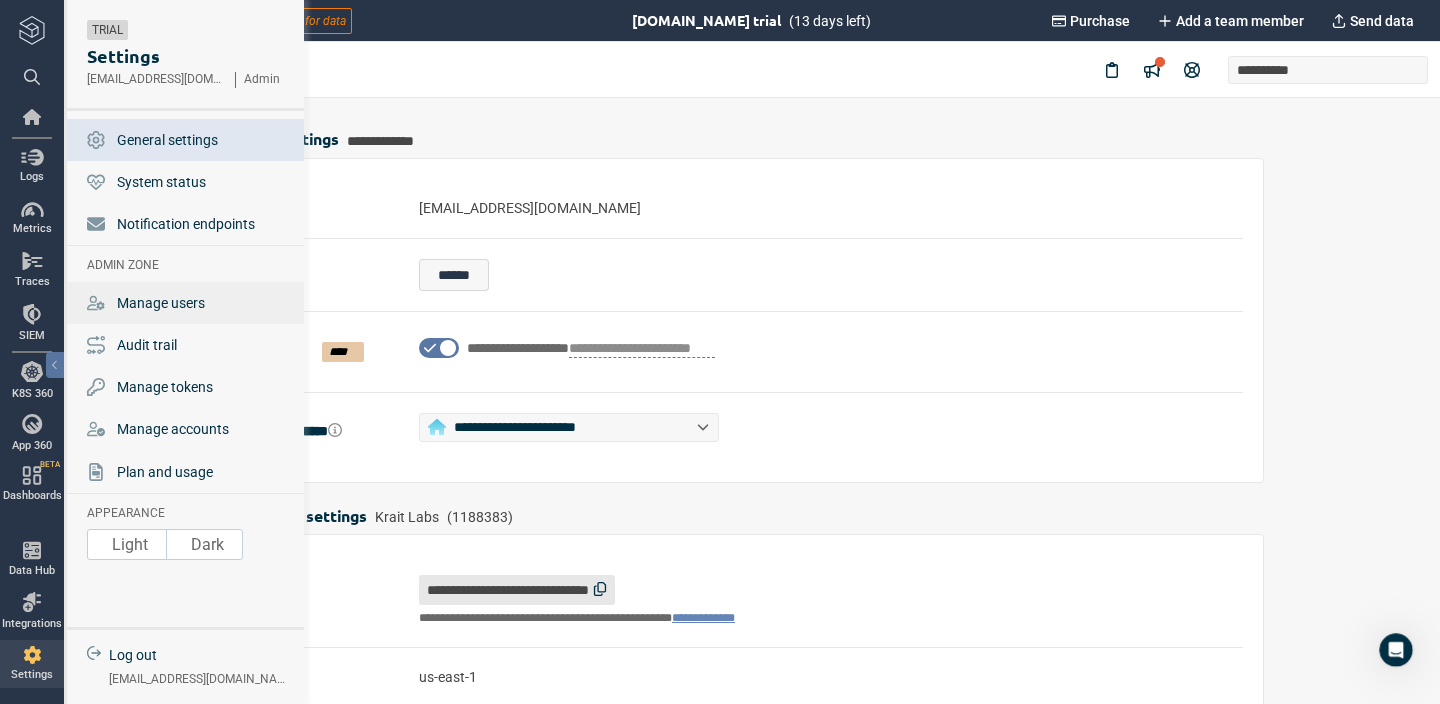 click on "Manage users" at bounding box center [161, 303] 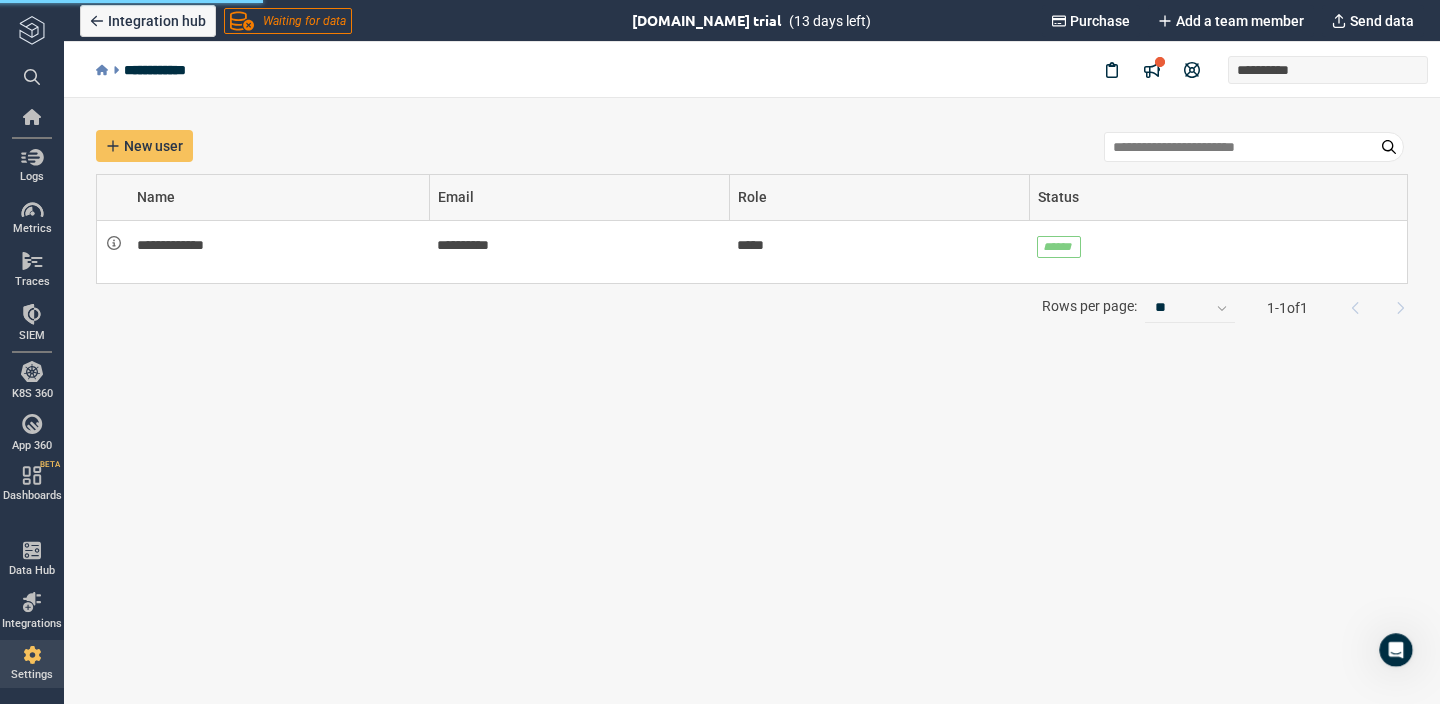 click on "**********" at bounding box center [752, 401] 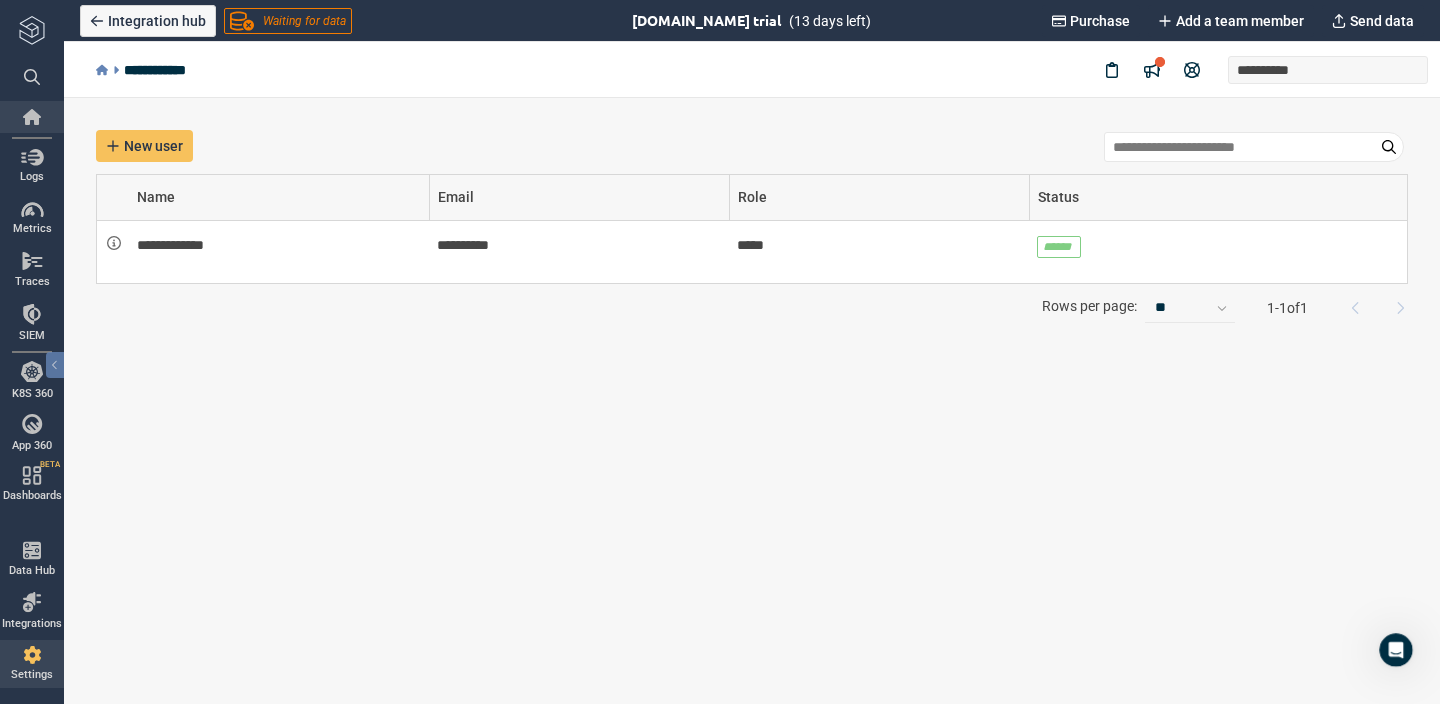 click at bounding box center (32, 117) 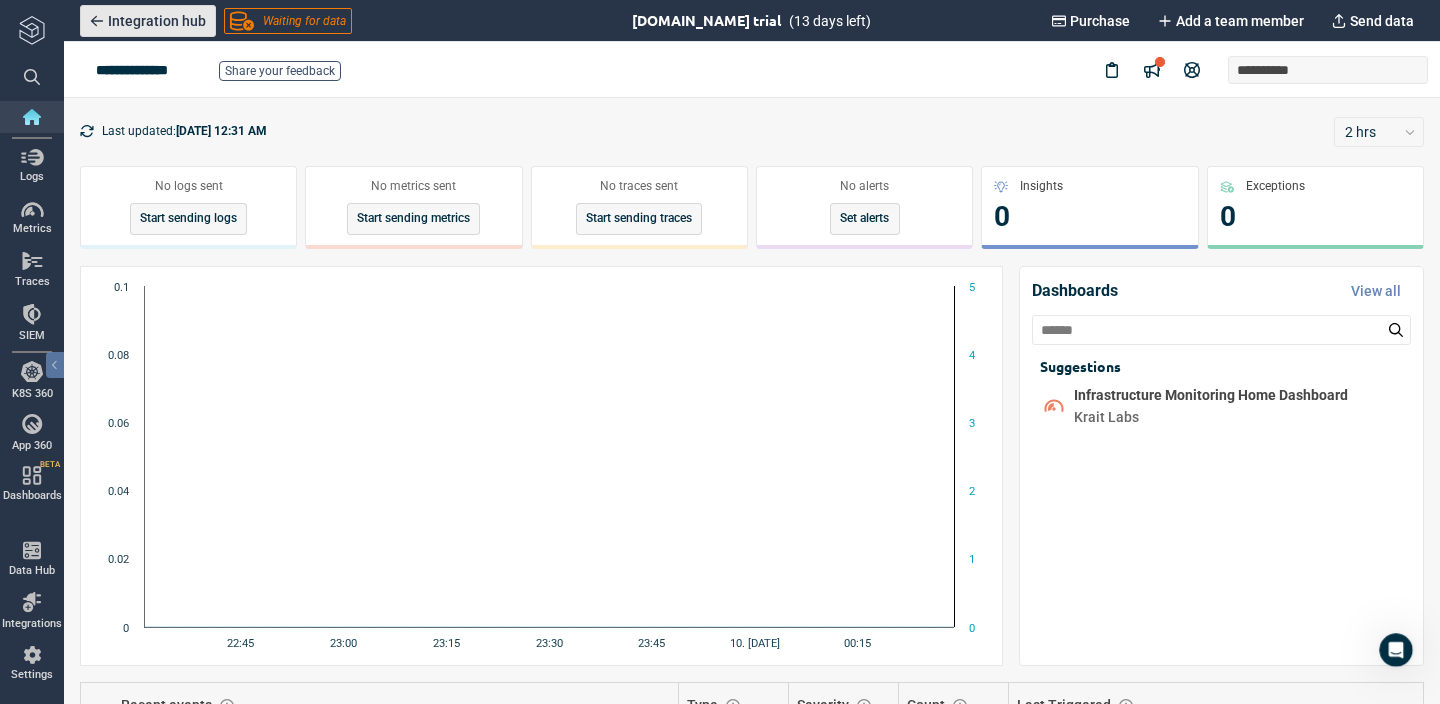 type on "*" 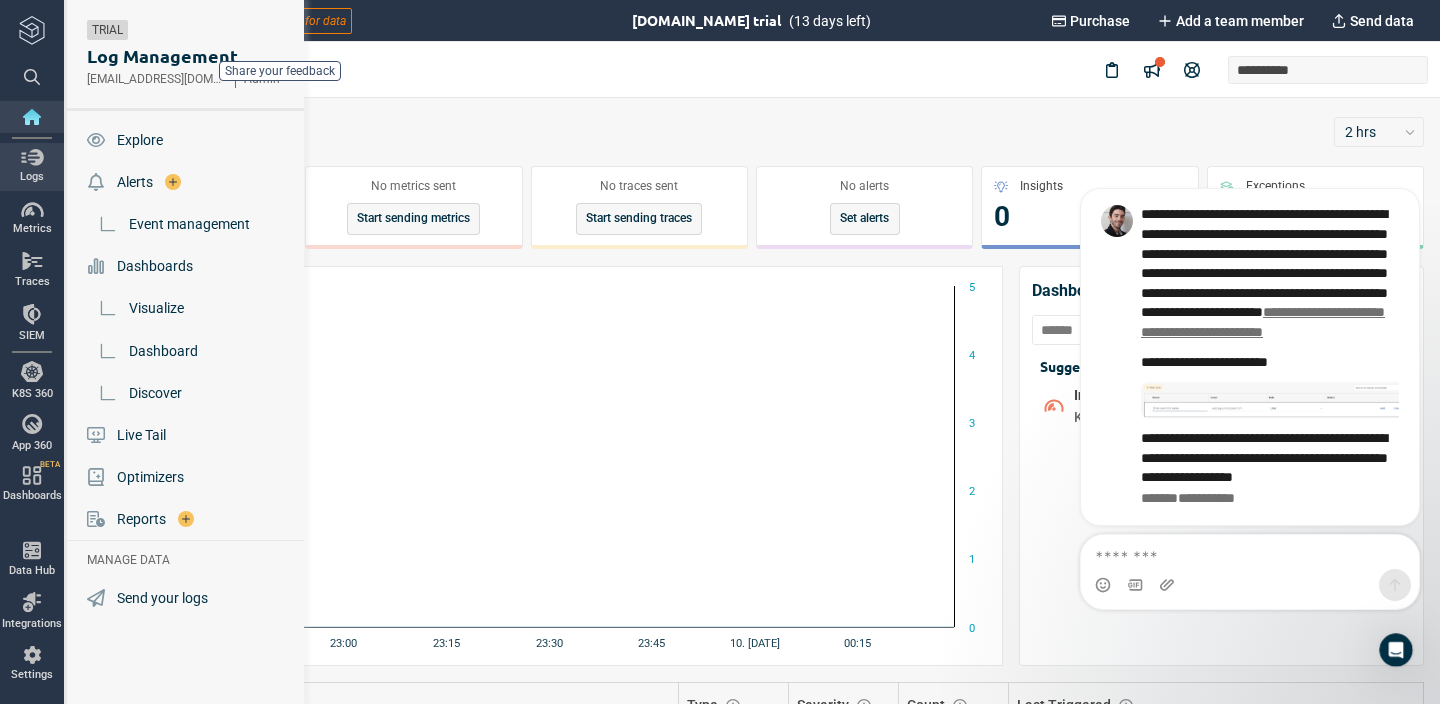 scroll, scrollTop: 0, scrollLeft: 0, axis: both 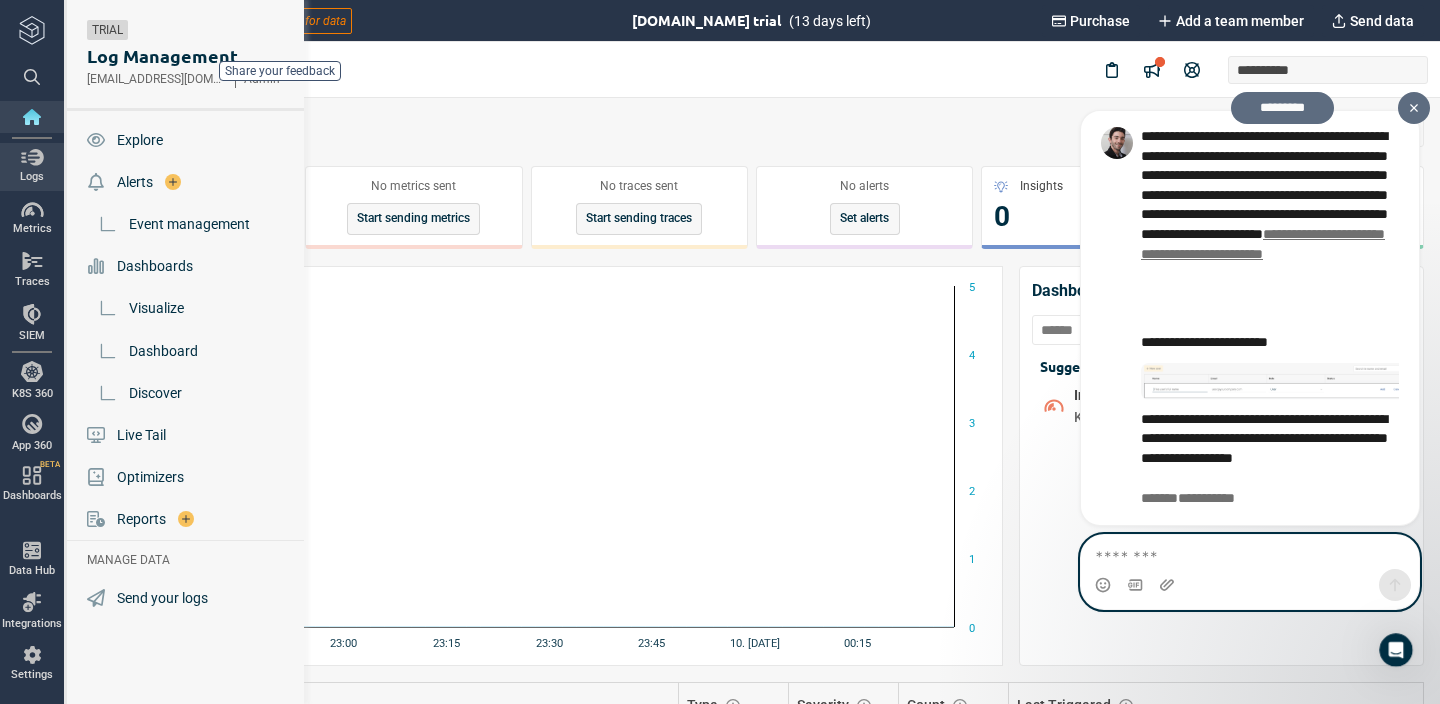 click at bounding box center [1250, 552] 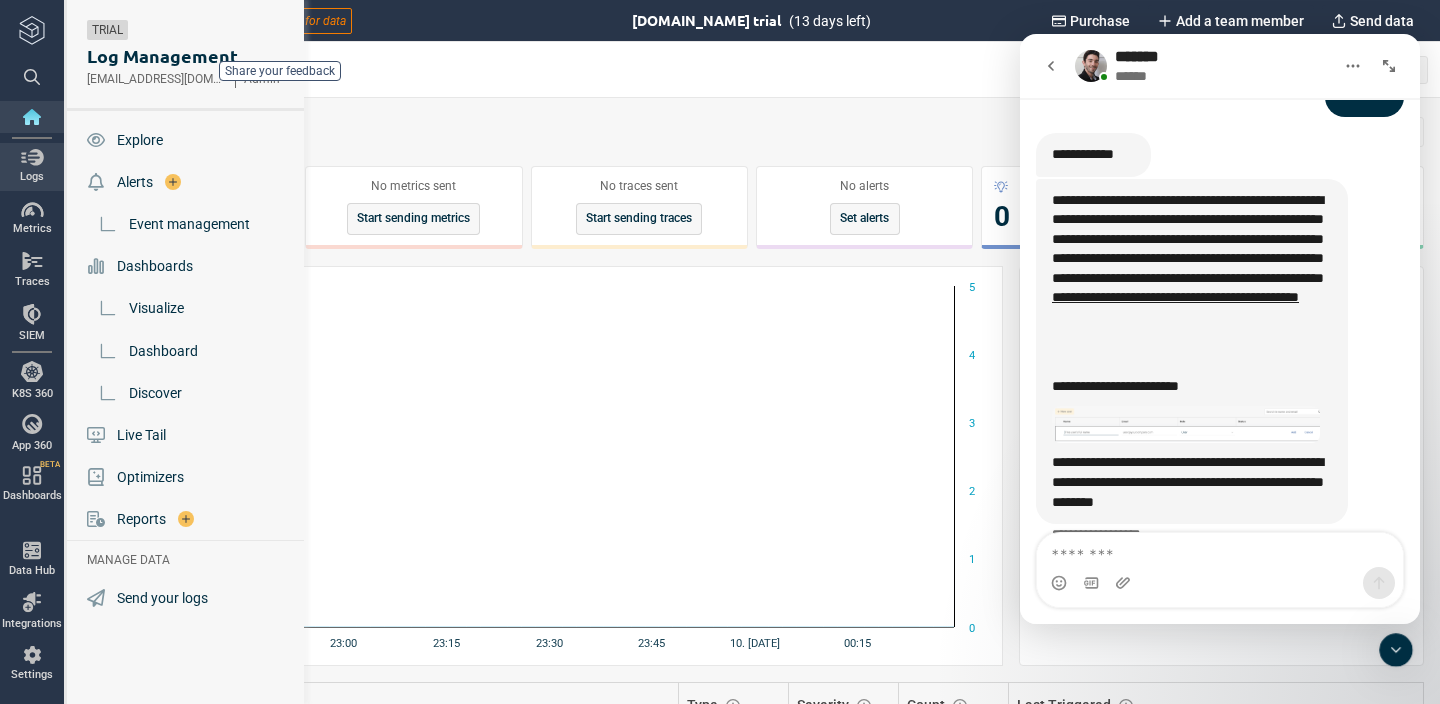 scroll, scrollTop: 569, scrollLeft: 0, axis: vertical 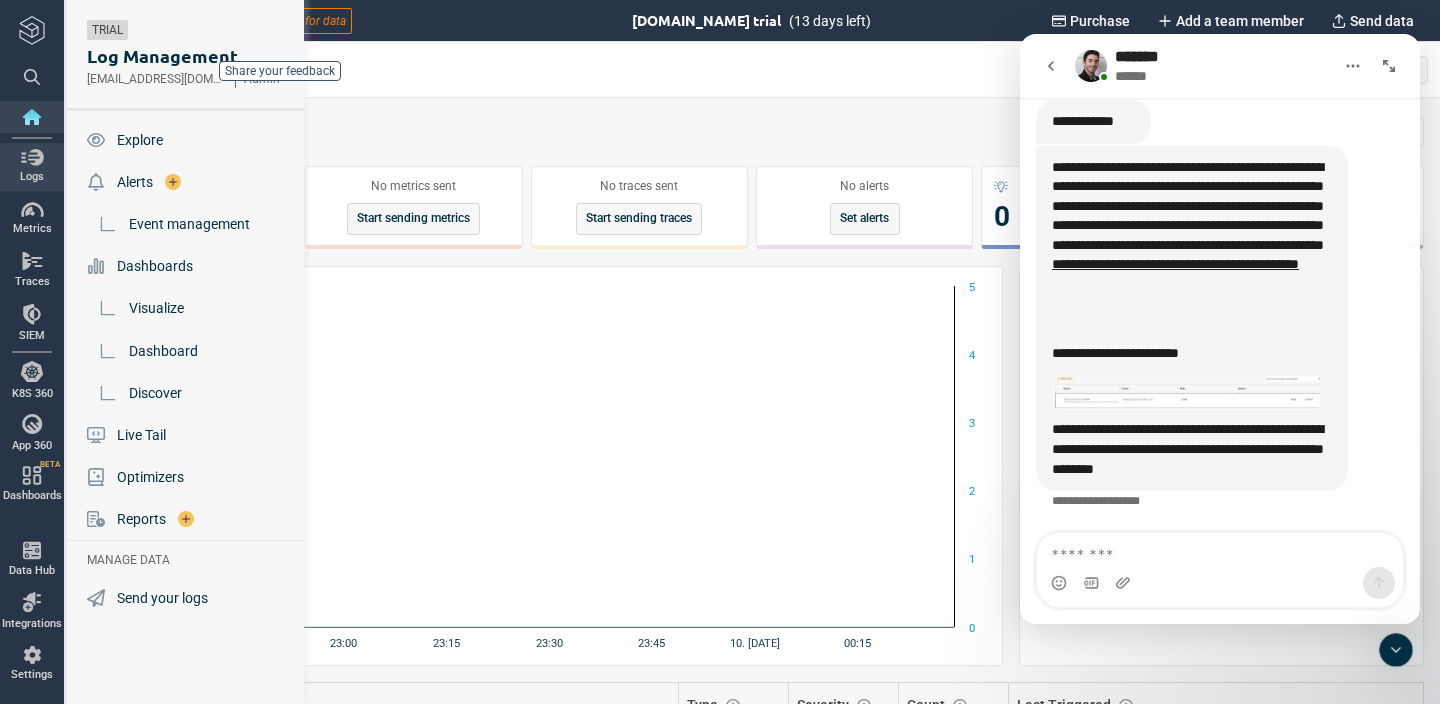 click at bounding box center (1220, 550) 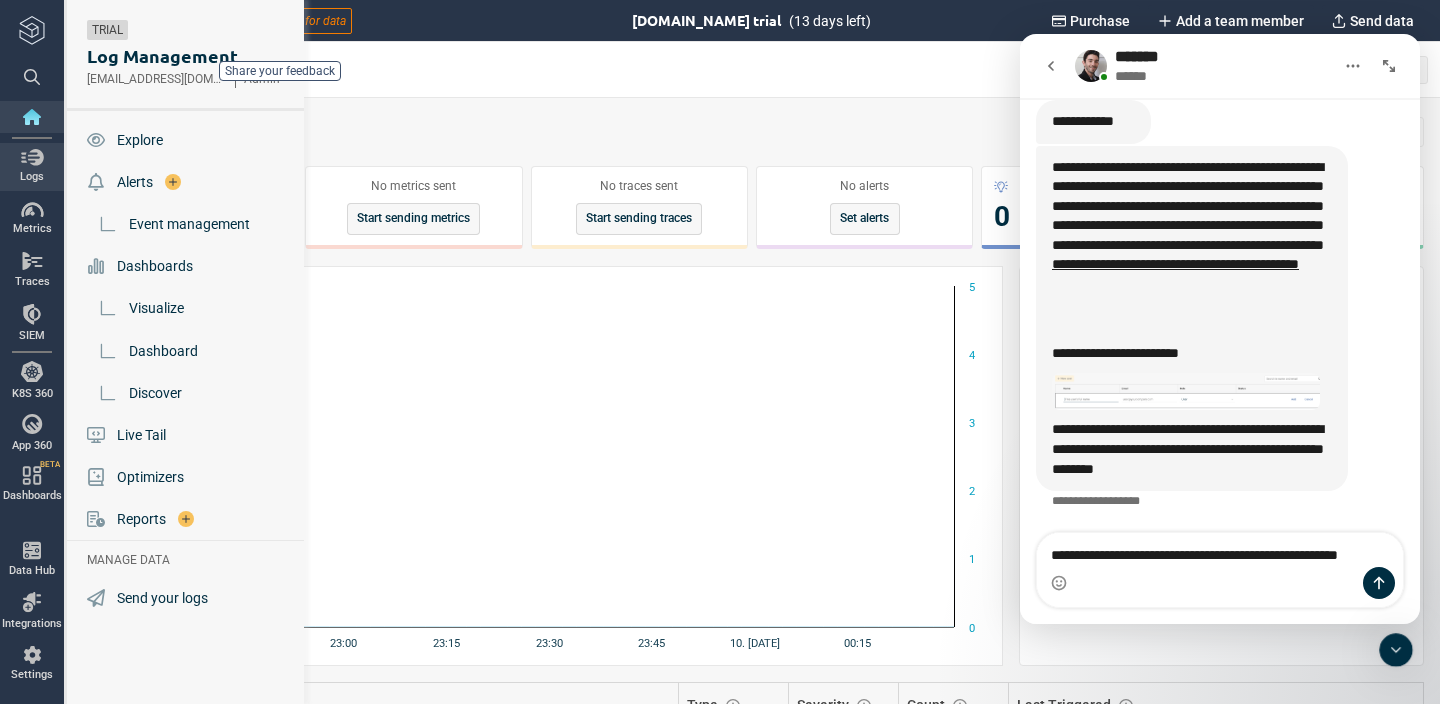 scroll, scrollTop: 589, scrollLeft: 0, axis: vertical 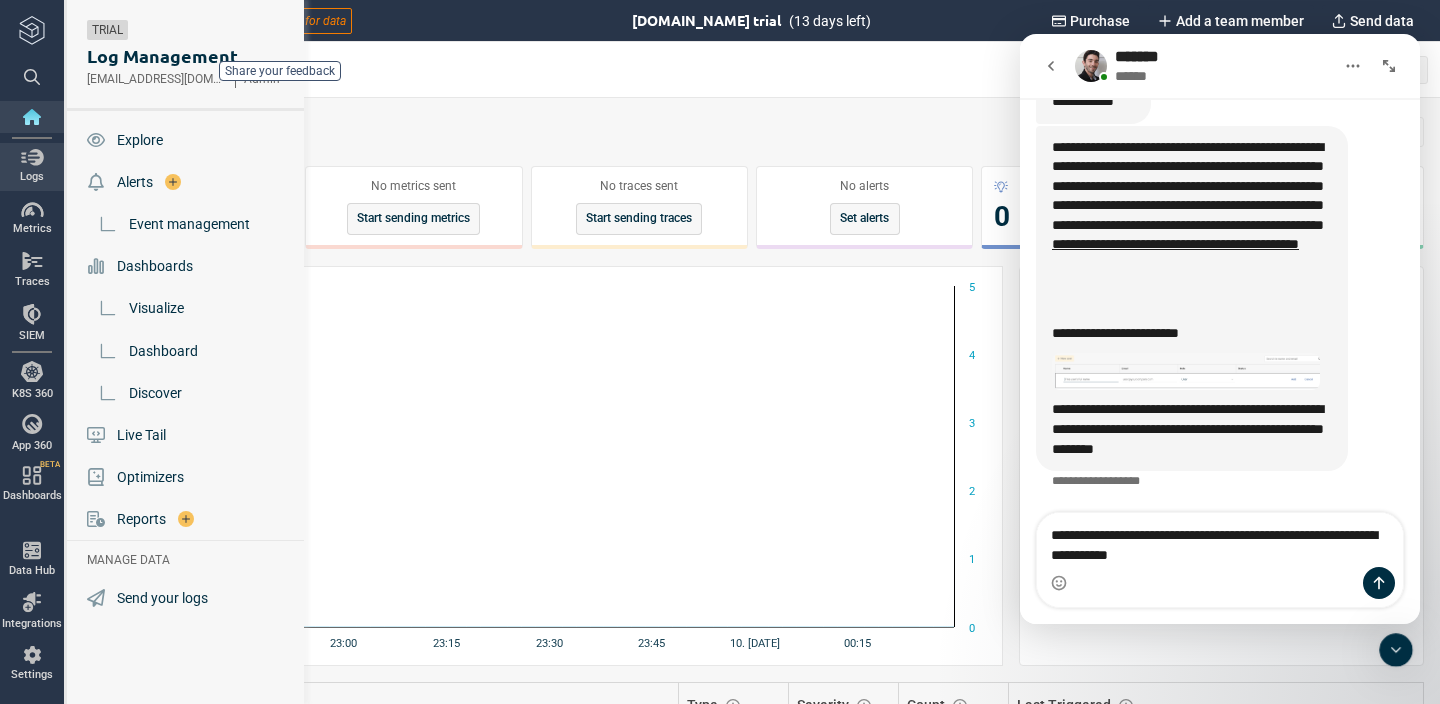 type on "**********" 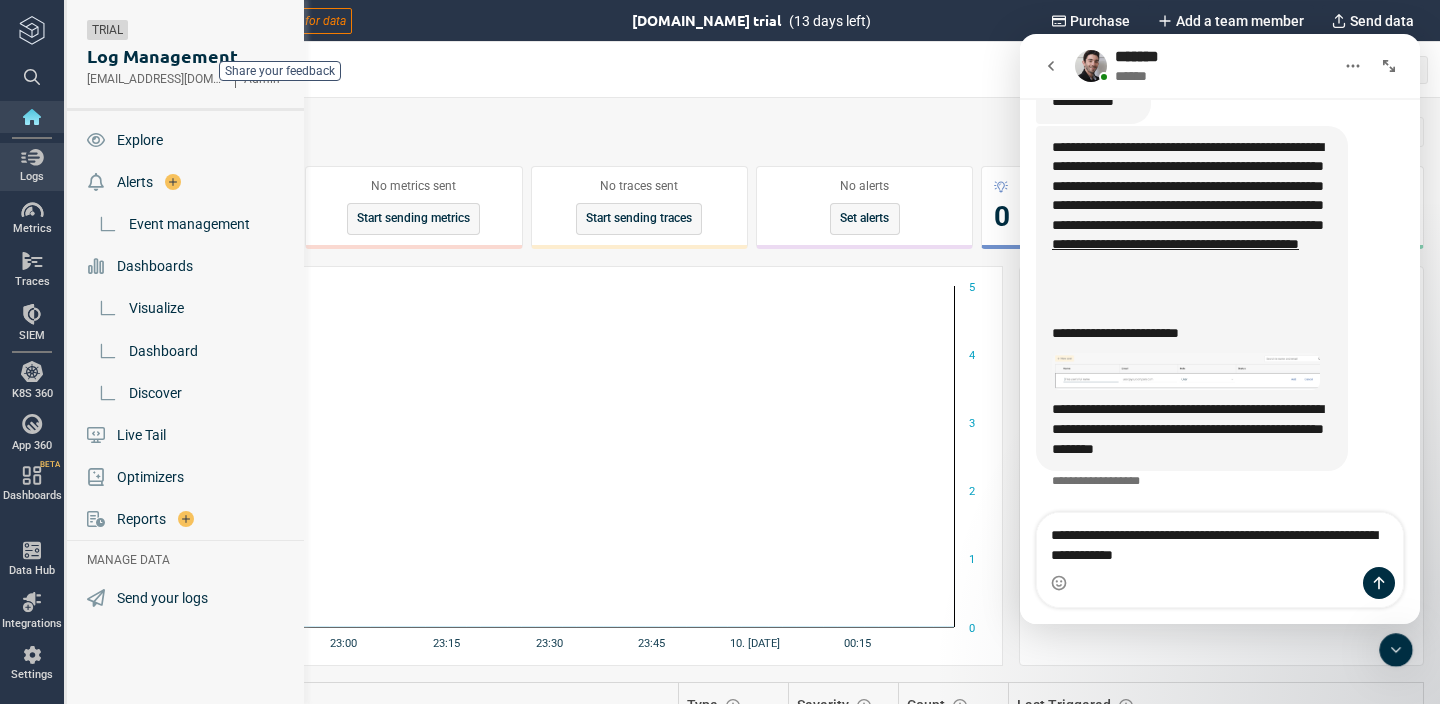 type 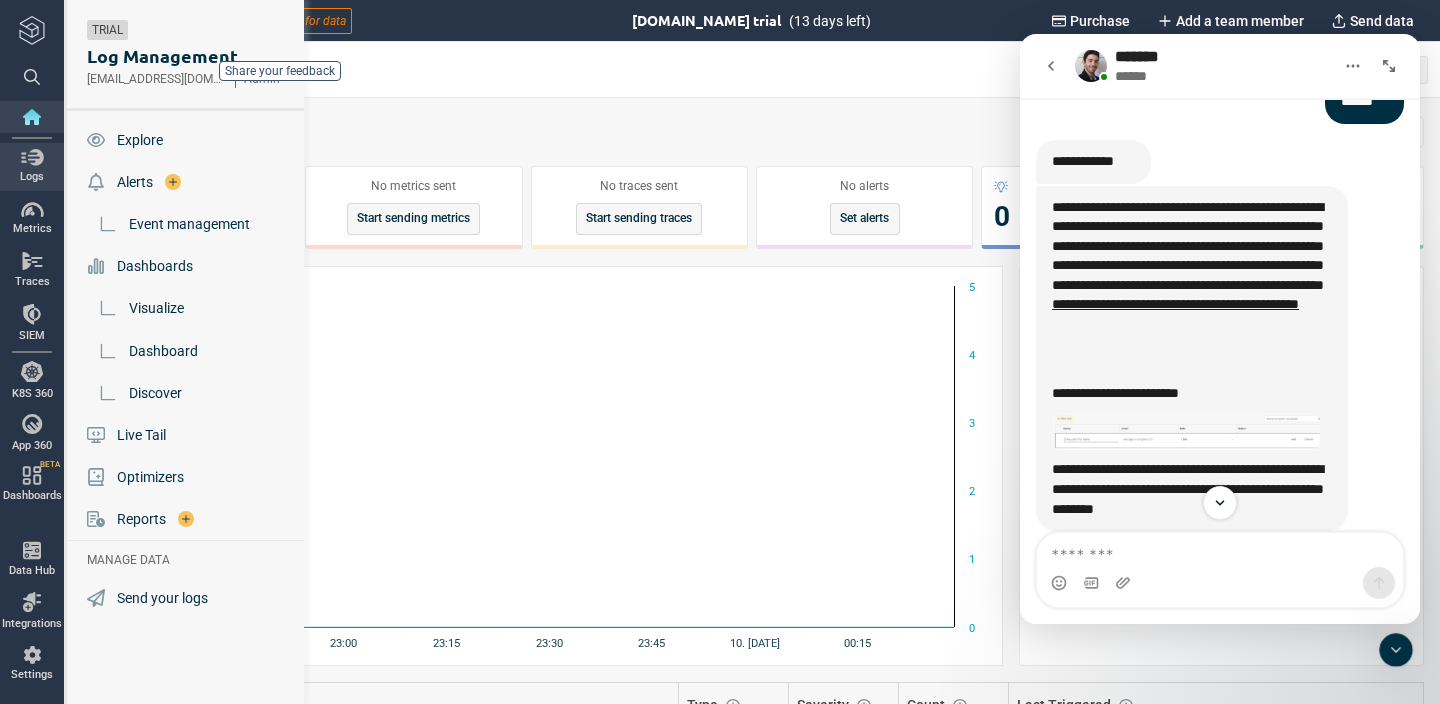 scroll, scrollTop: 526, scrollLeft: 0, axis: vertical 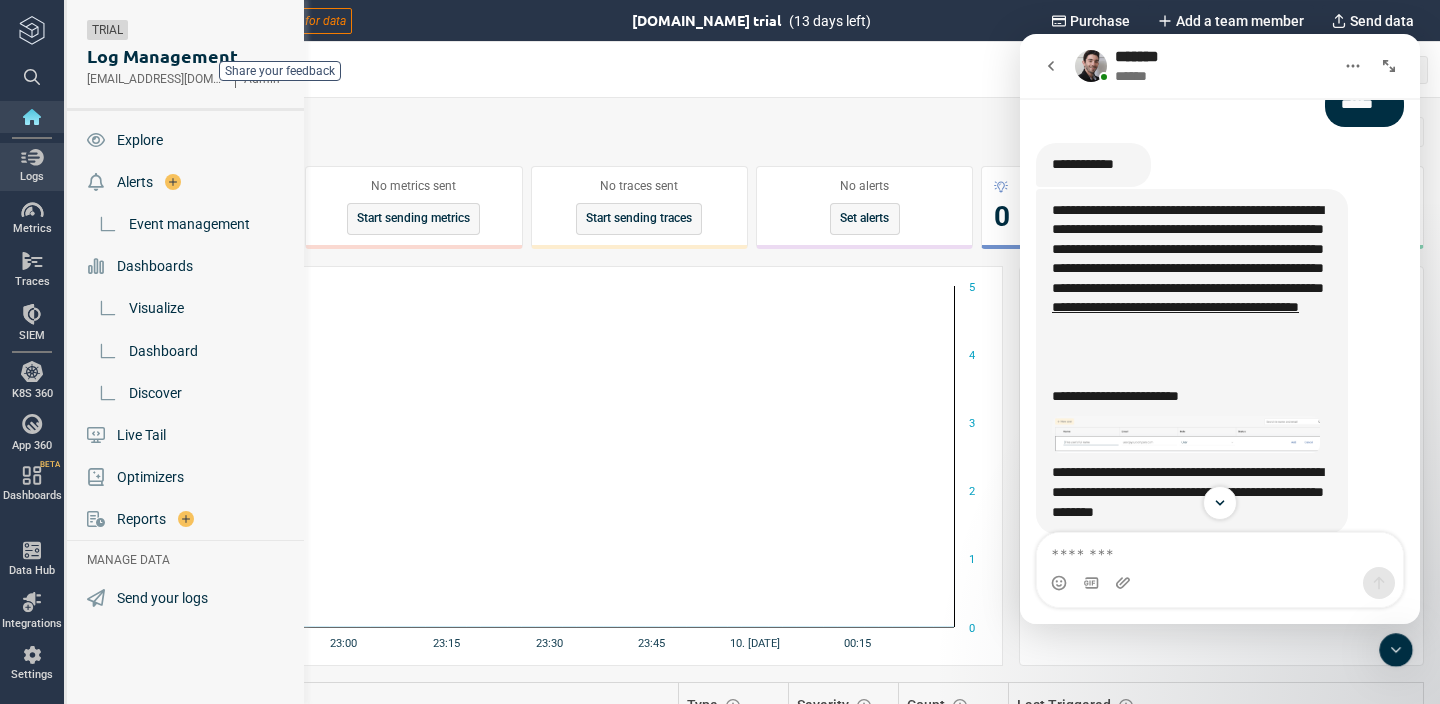 click 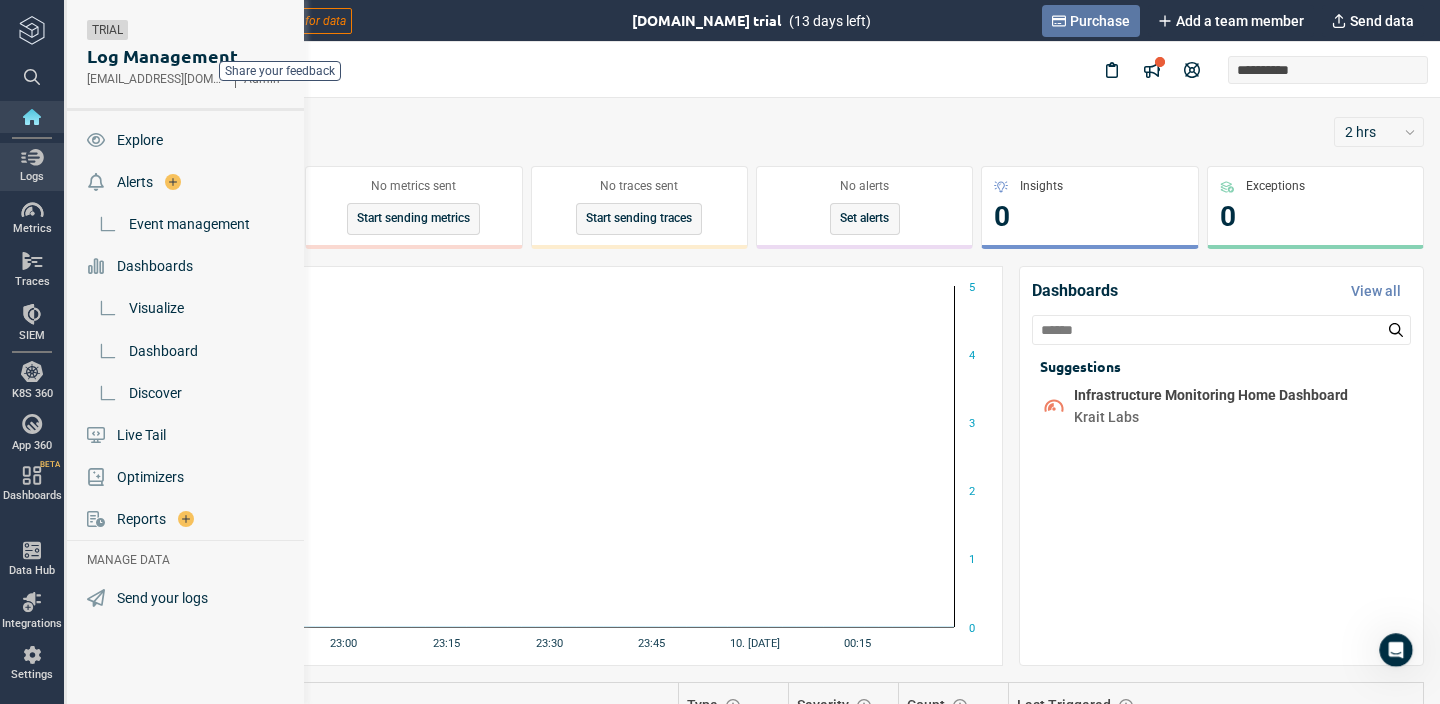 click on "Purchase" at bounding box center [1100, 21] 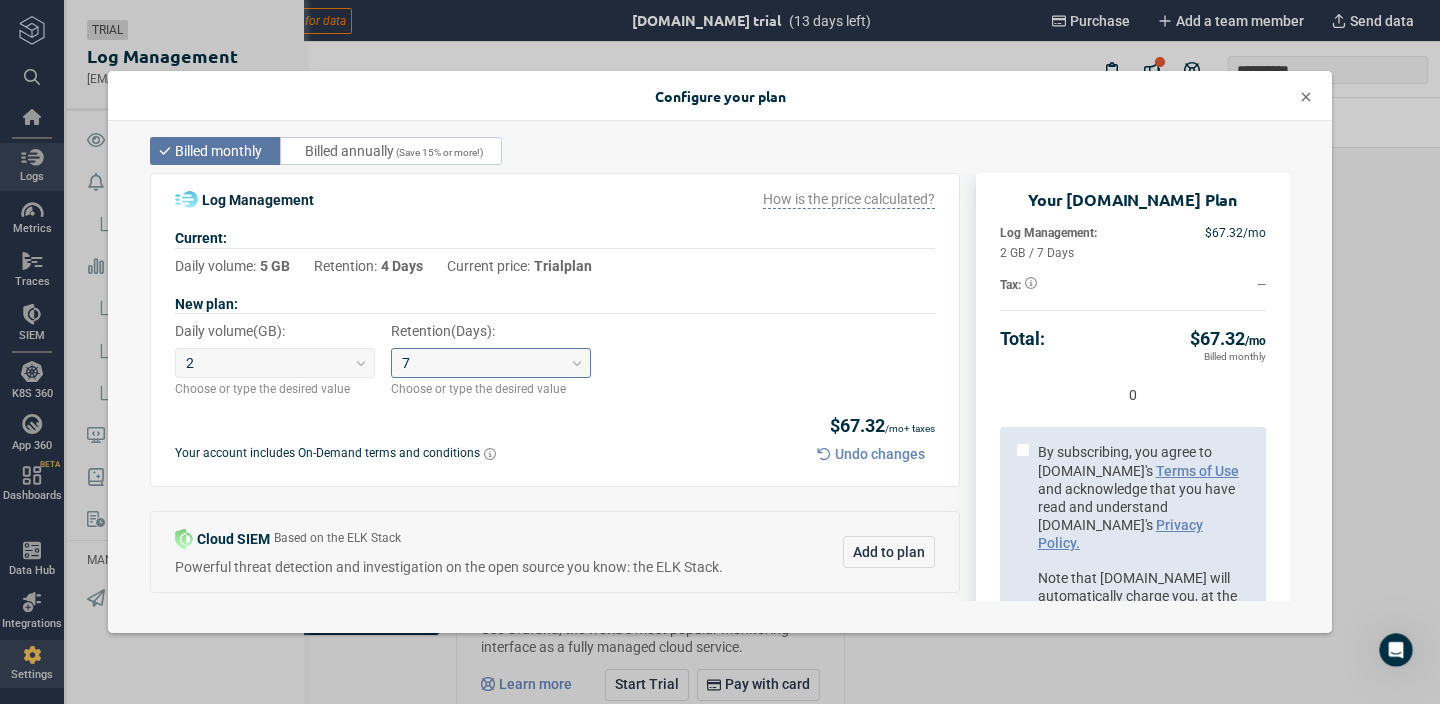 click on "7" at bounding box center (482, 363) 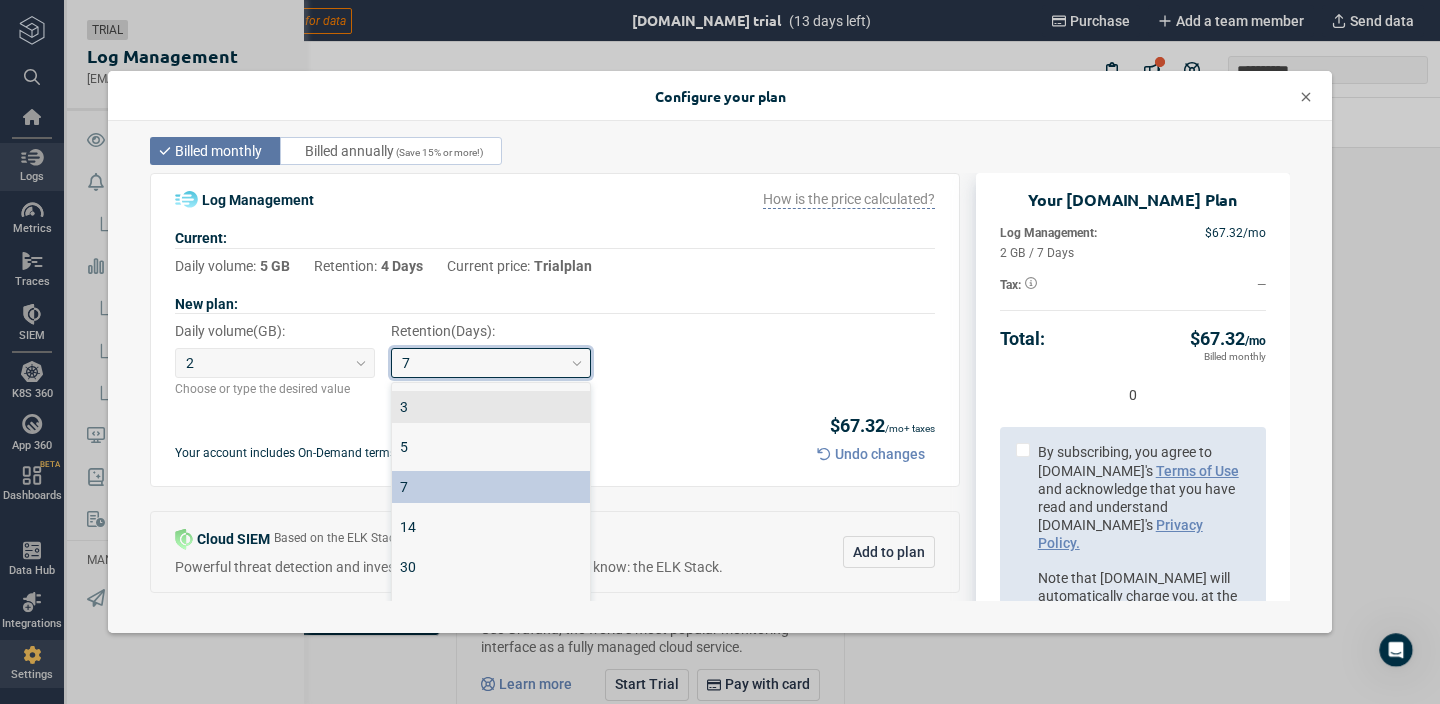 click on "3" at bounding box center (491, 407) 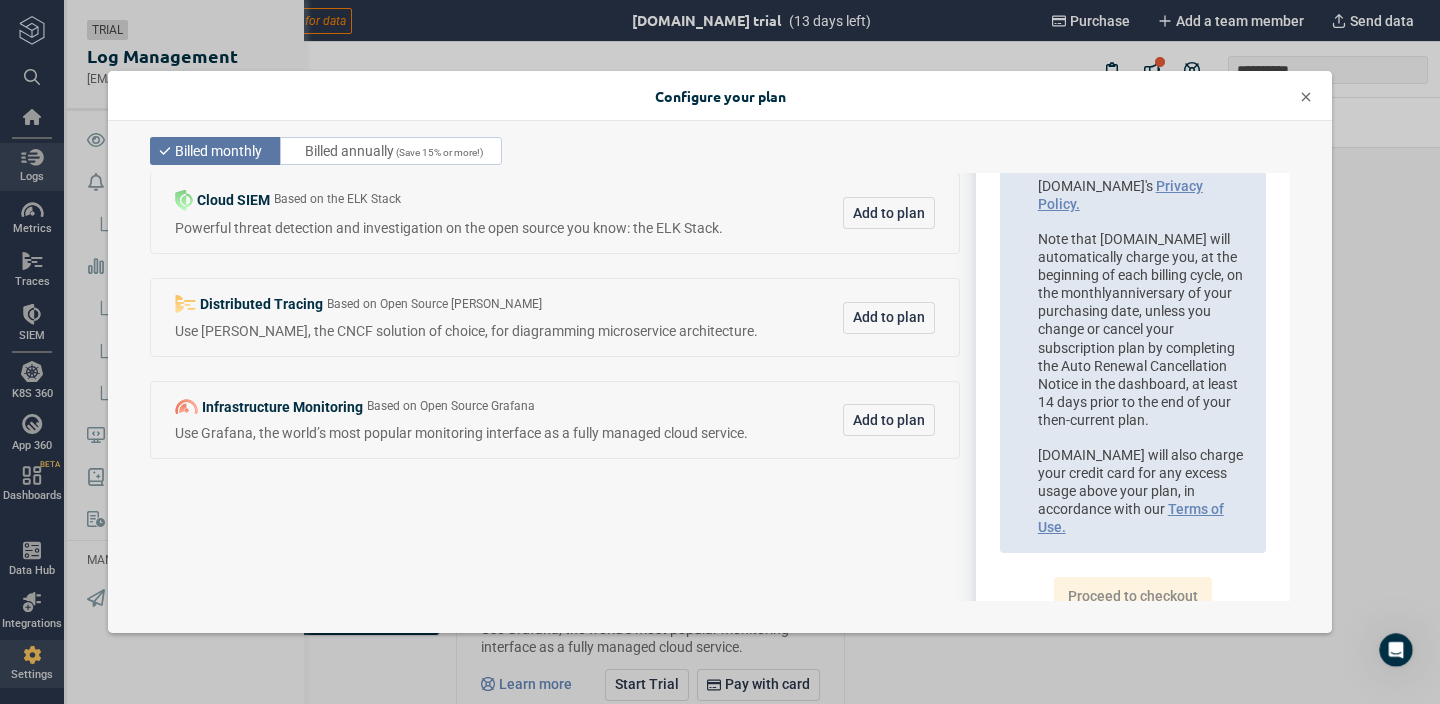 scroll, scrollTop: 341, scrollLeft: 0, axis: vertical 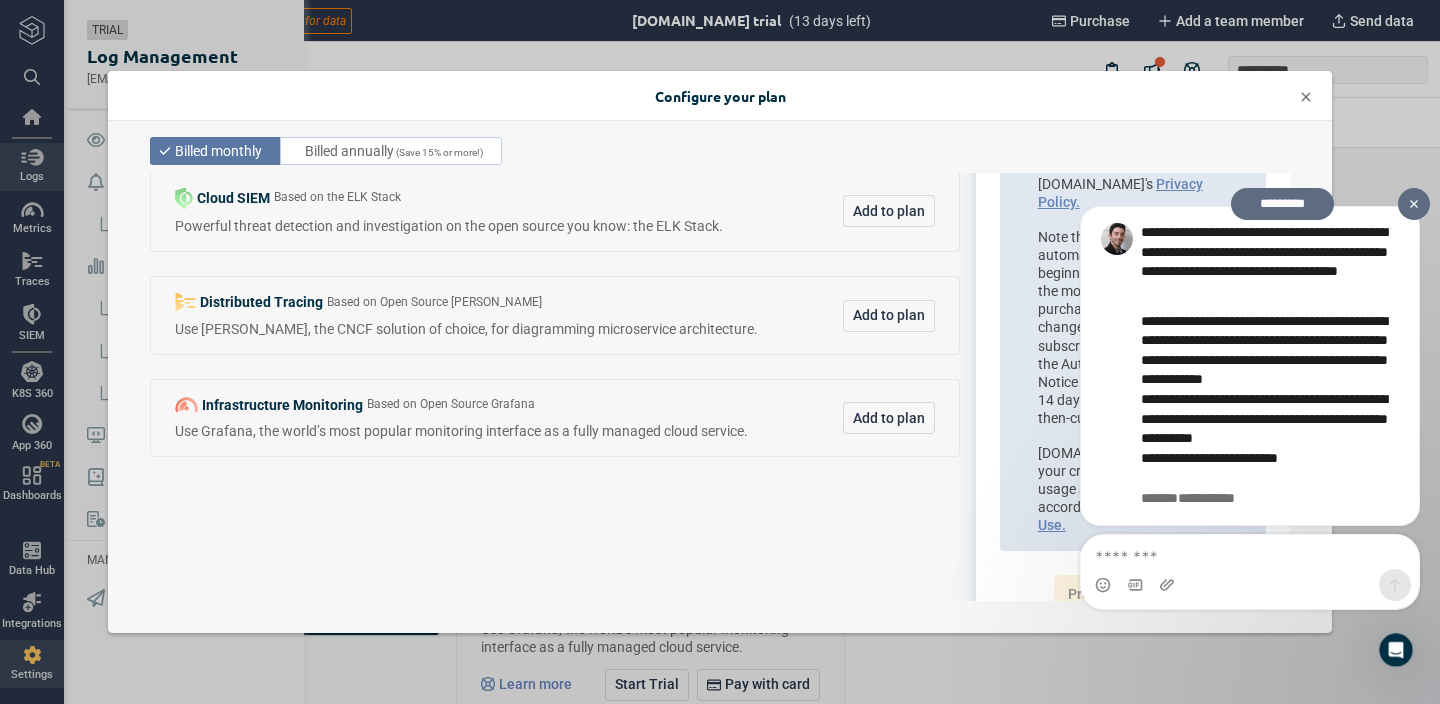 click at bounding box center (1414, 204) 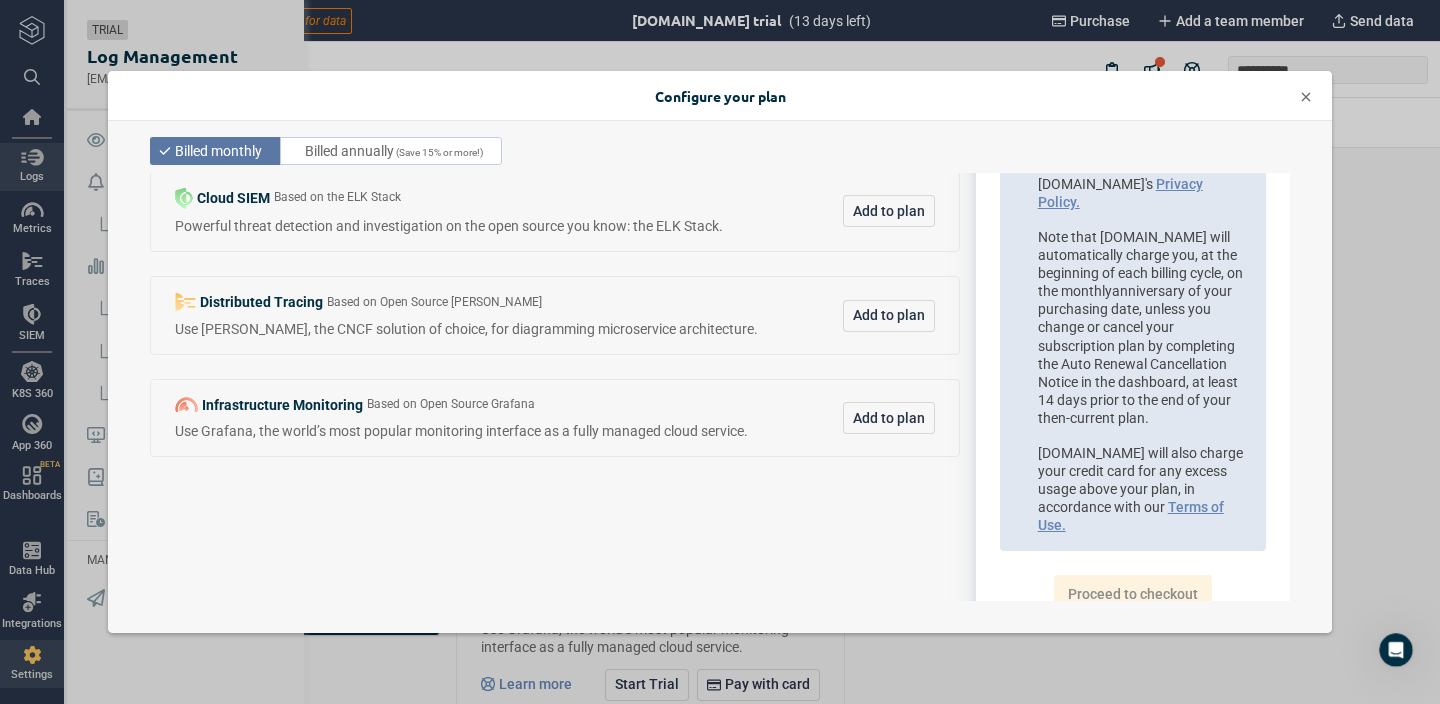 scroll, scrollTop: 0, scrollLeft: 0, axis: both 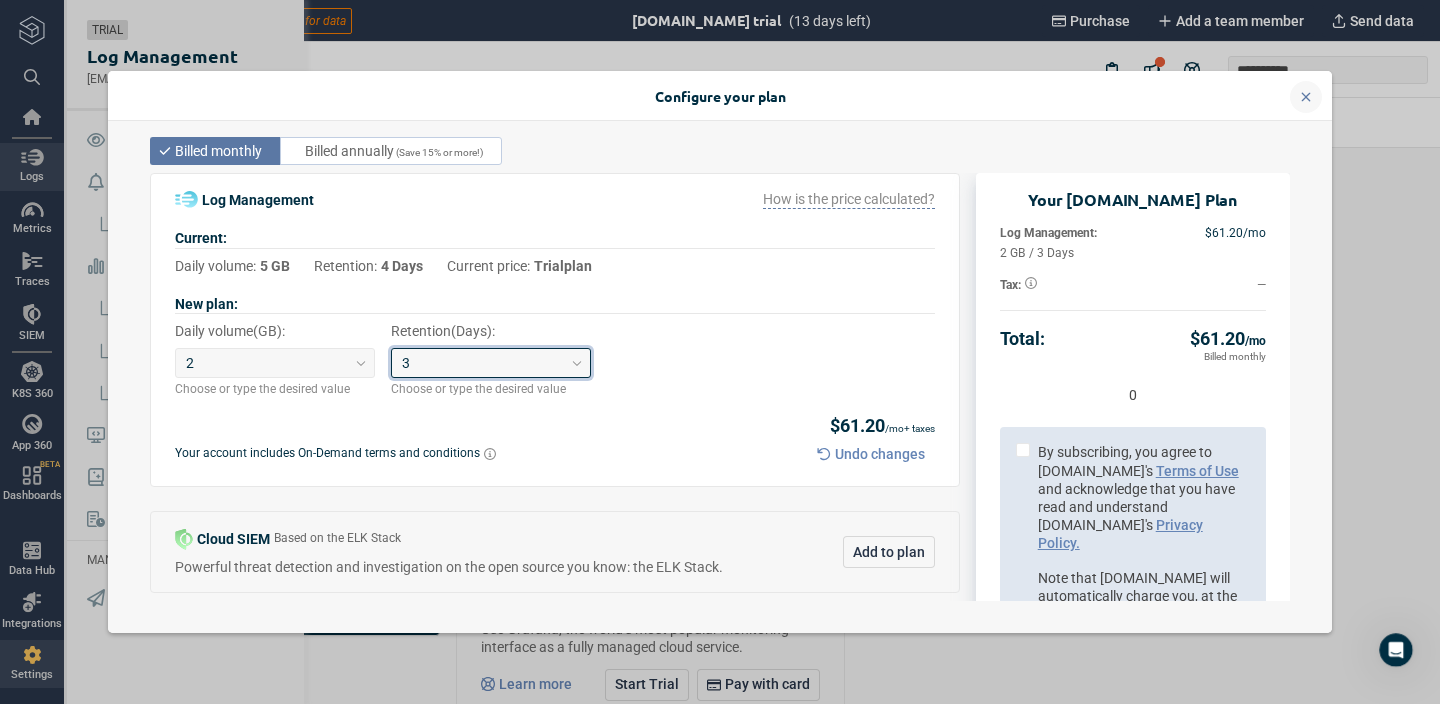 click at bounding box center [1306, 97] 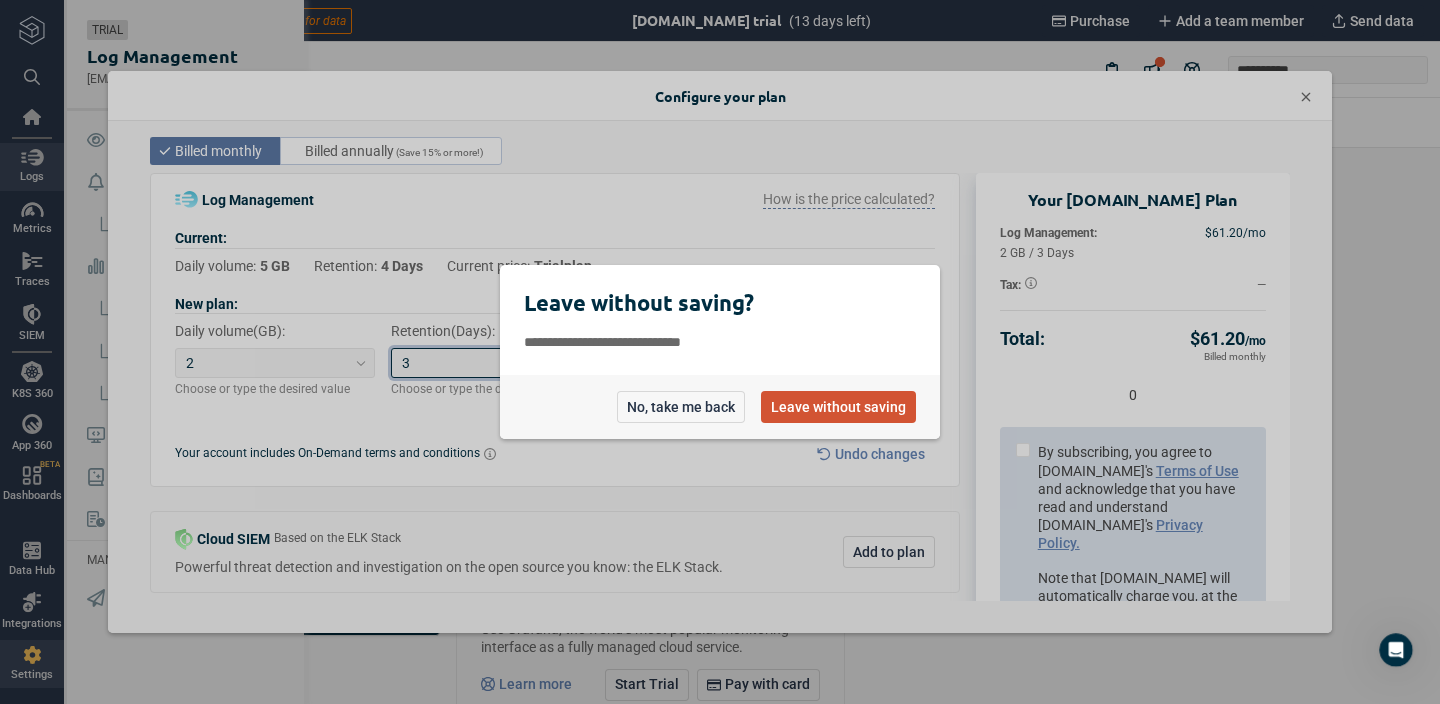 click on "Leave without saving" at bounding box center [838, 407] 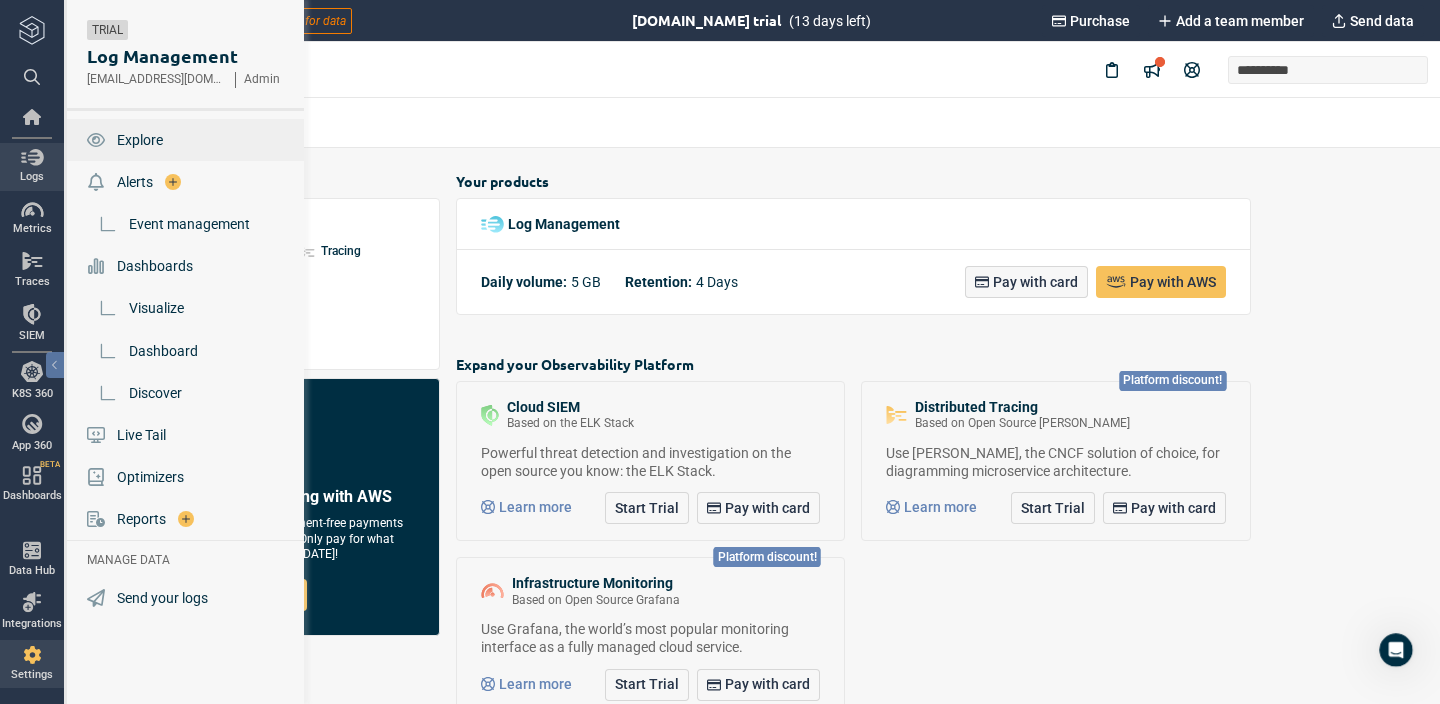 click on "Explore" at bounding box center (140, 140) 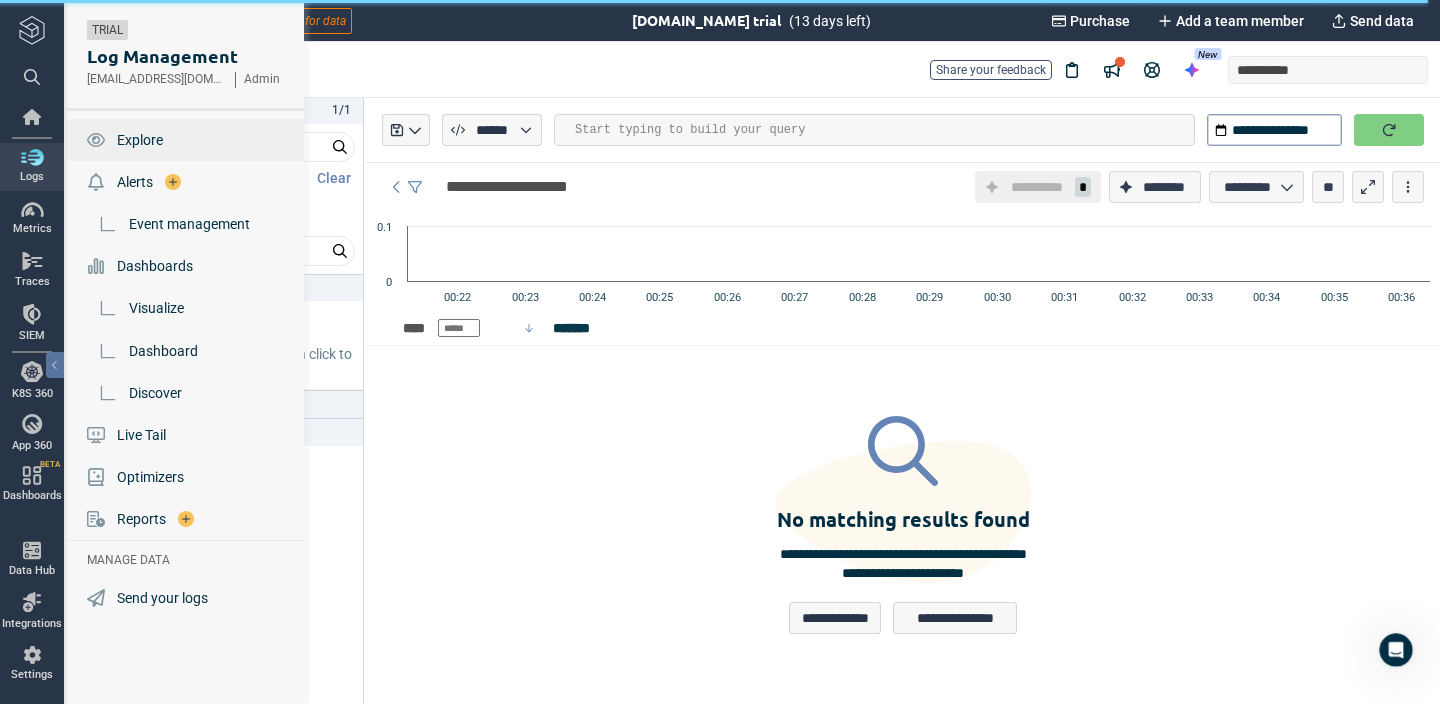 type on "*" 